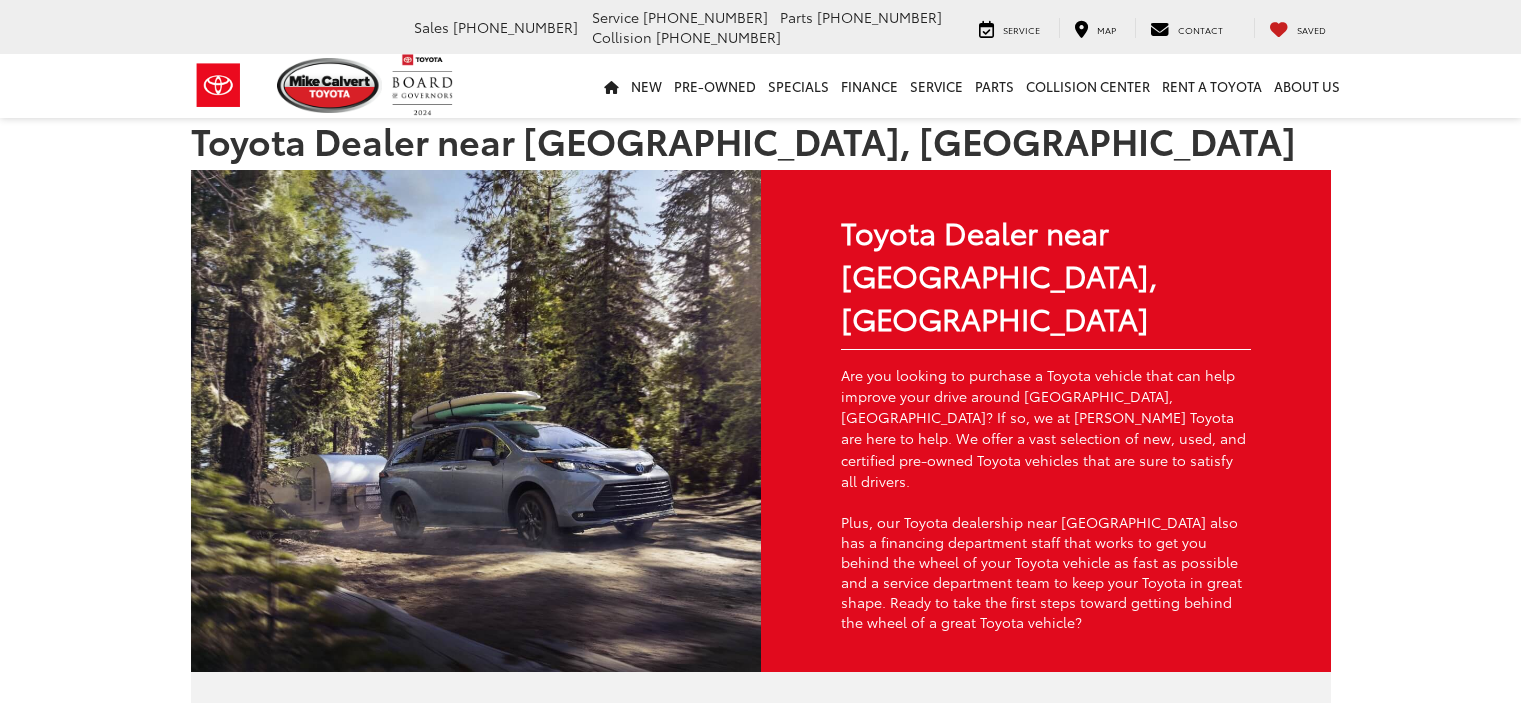 scroll, scrollTop: 0, scrollLeft: 0, axis: both 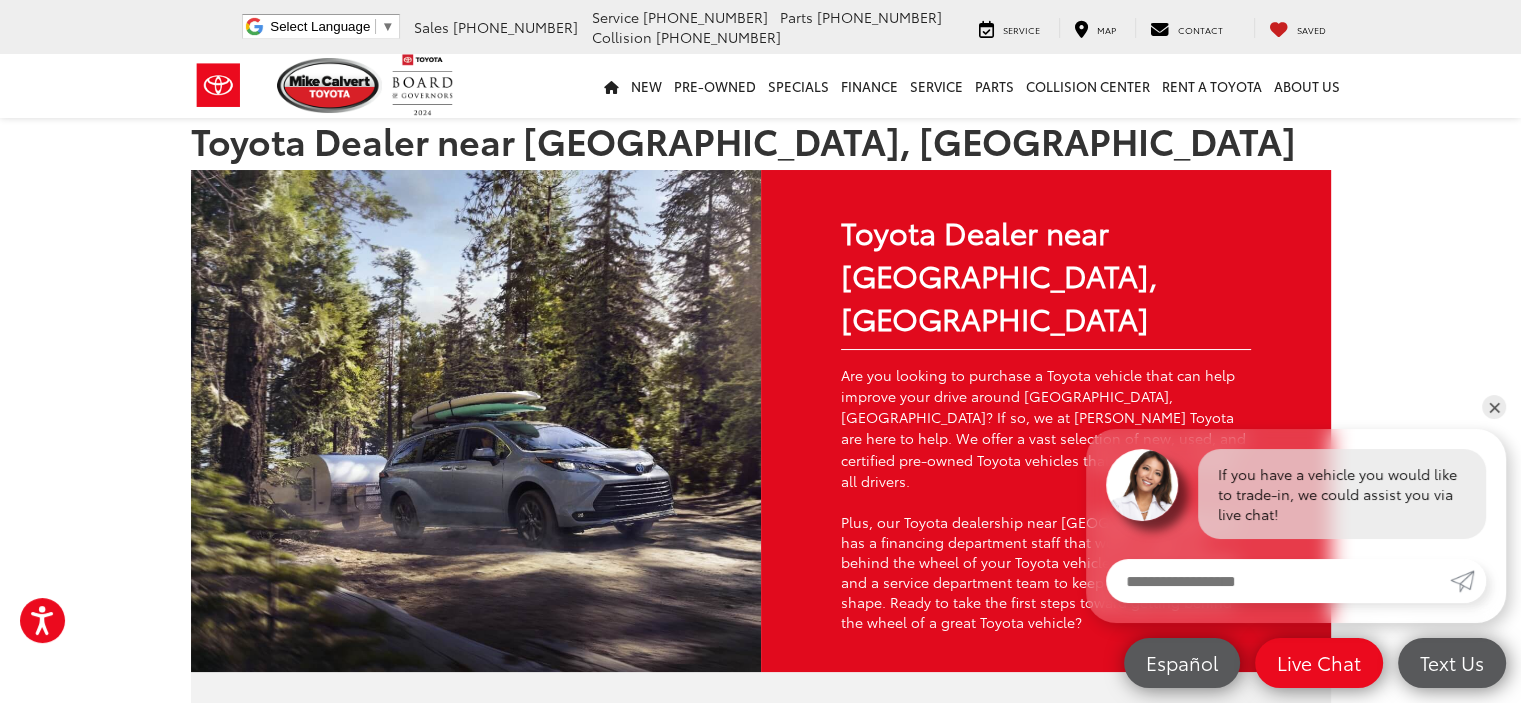 click on "Toyota Dealer near Pasadena, TX
Toyota Dealer near Pasadena, TX
Are you looking to purchase a Toyota vehicle that can help improve your drive around Pasadena, TX? If so, we at Mike Calvert Toyota are here to help. We offer a vast selection of new, used, and certified pre-owned Toyota vehicles that are sure to satisfy all drivers.
Plus, our Toyota dealership near Pasadena also has a financing department staff that works to get you behind the wheel of your Toyota vehicle as fast as possible and a service department team to keep your Toyota in great shape. Ready to take the first steps toward getting behind the wheel of a great Toyota vehicle?
View New Inventory
Apply For Financing
Value Your Trade
Our Toyota Inventory
Thanks to our wide selection of SUVs, sedans, and trucks, you’ll find the perfect vehicle for you at our Toyota dealership. We recommend the Toyota Camry for drivers who seek athletic performance during their commute." at bounding box center (760, 2178) 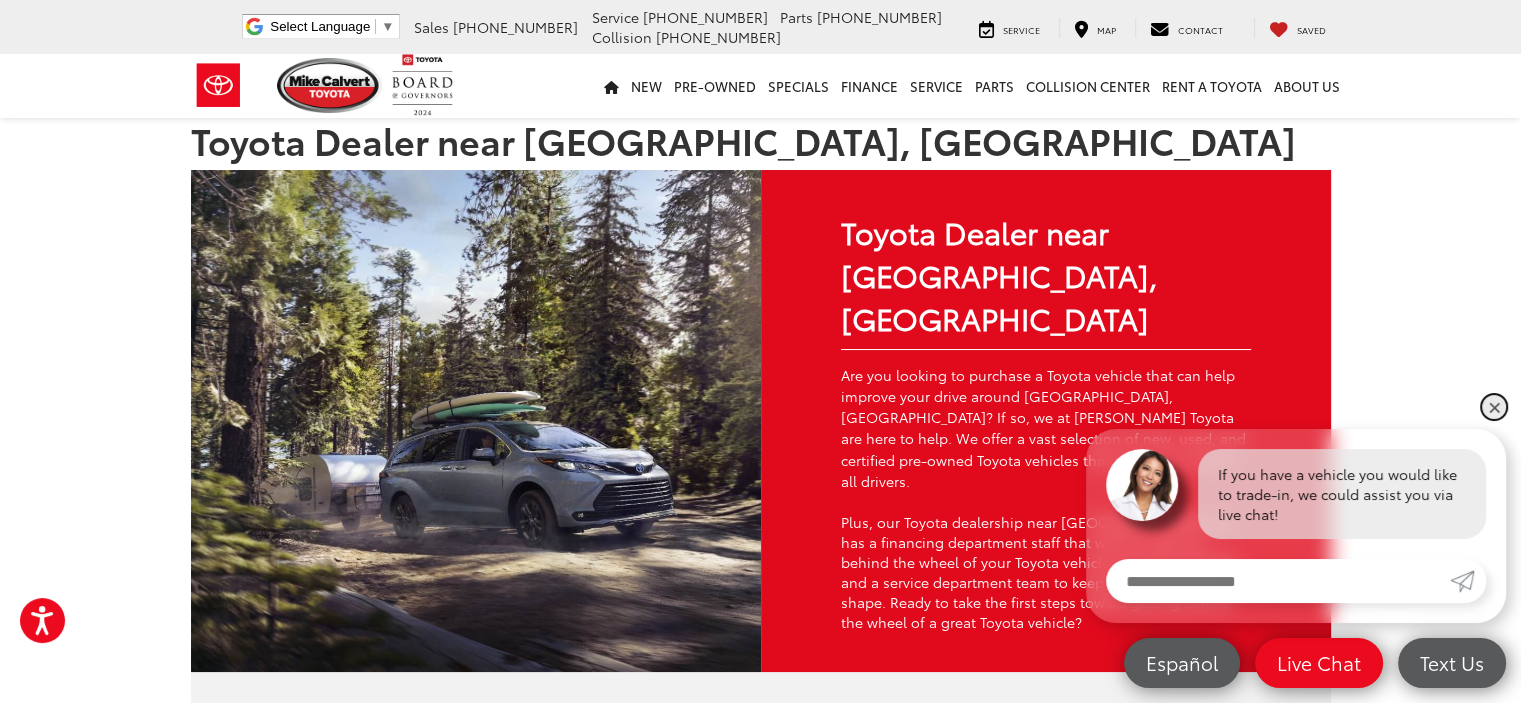 click on "✕" at bounding box center (1494, 407) 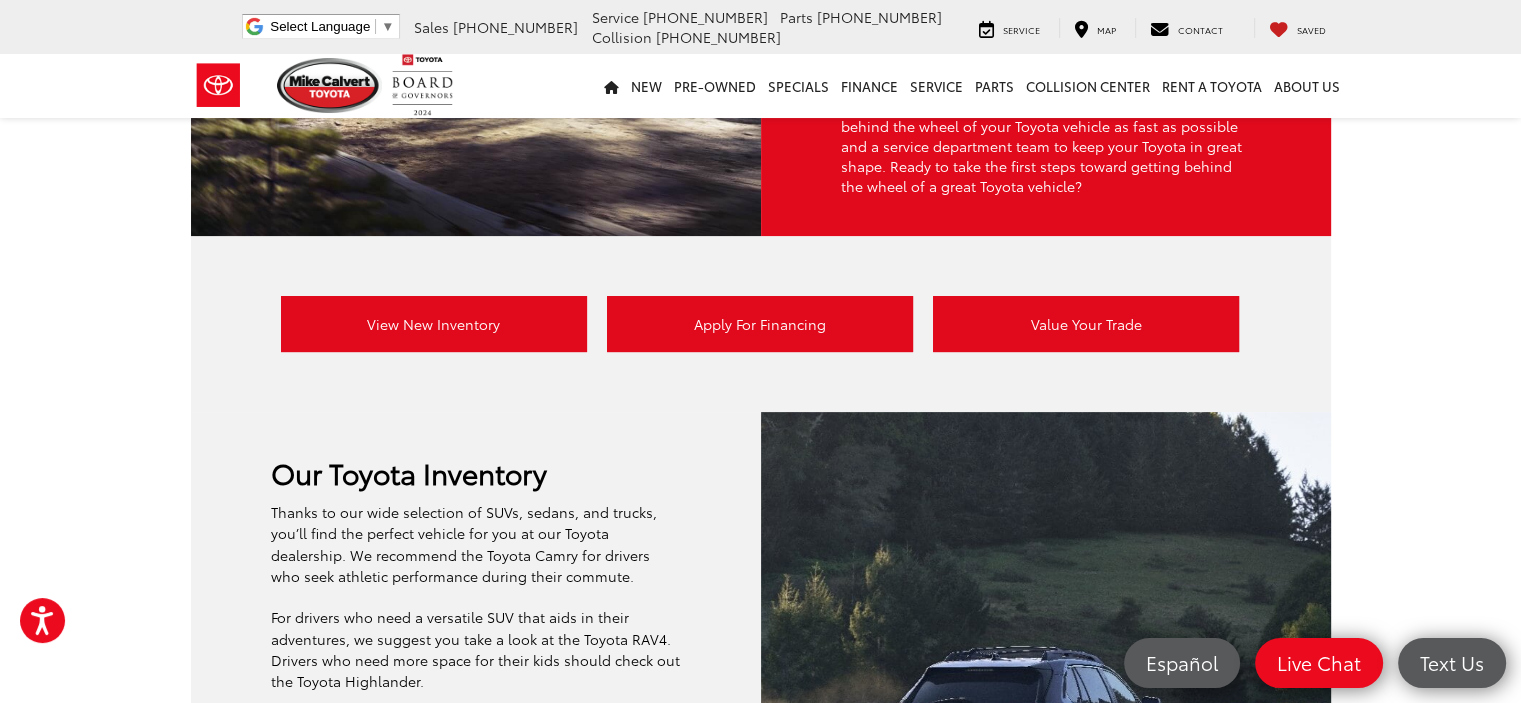 scroll, scrollTop: 440, scrollLeft: 0, axis: vertical 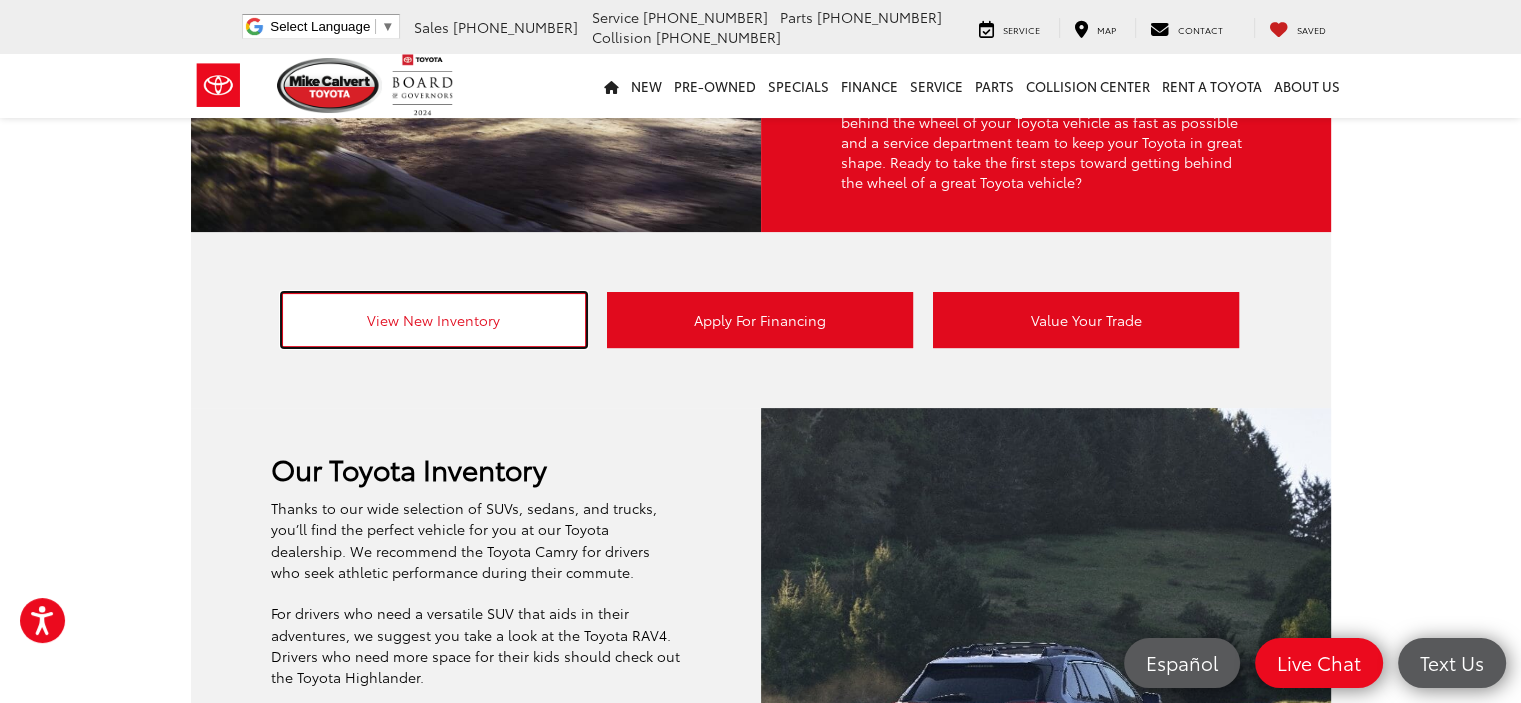 click on "View New Inventory" at bounding box center (434, 320) 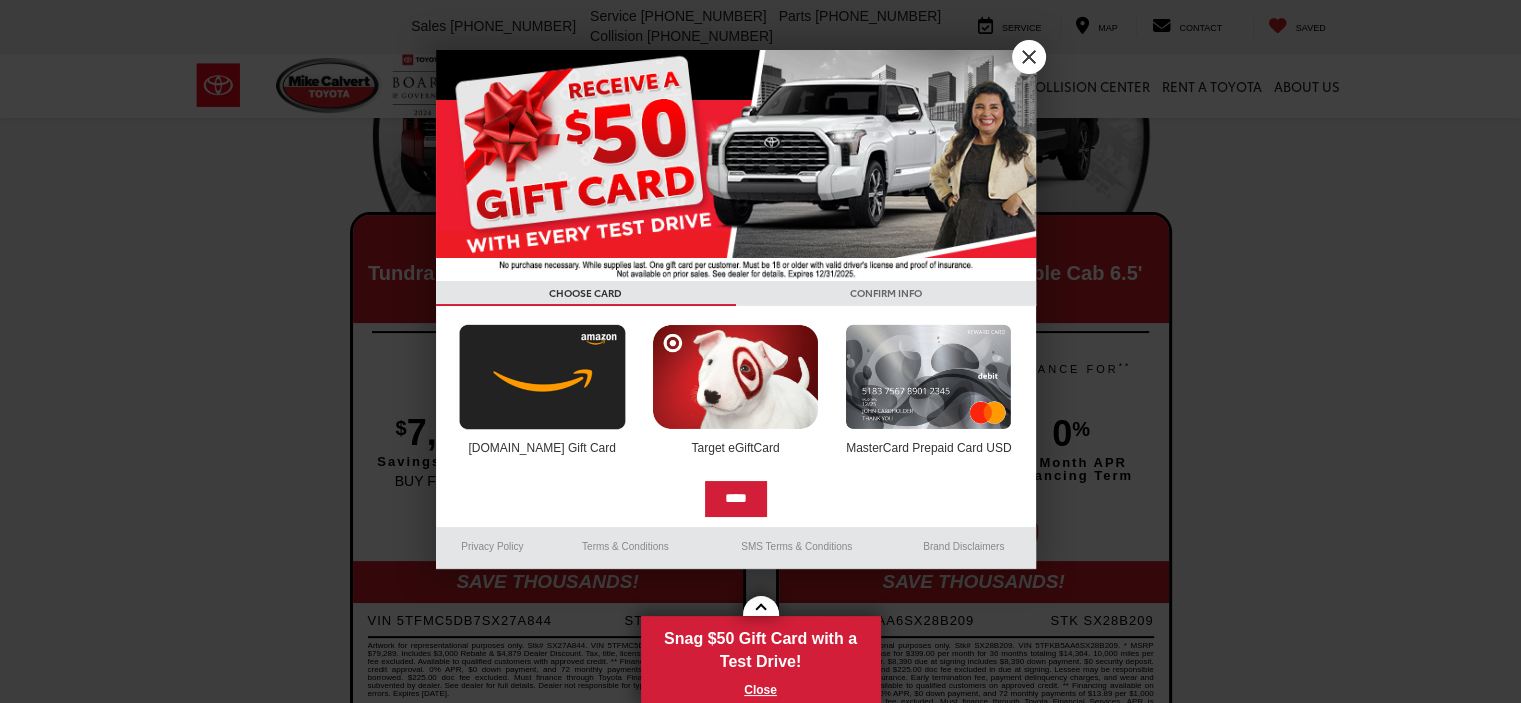 scroll, scrollTop: 356, scrollLeft: 0, axis: vertical 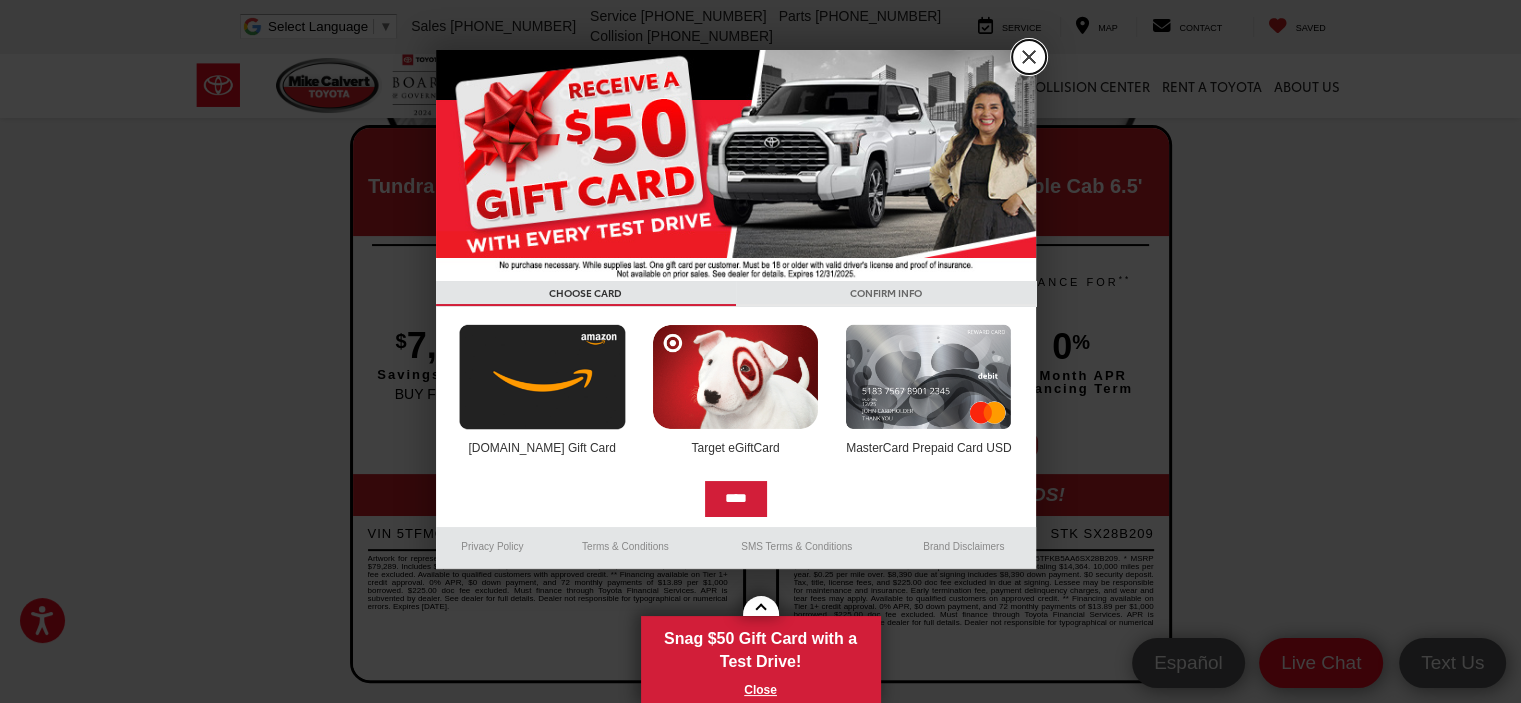click on "X" at bounding box center [1029, 57] 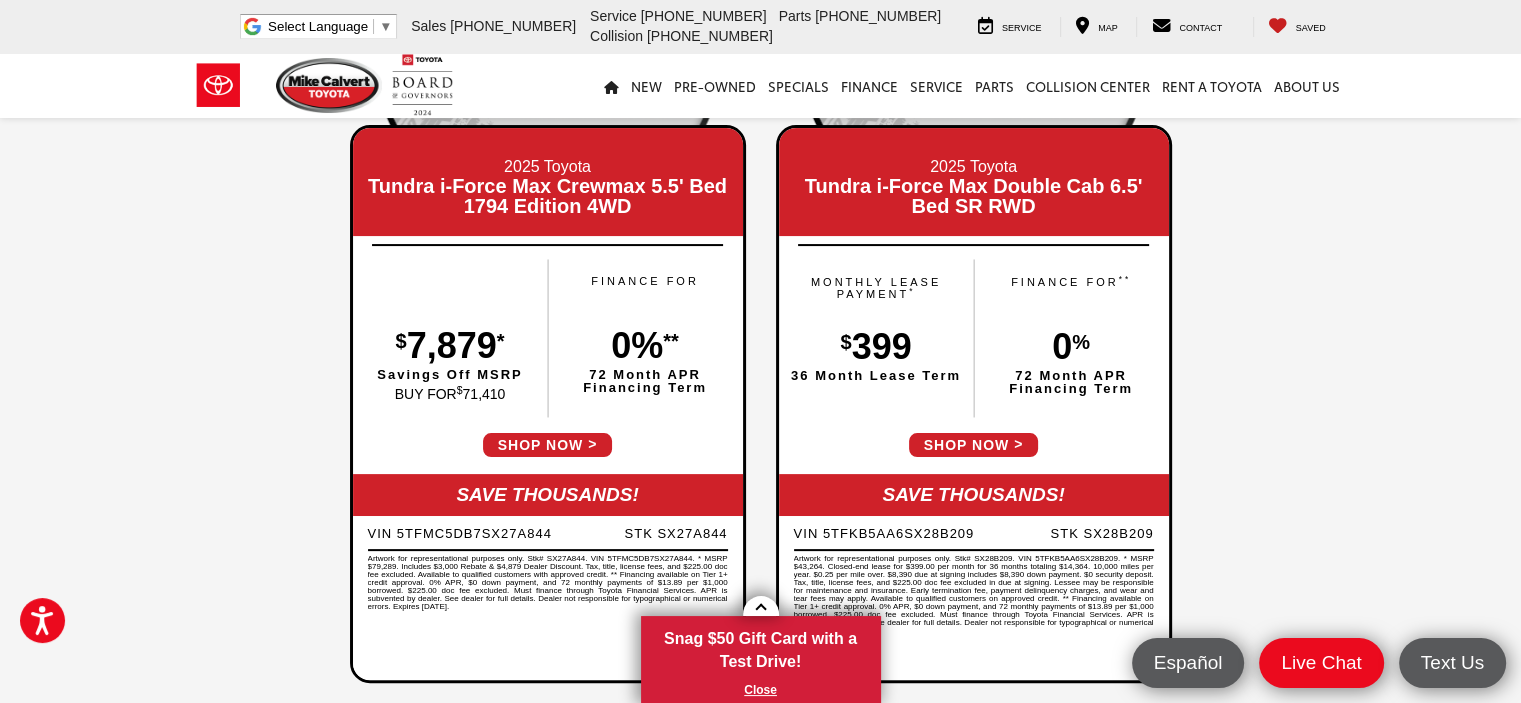 scroll, scrollTop: 320, scrollLeft: 0, axis: vertical 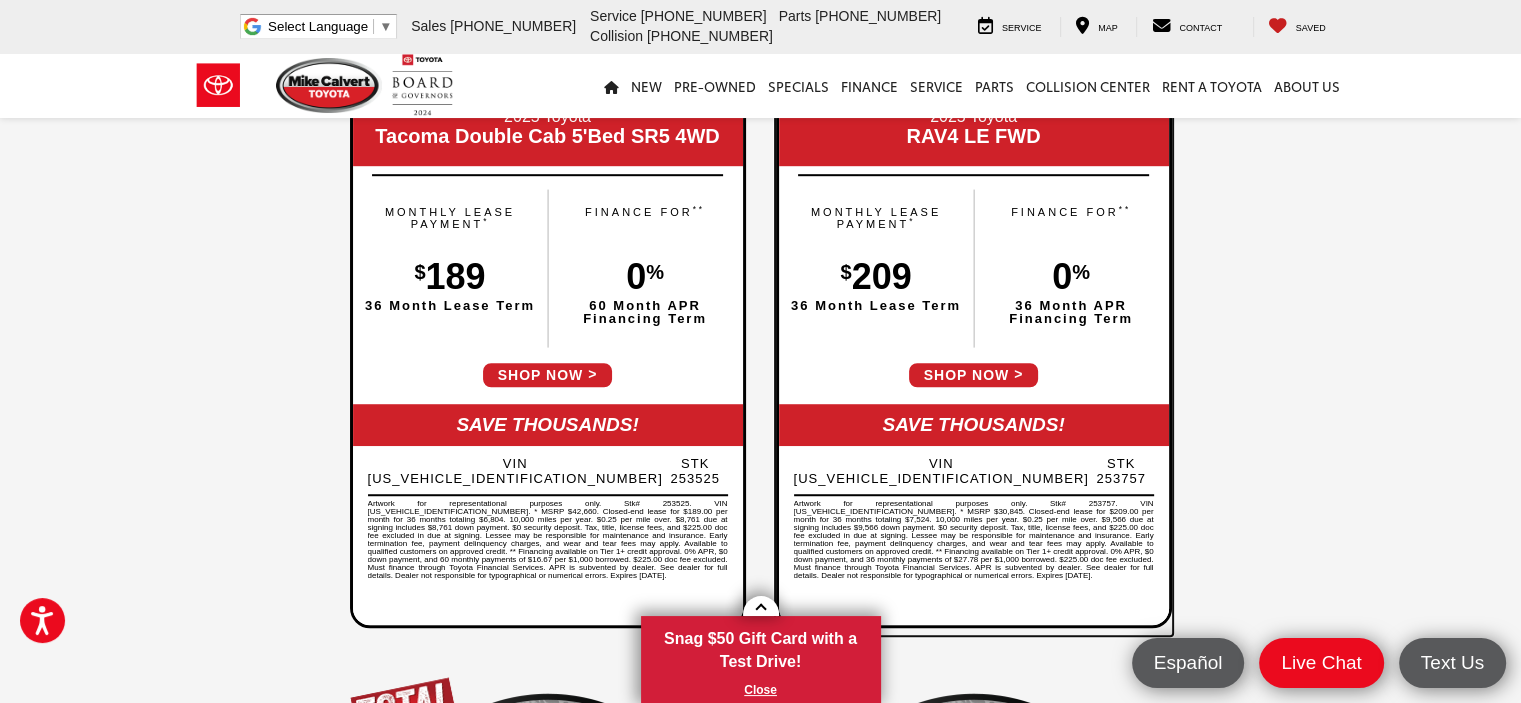 click on "SHOP NOW" at bounding box center (974, 375) 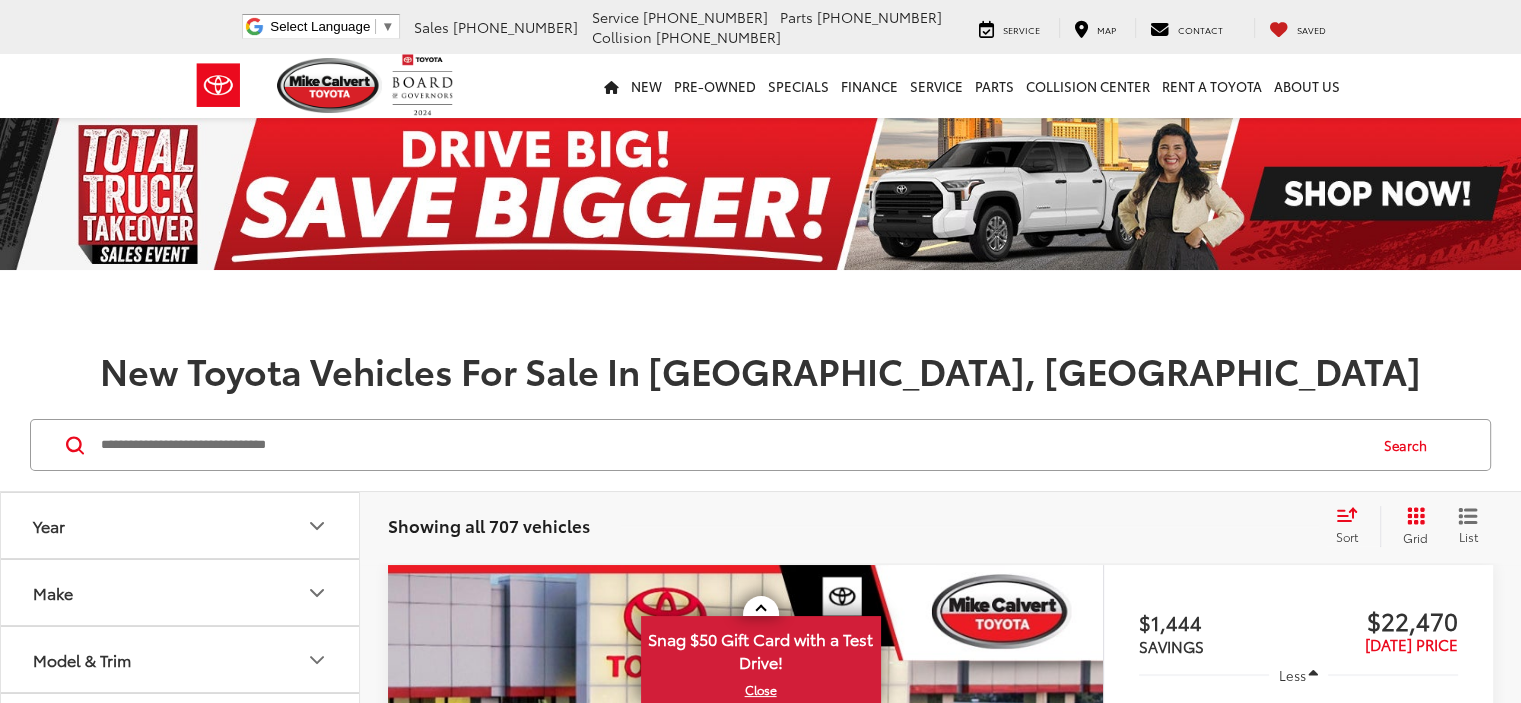 scroll, scrollTop: 119, scrollLeft: 0, axis: vertical 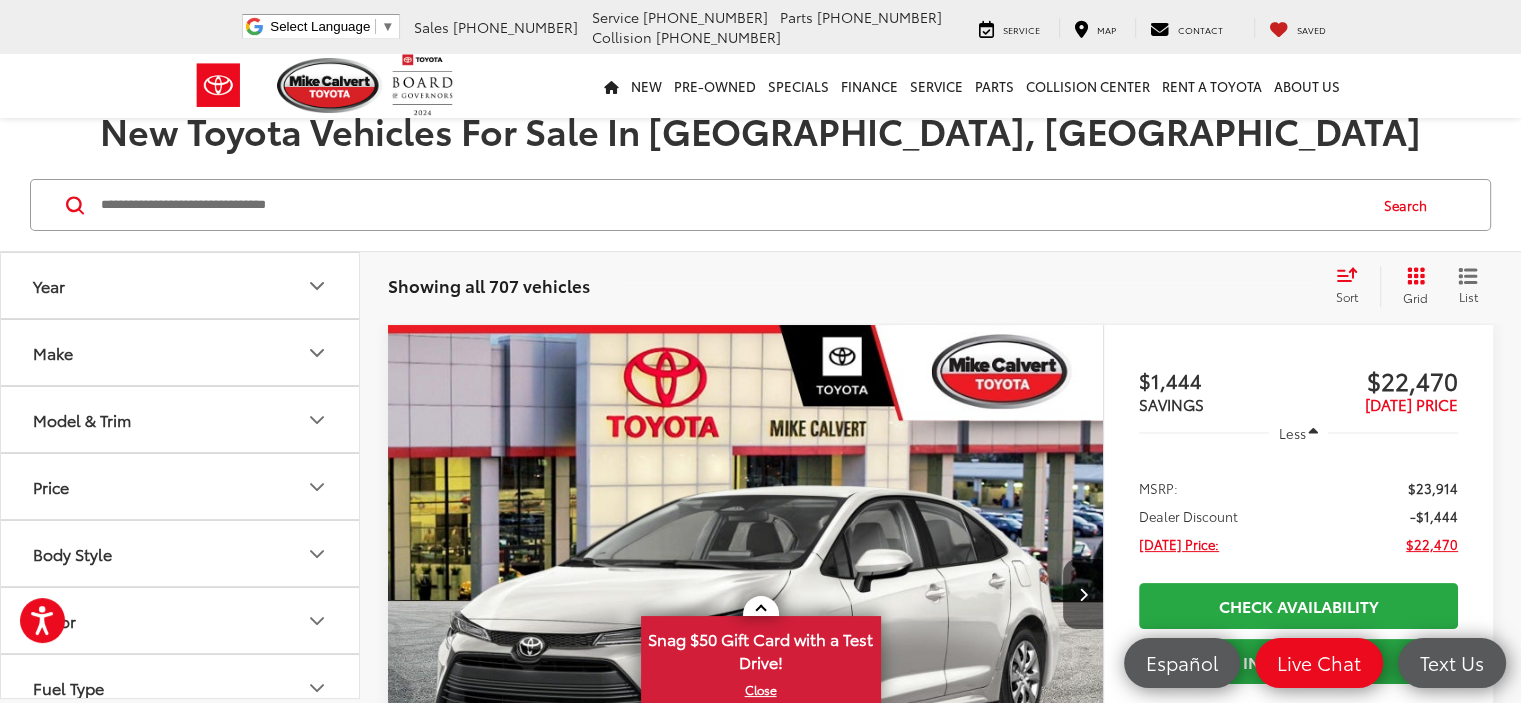 click 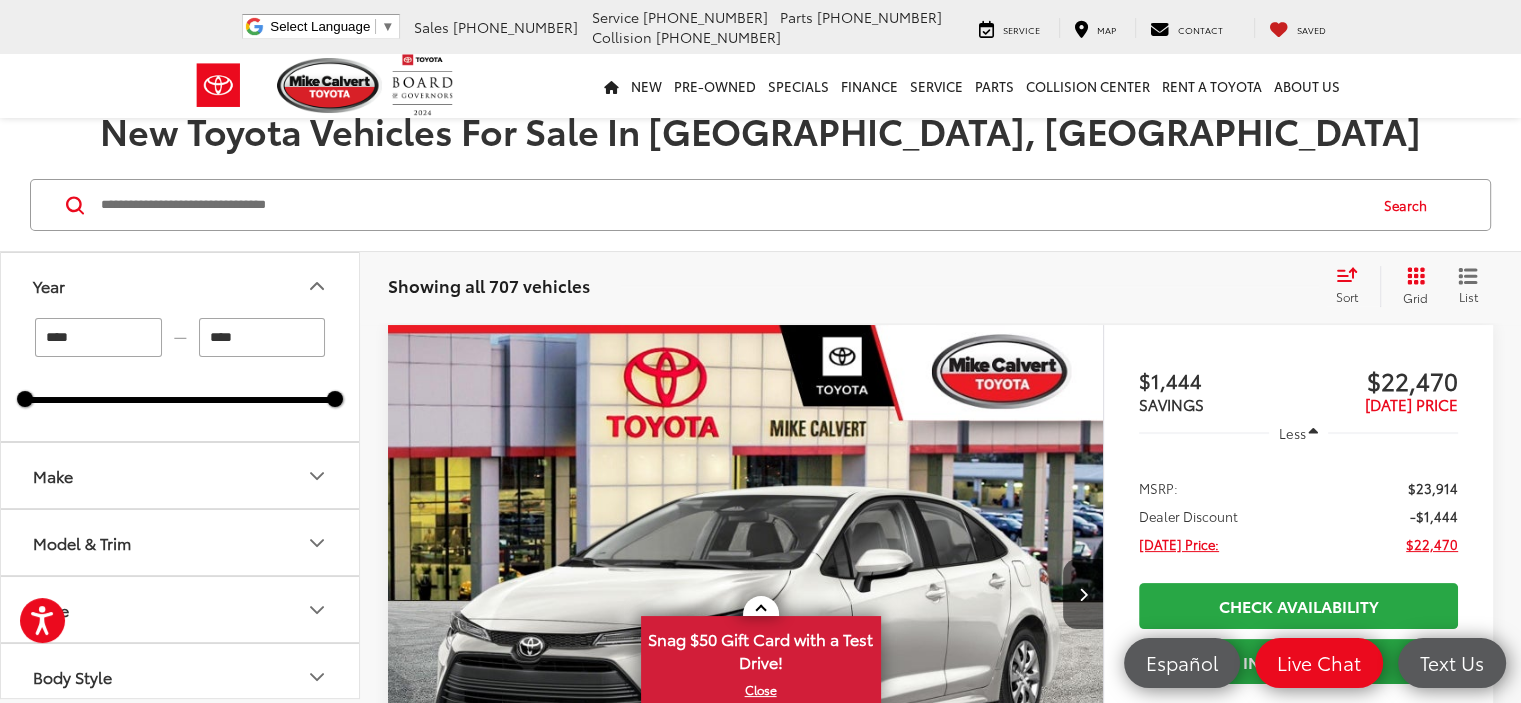 scroll, scrollTop: 0, scrollLeft: 0, axis: both 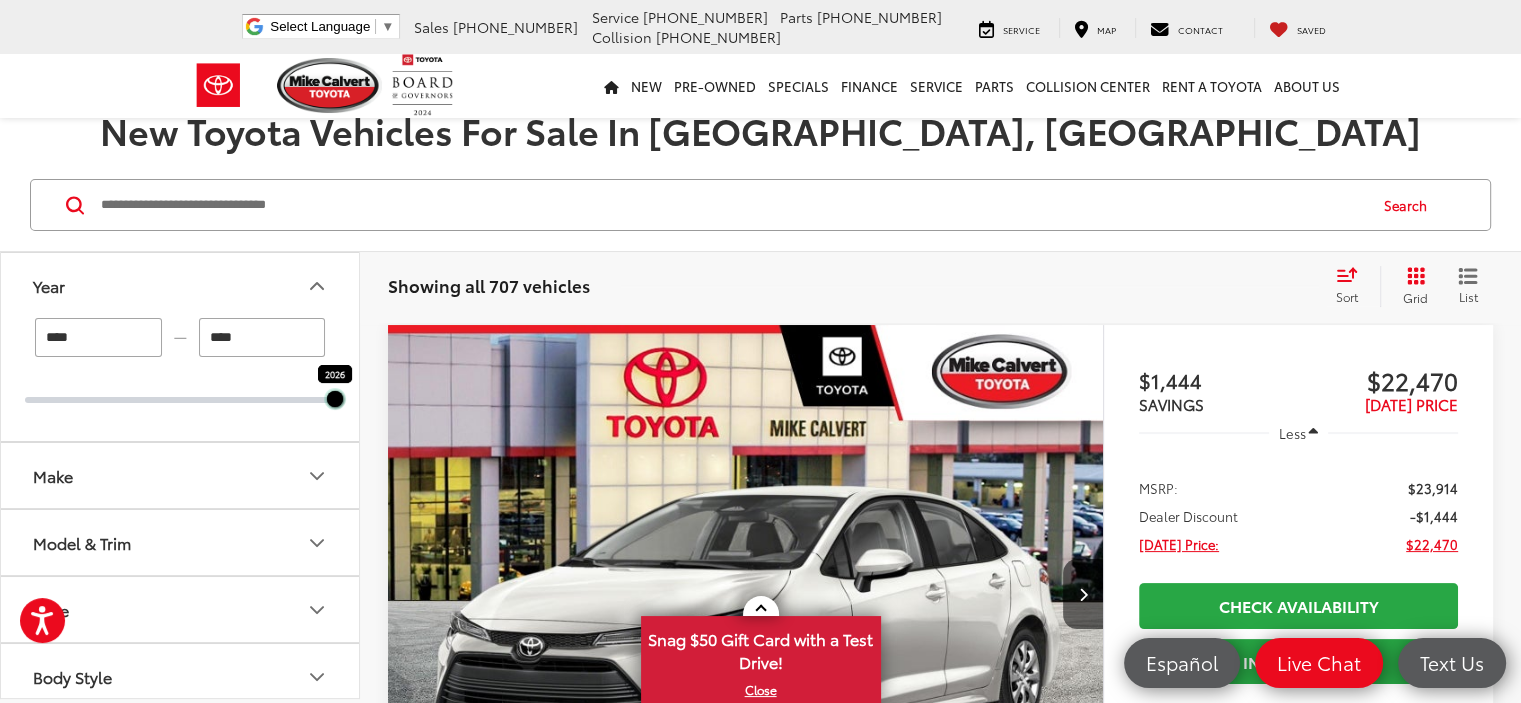 drag, startPoint x: 21, startPoint y: 402, endPoint x: 306, endPoint y: 477, distance: 294.70325 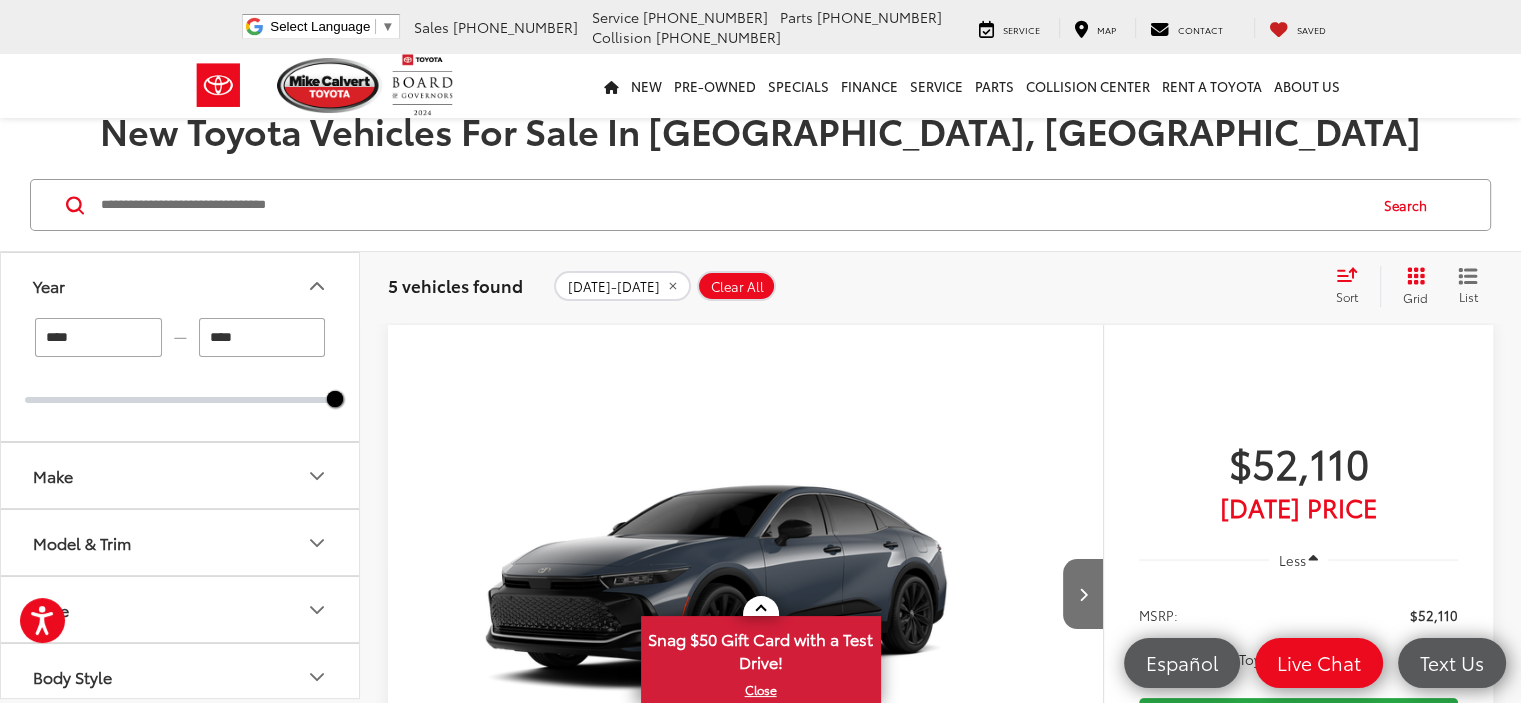 click 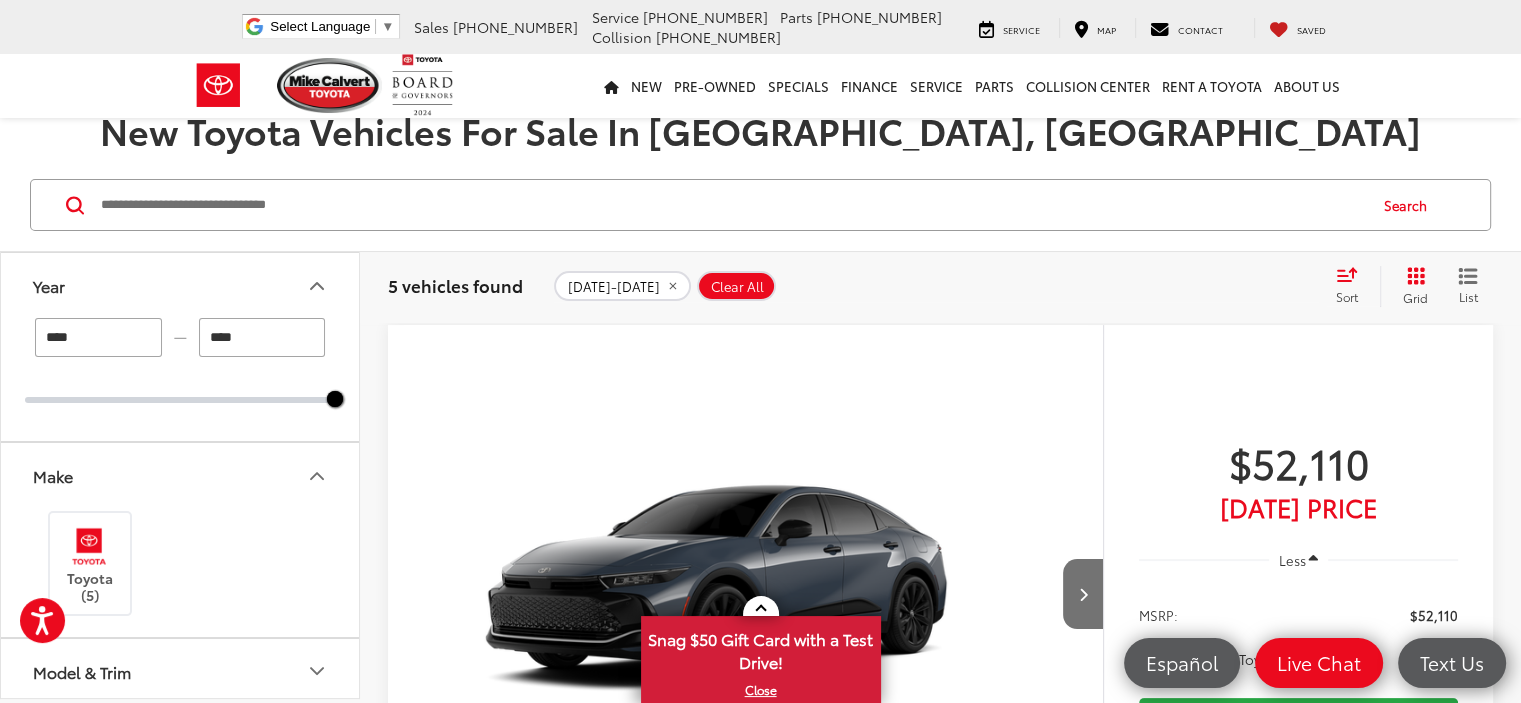 click 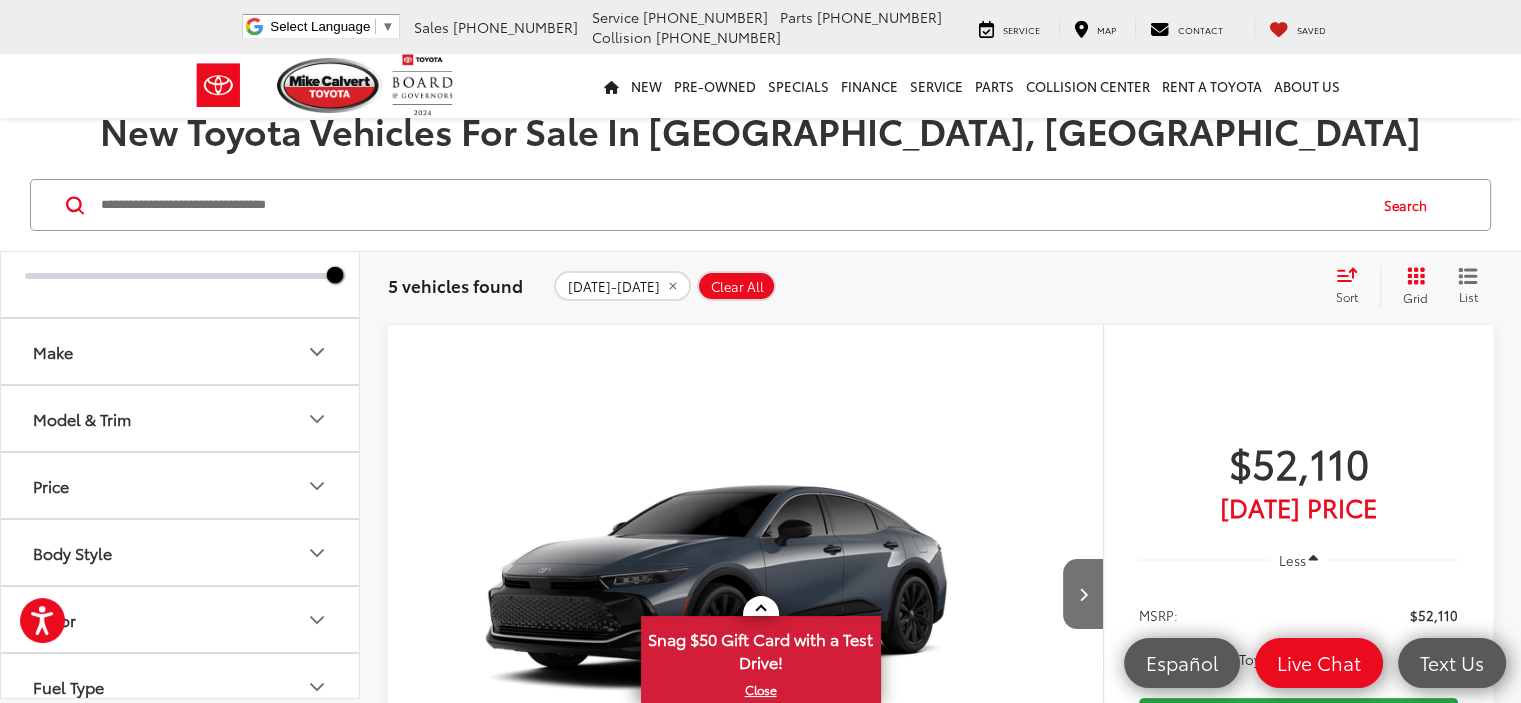 scroll, scrollTop: 122, scrollLeft: 0, axis: vertical 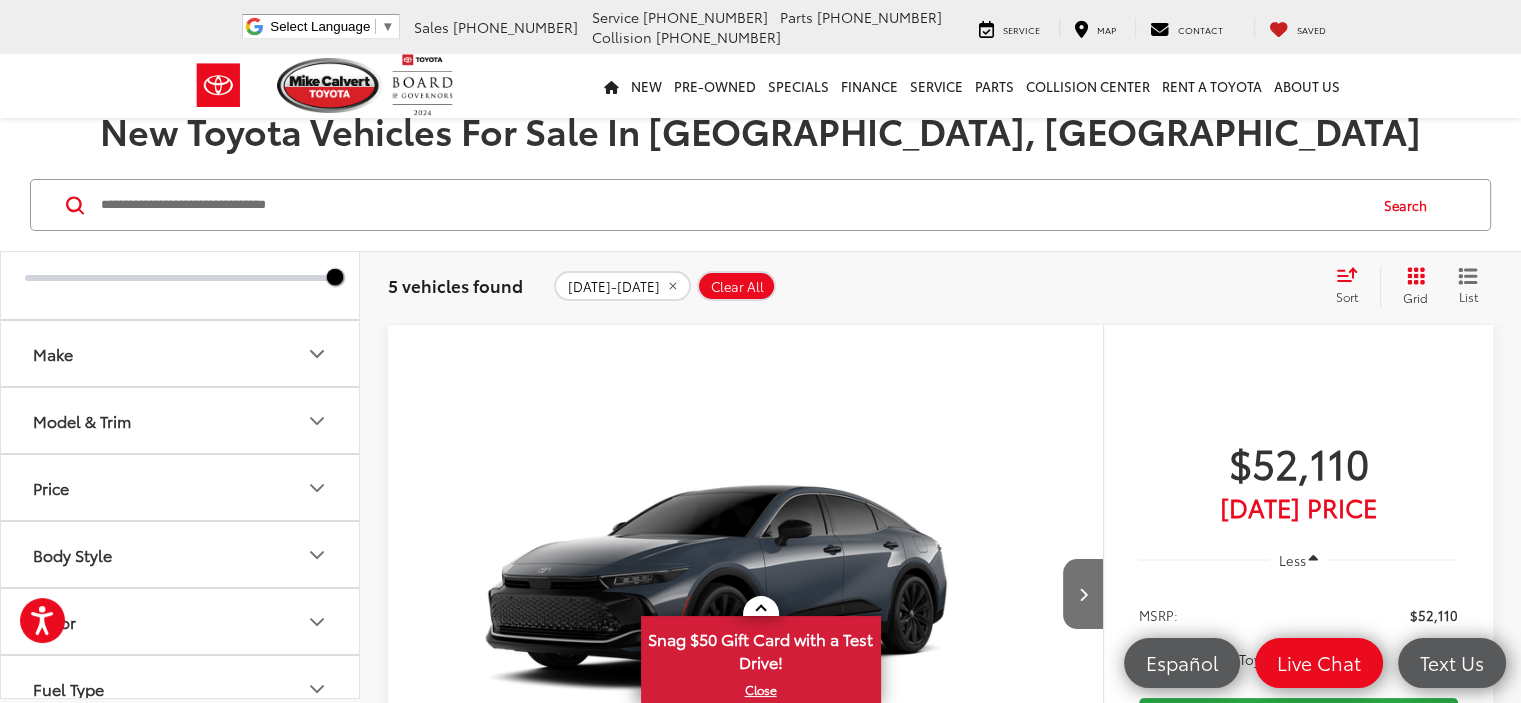 click 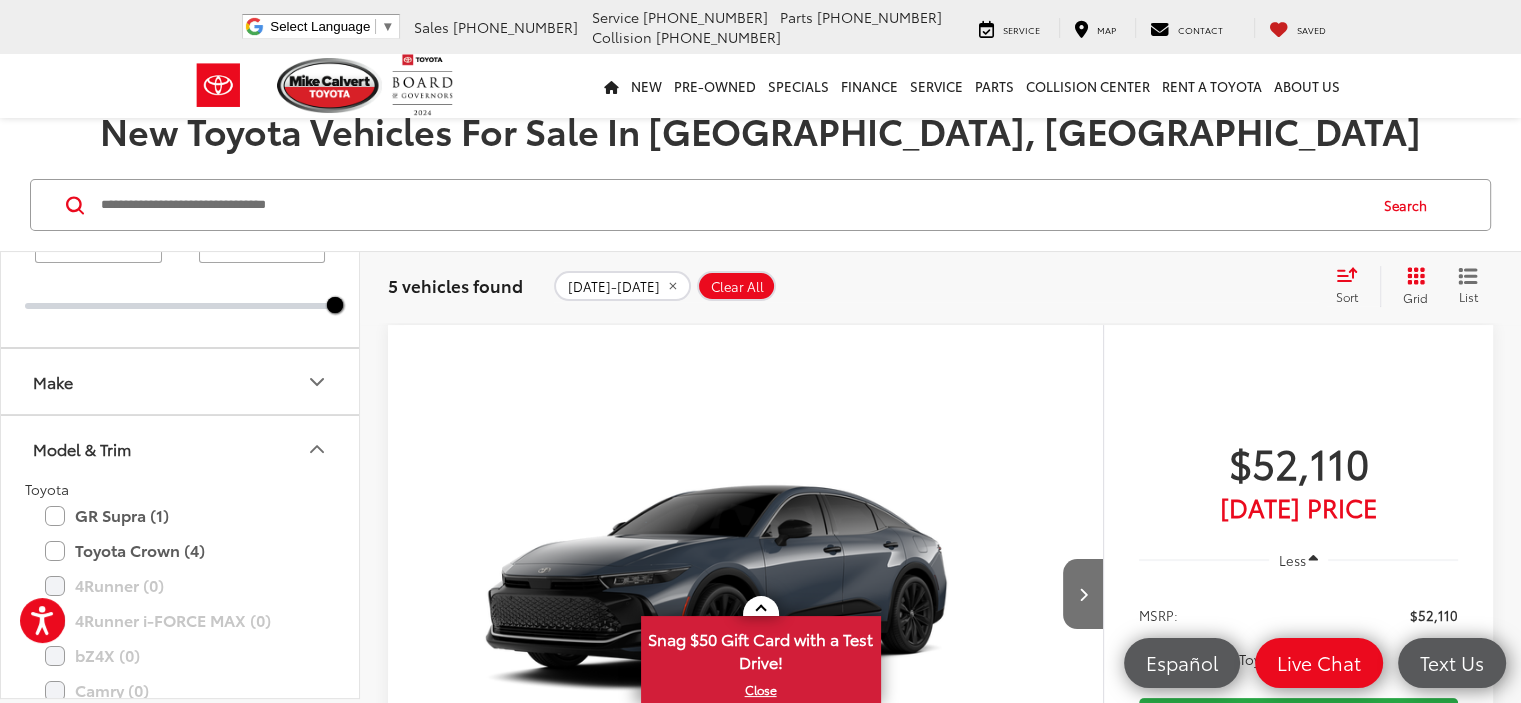 scroll, scrollTop: 0, scrollLeft: 0, axis: both 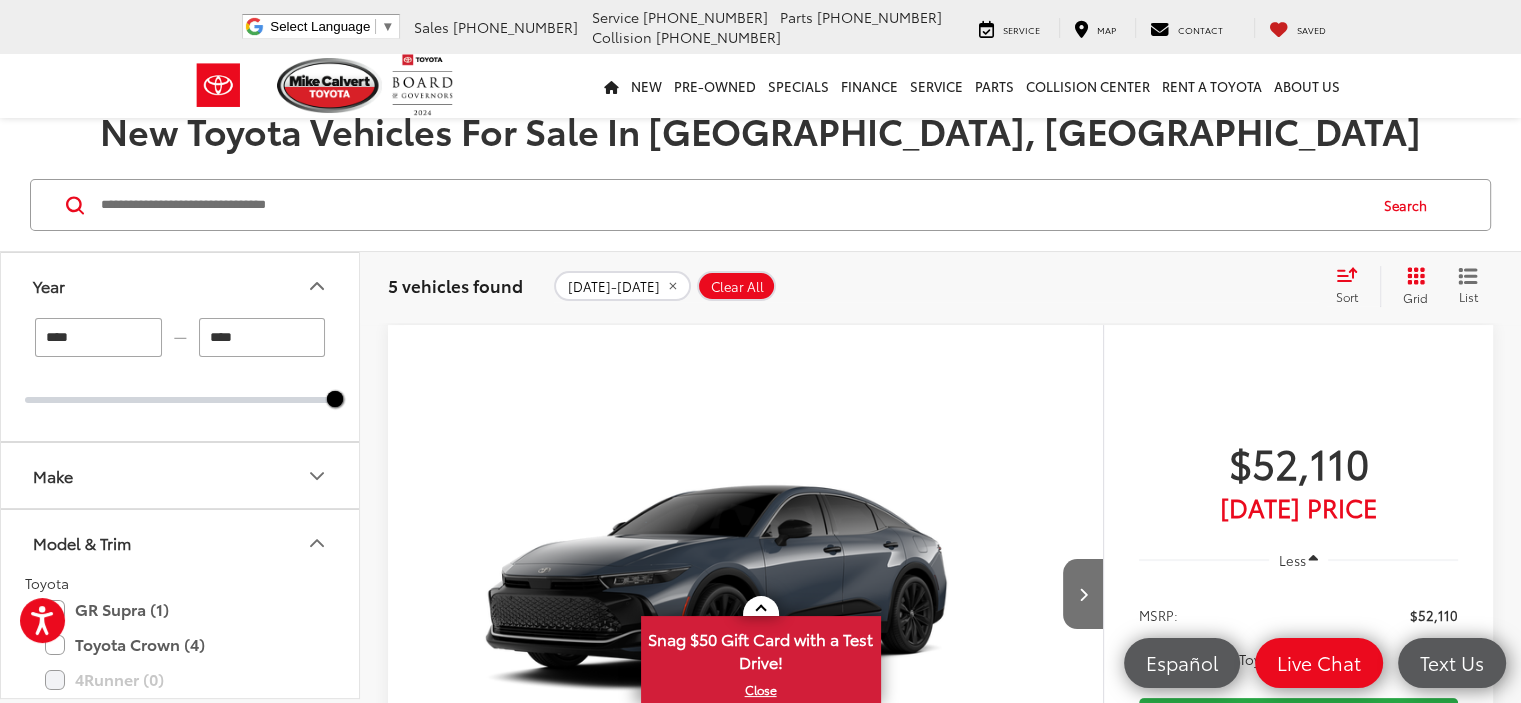 click on "****" at bounding box center [98, 337] 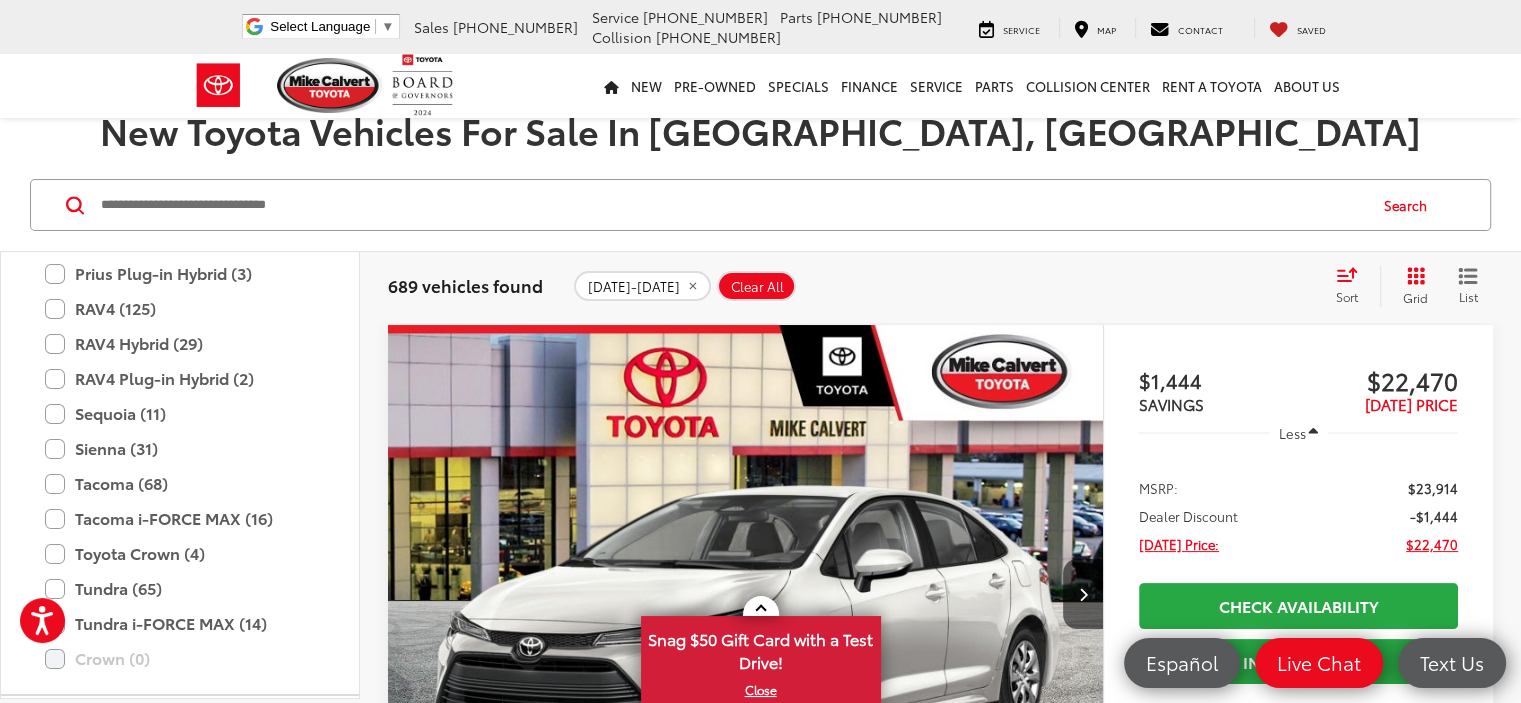 scroll, scrollTop: 887, scrollLeft: 0, axis: vertical 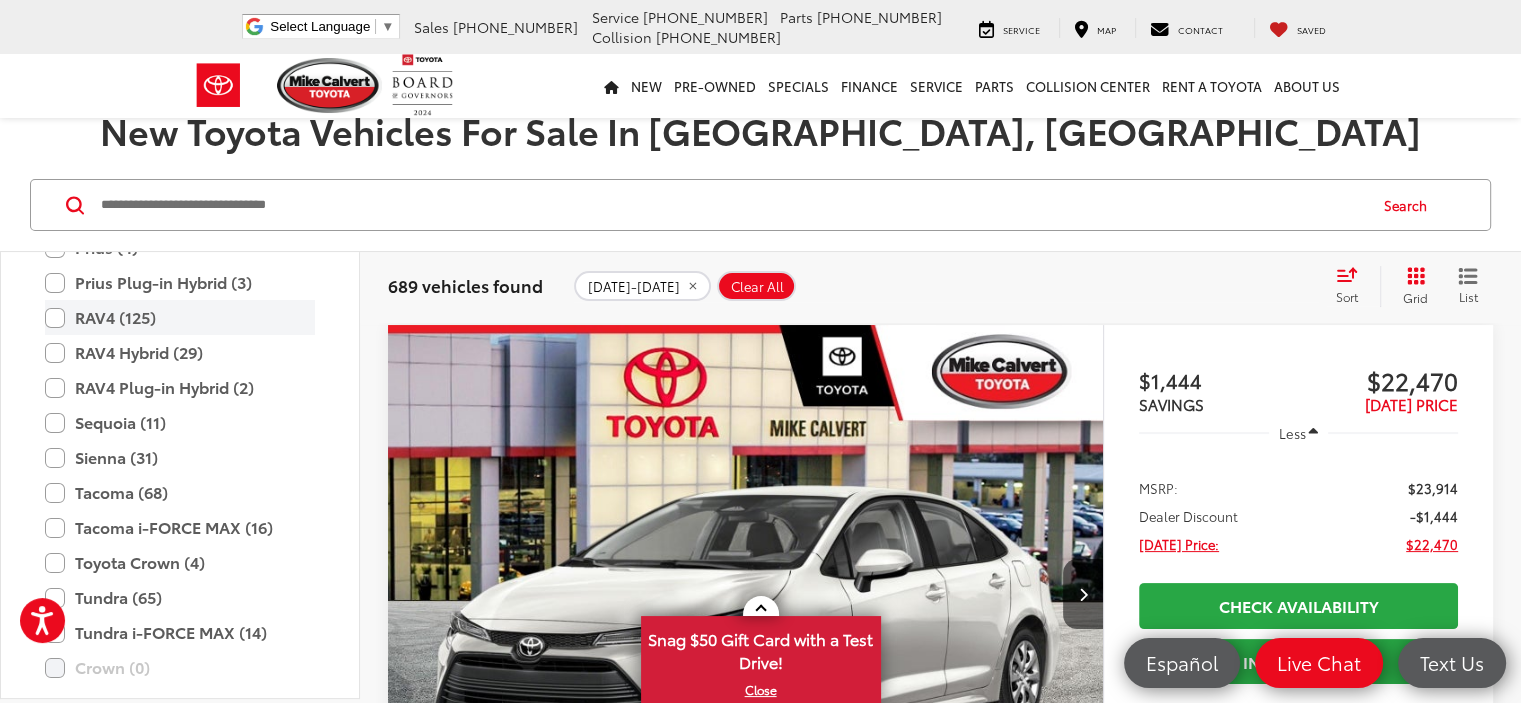 click on "RAV4 (125)" at bounding box center [180, 317] 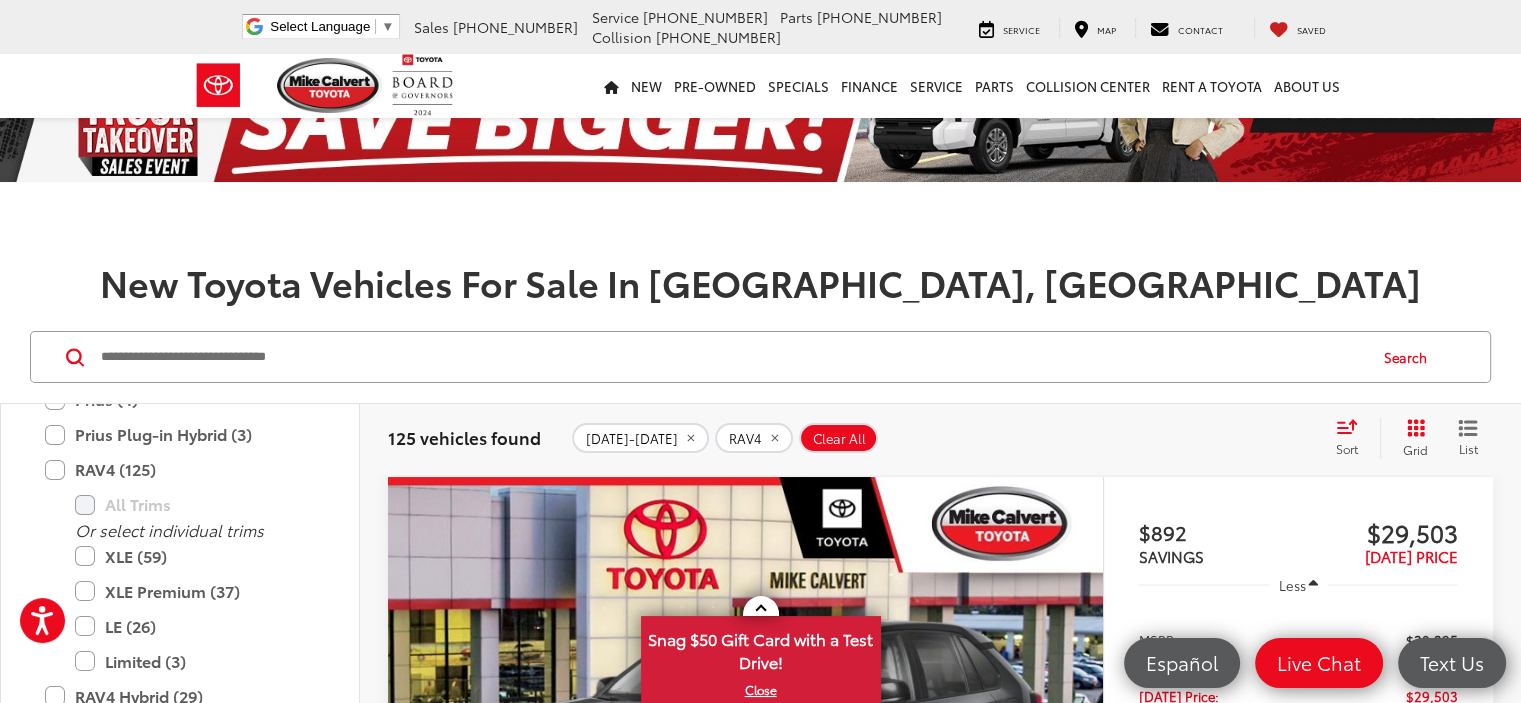 scroll, scrollTop: 75, scrollLeft: 0, axis: vertical 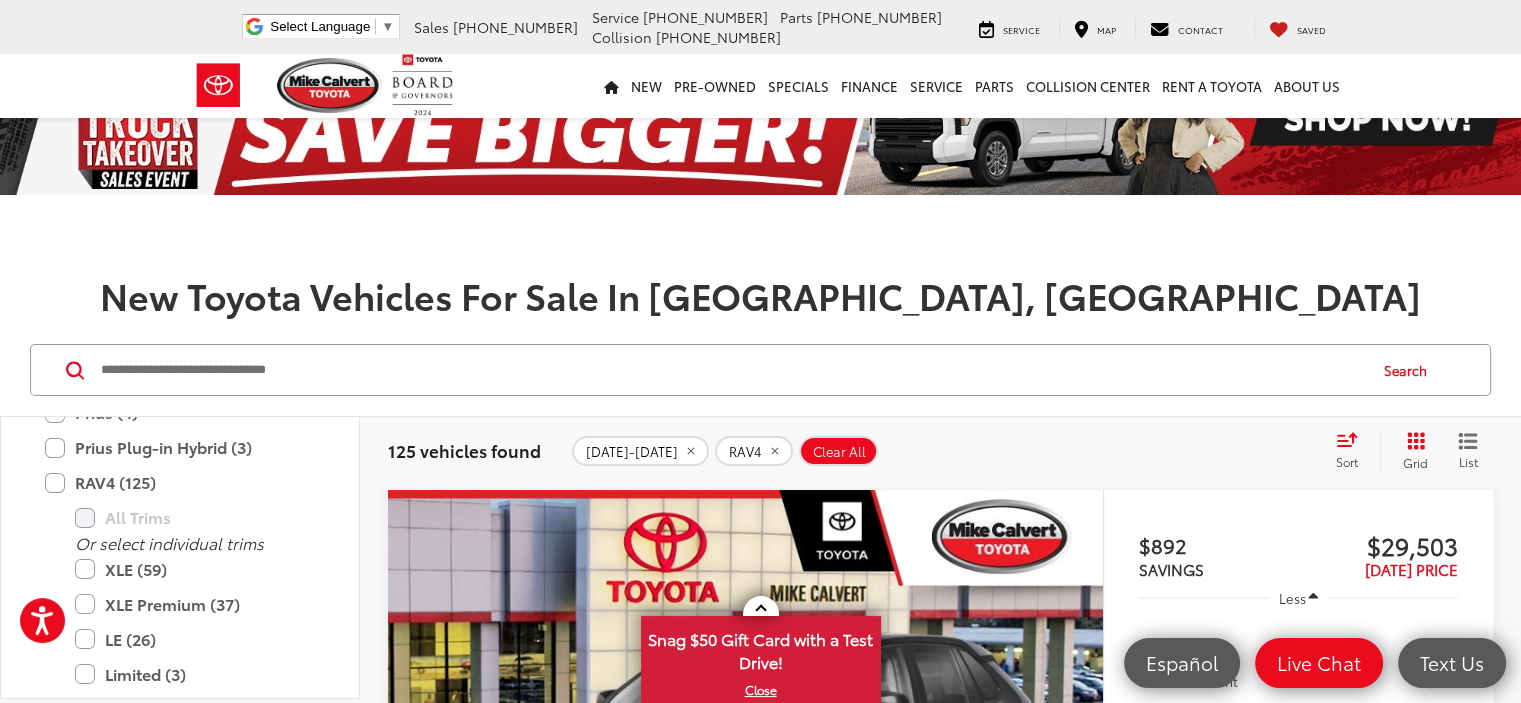 click on "Sort" at bounding box center (1347, 461) 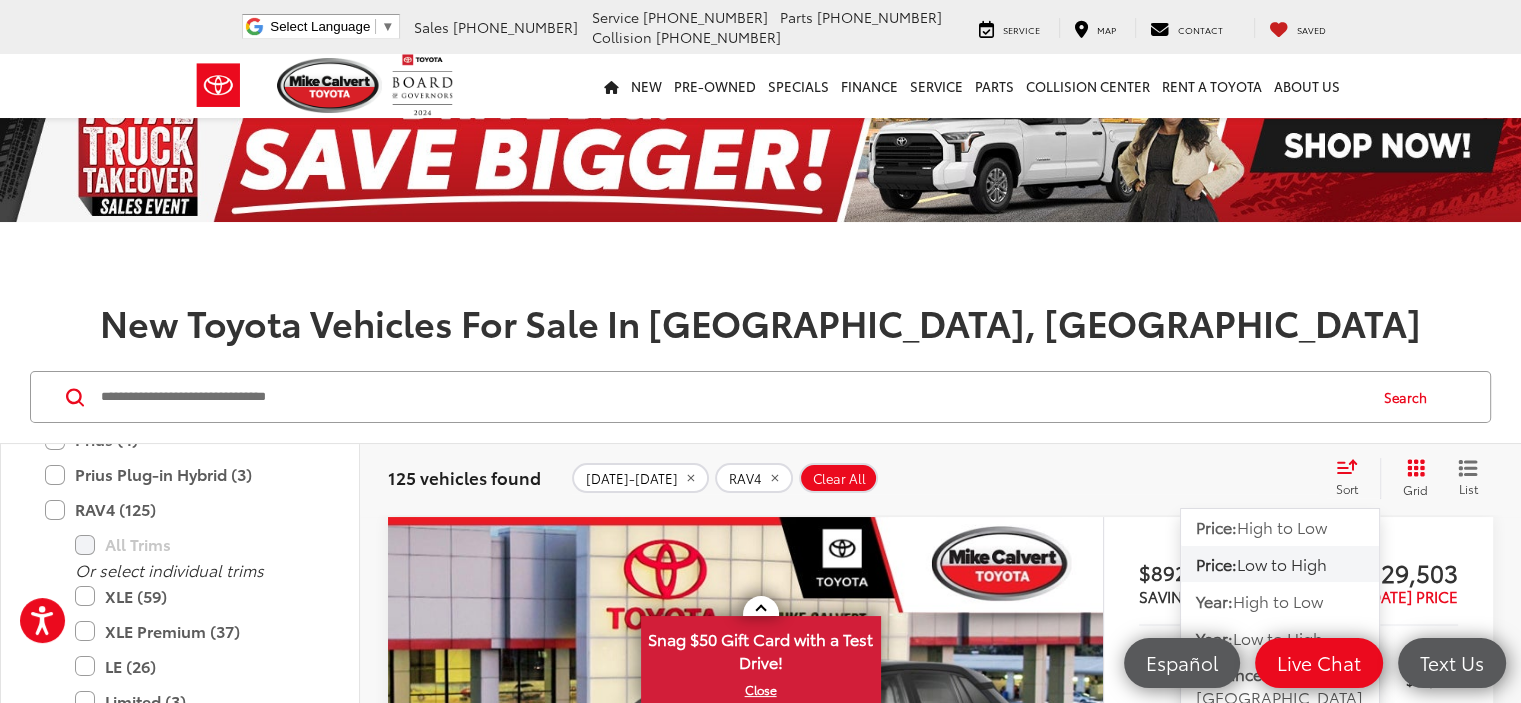 scroll, scrollTop: 38, scrollLeft: 0, axis: vertical 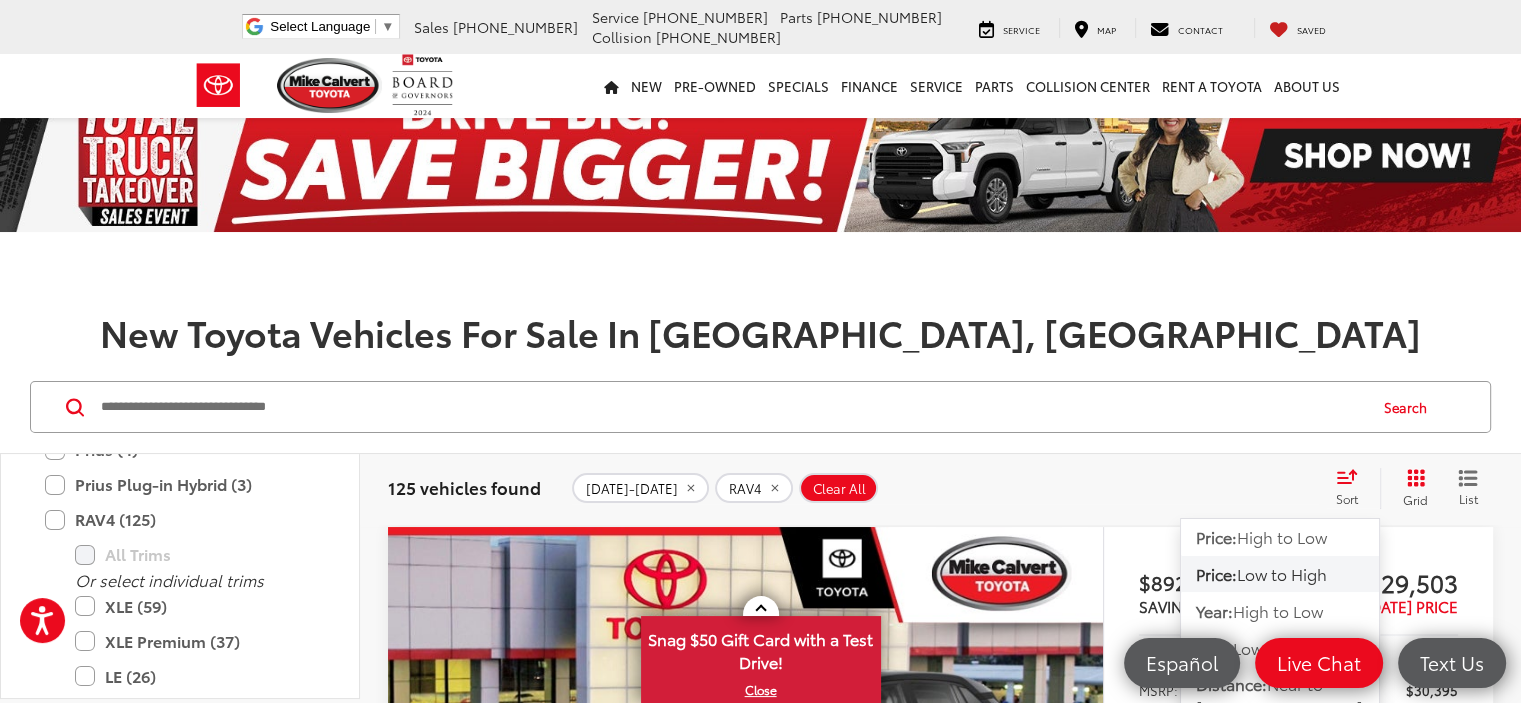 click on "2025-2026 RAV4 Clear All + 0" at bounding box center [945, 488] 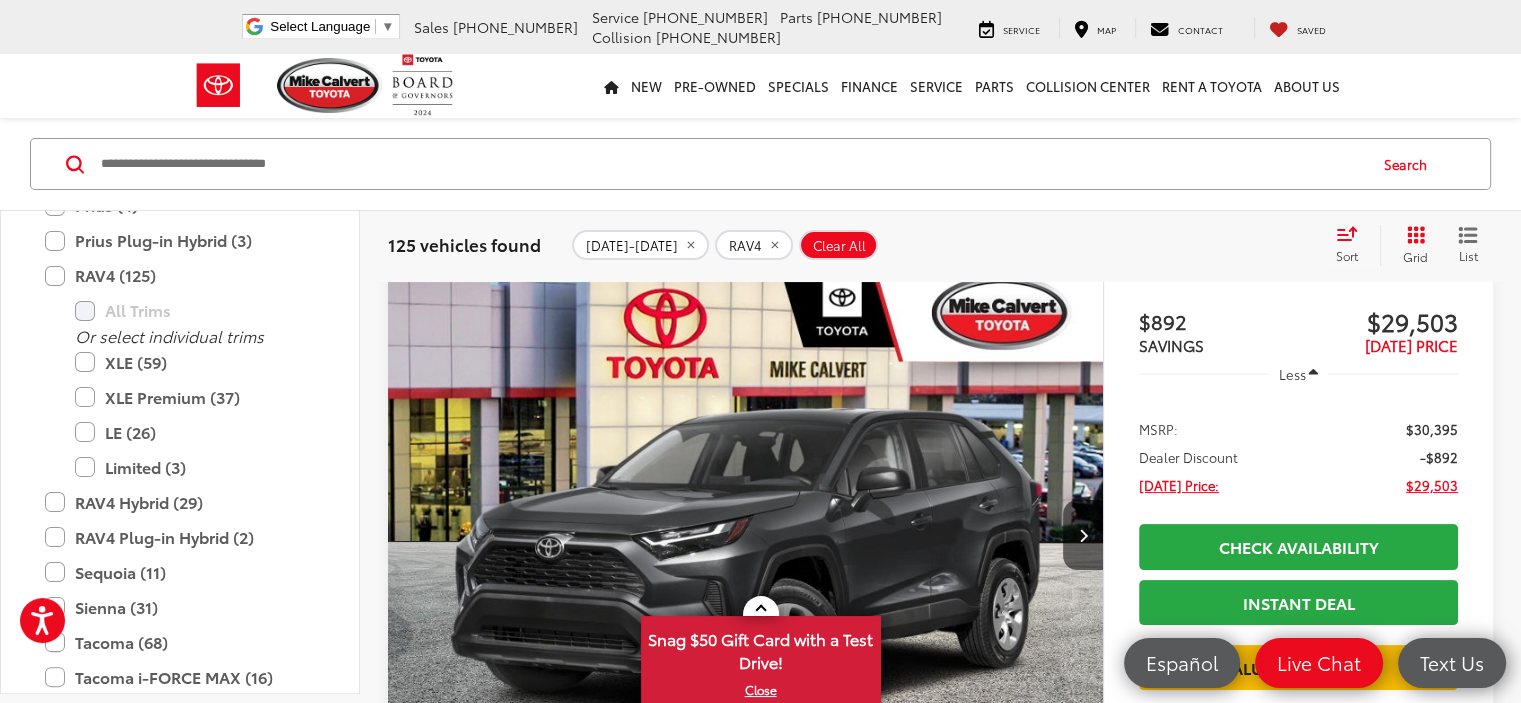 scroll, scrollTop: 277, scrollLeft: 0, axis: vertical 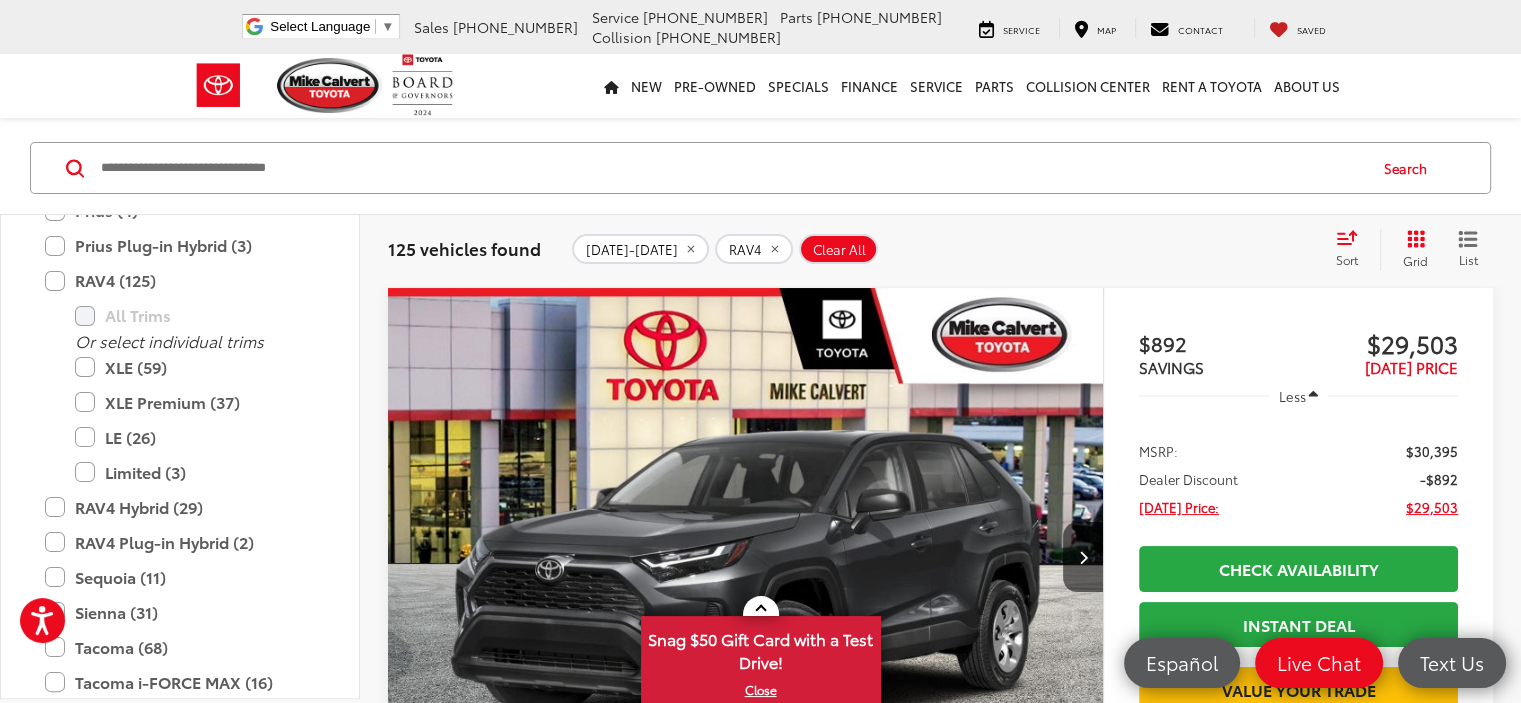 click on "Features Bluetooth® Keyless Entry Wi-Fi Hotspot Automatic High Beams Emergency Brake Assist Lane Departure Warning Disclaimer More Details Comments Dealer Comments Price includes: $500 - TFS College Grad Program. Exp. 08/04/2025 $500 - TFS Toyota Lease Loyalty Program . $500ExpDate   Silver Sky Metallic 2025 Toyota RAV4 LE FWD 8-Speed Automatic 2.5L 4-Cylinder DOHC Dual VVT-i Ash Cloth. 27/35 City/Highway MPG More..." at bounding box center [745, 976] 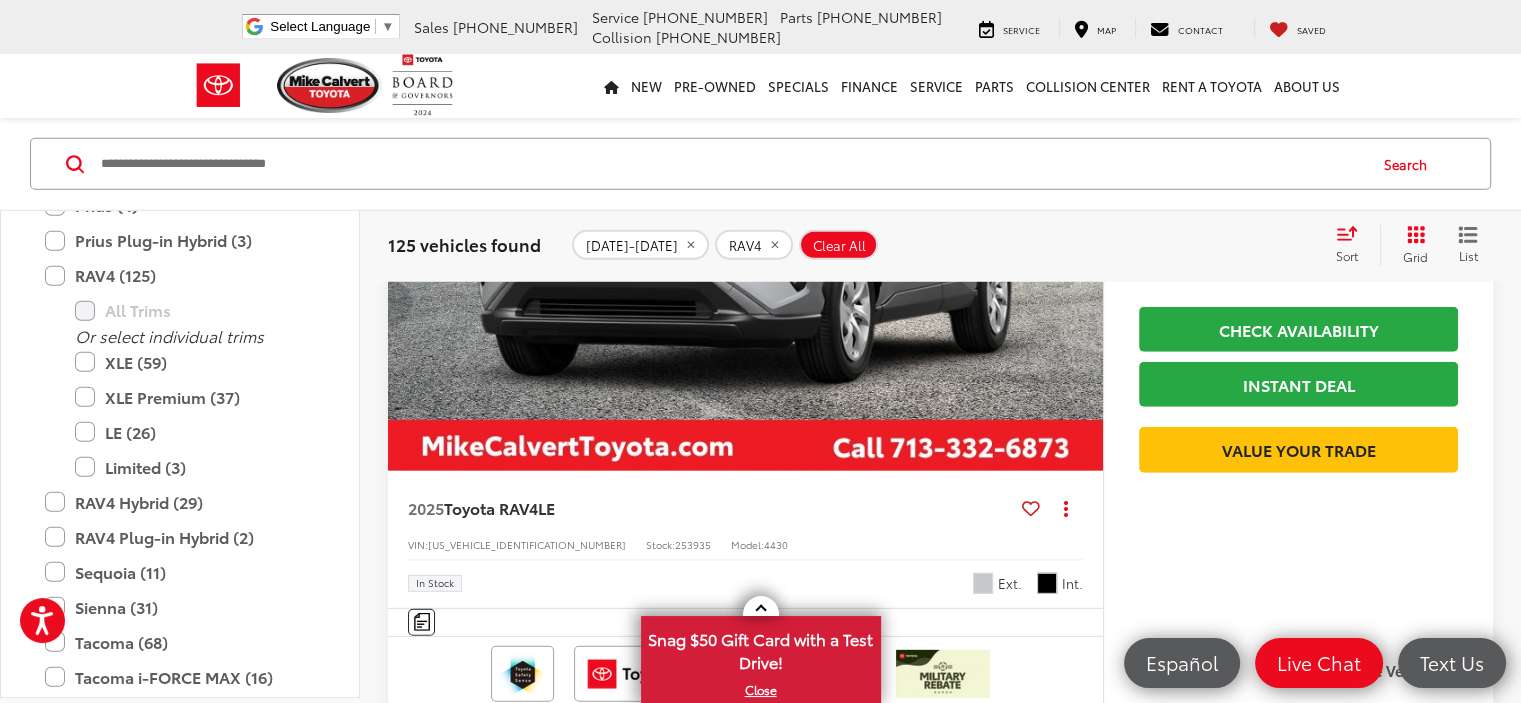 scroll, scrollTop: 5656, scrollLeft: 0, axis: vertical 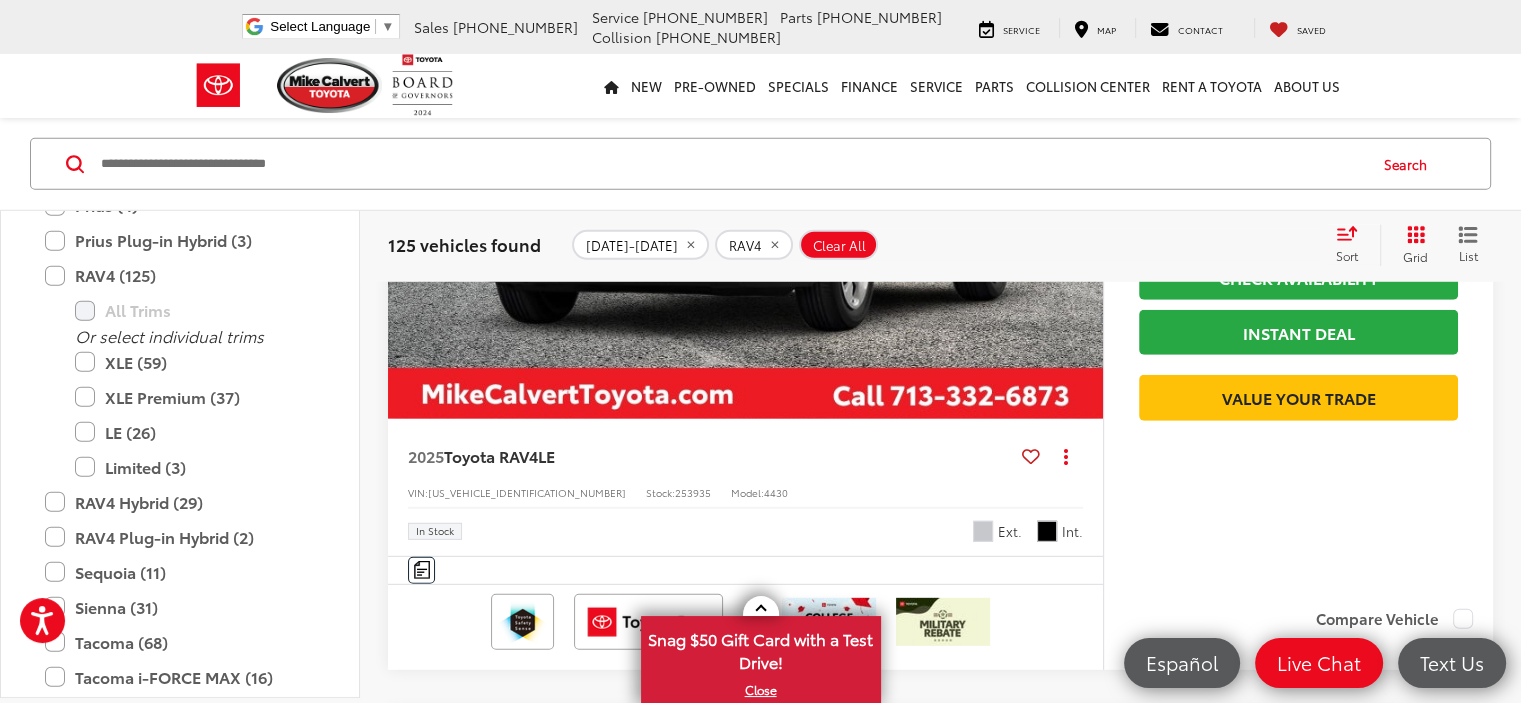 click at bounding box center (1047, 1360) 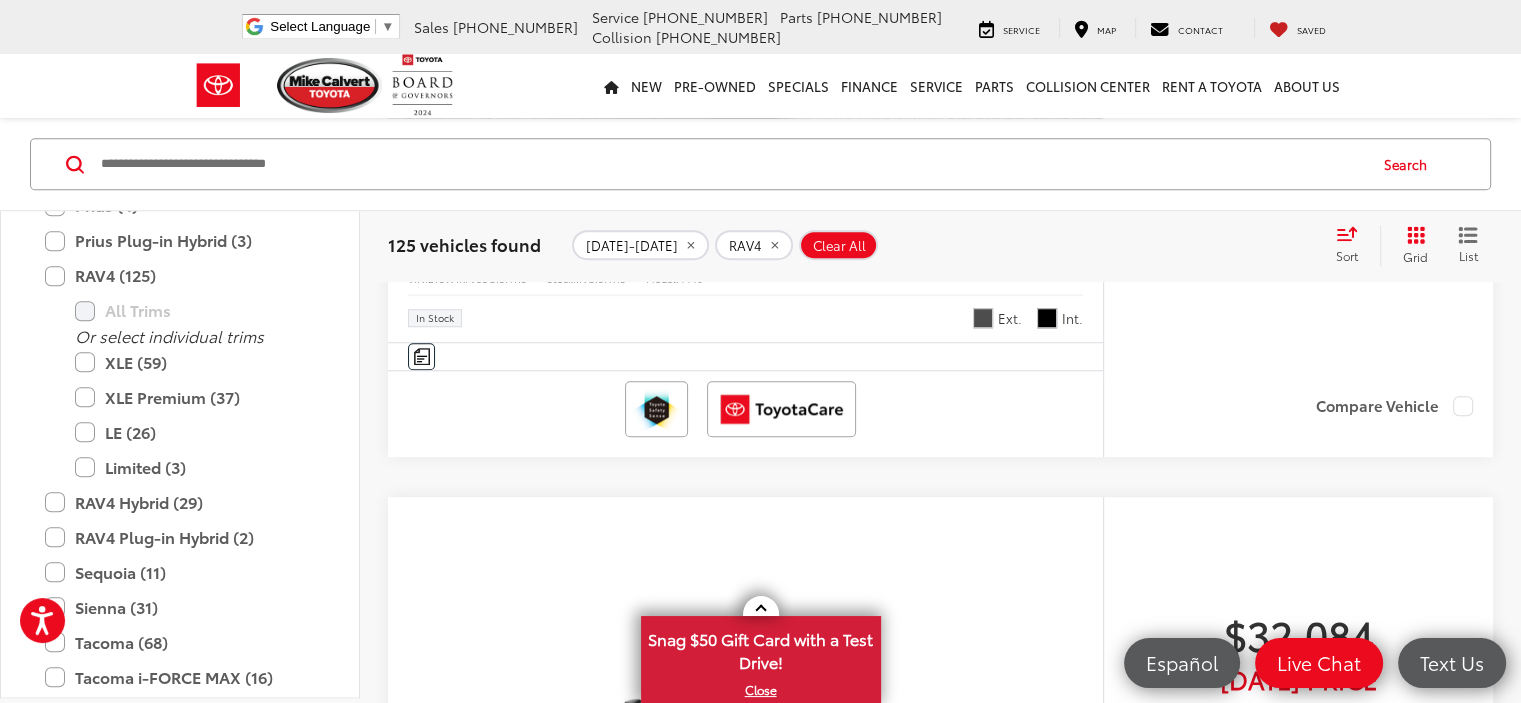 scroll, scrollTop: 9136, scrollLeft: 0, axis: vertical 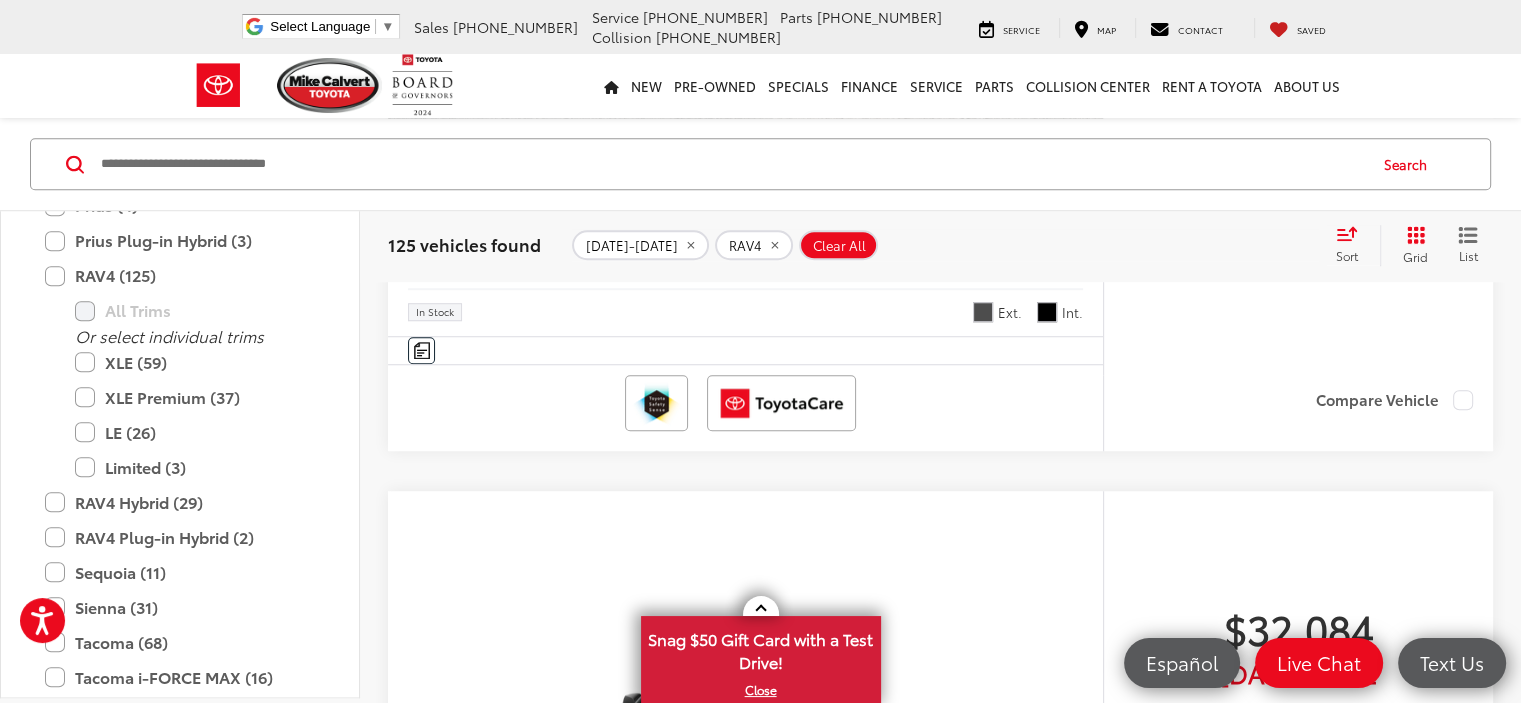 click on "2" at bounding box center [1135, 1351] 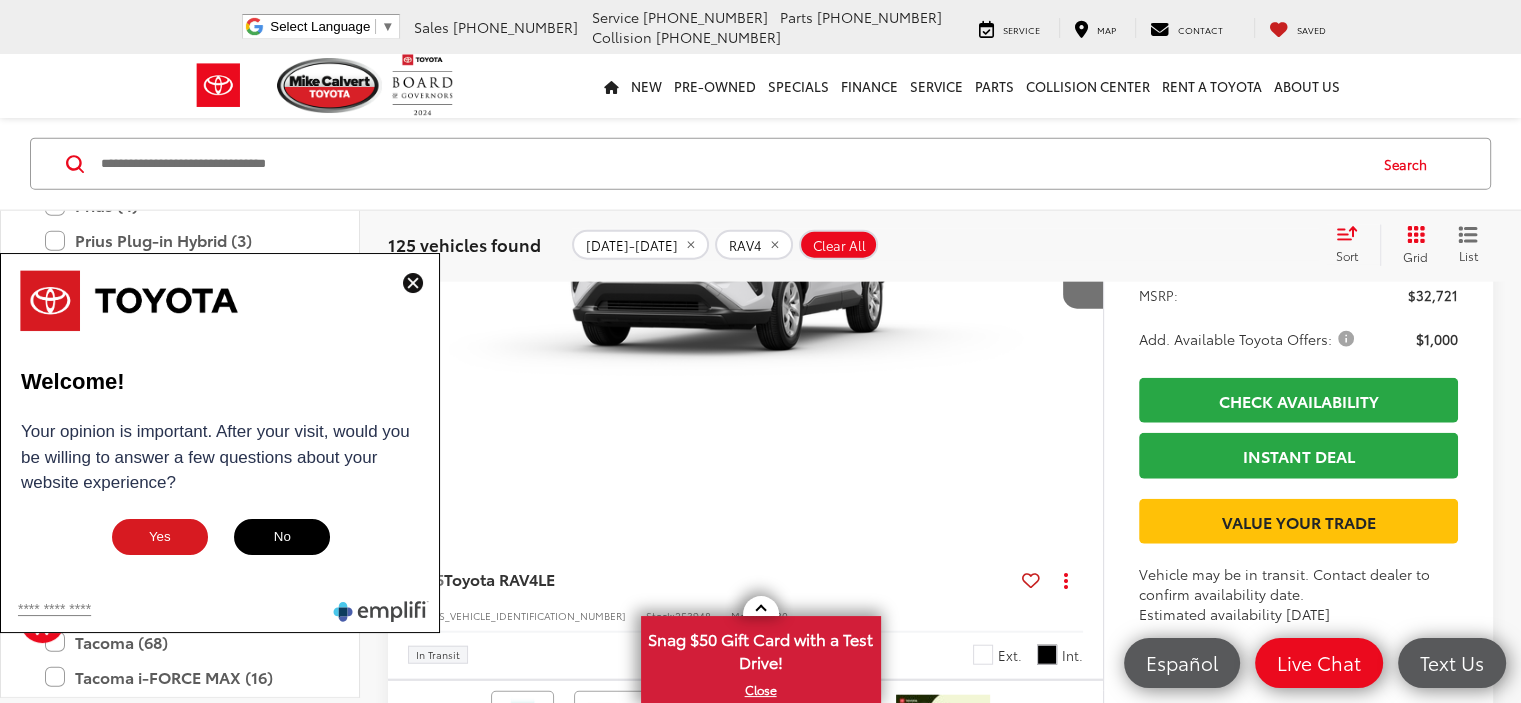 scroll, scrollTop: 4720, scrollLeft: 0, axis: vertical 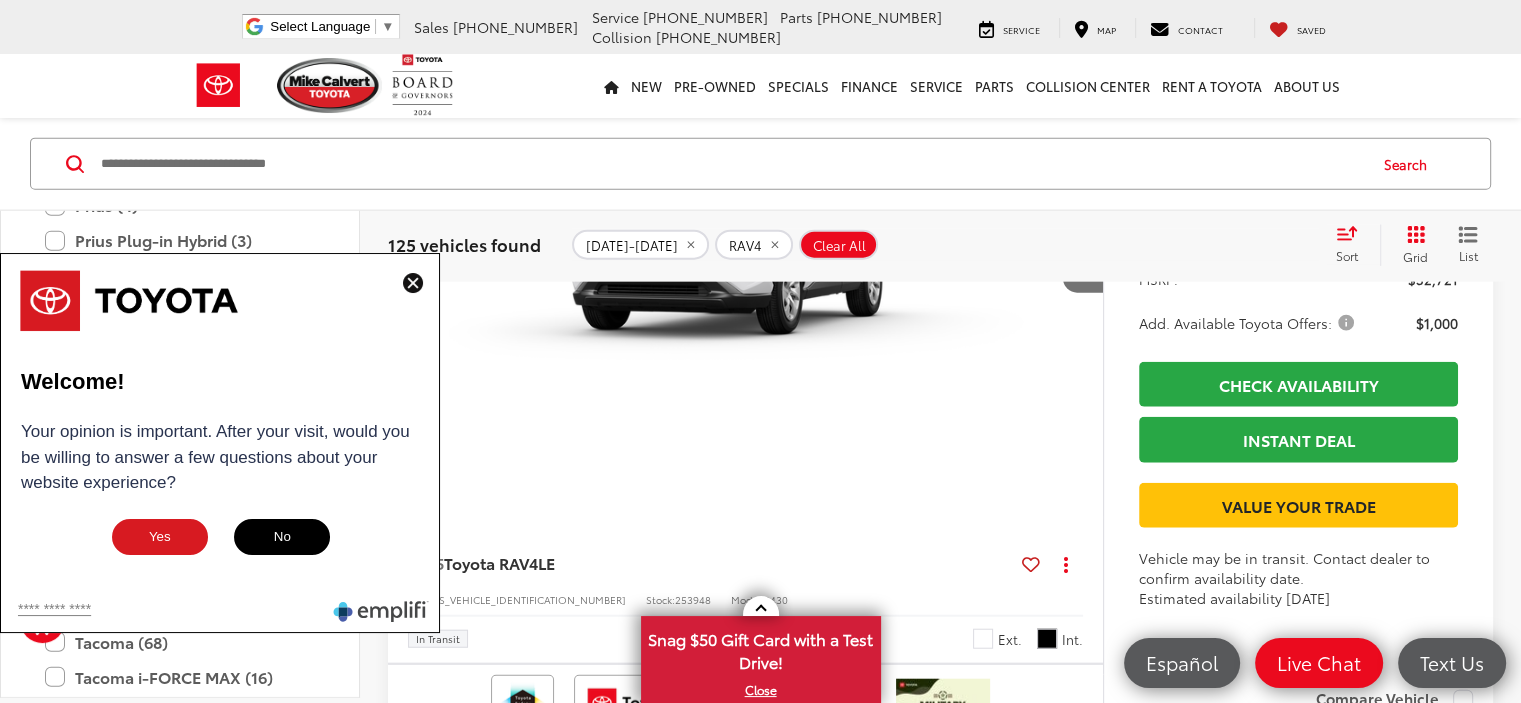 click at bounding box center (413, 283) 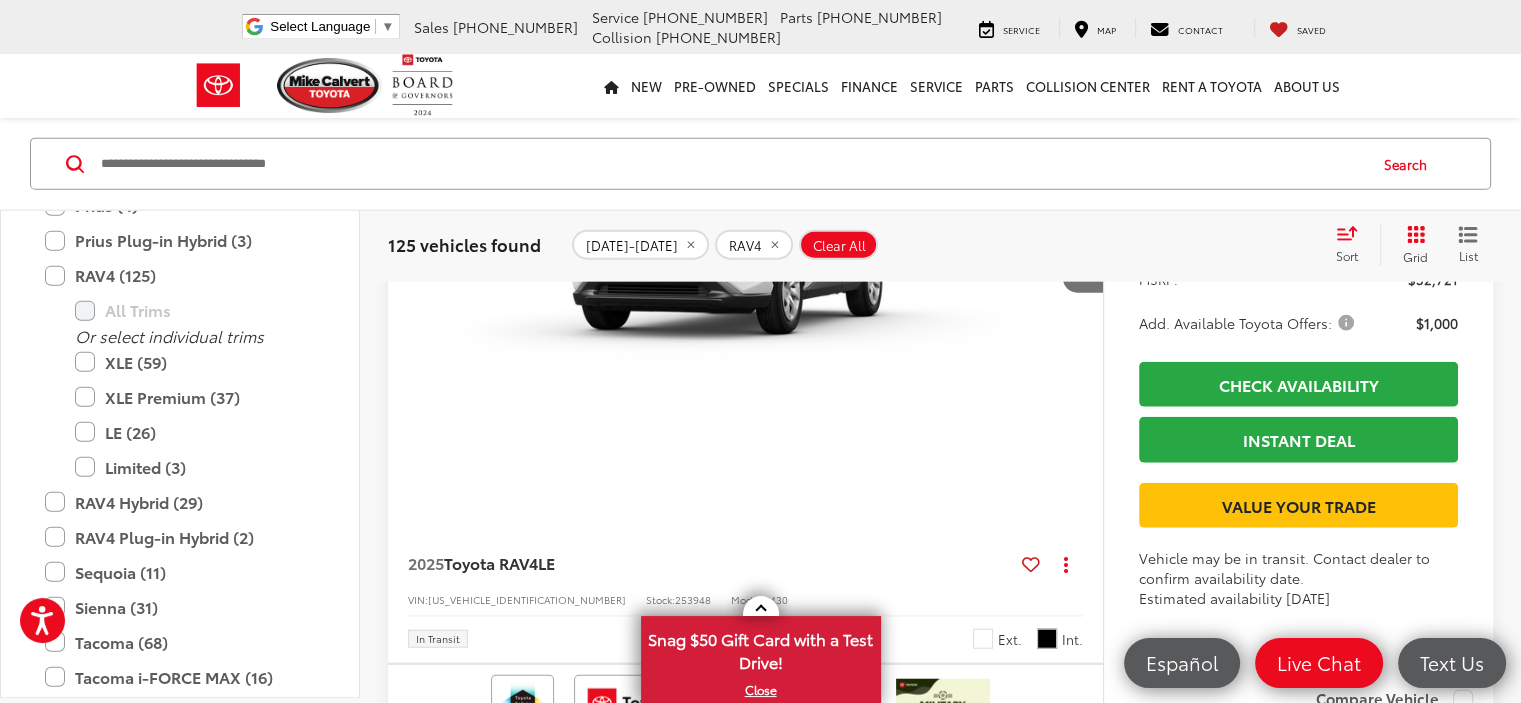 click 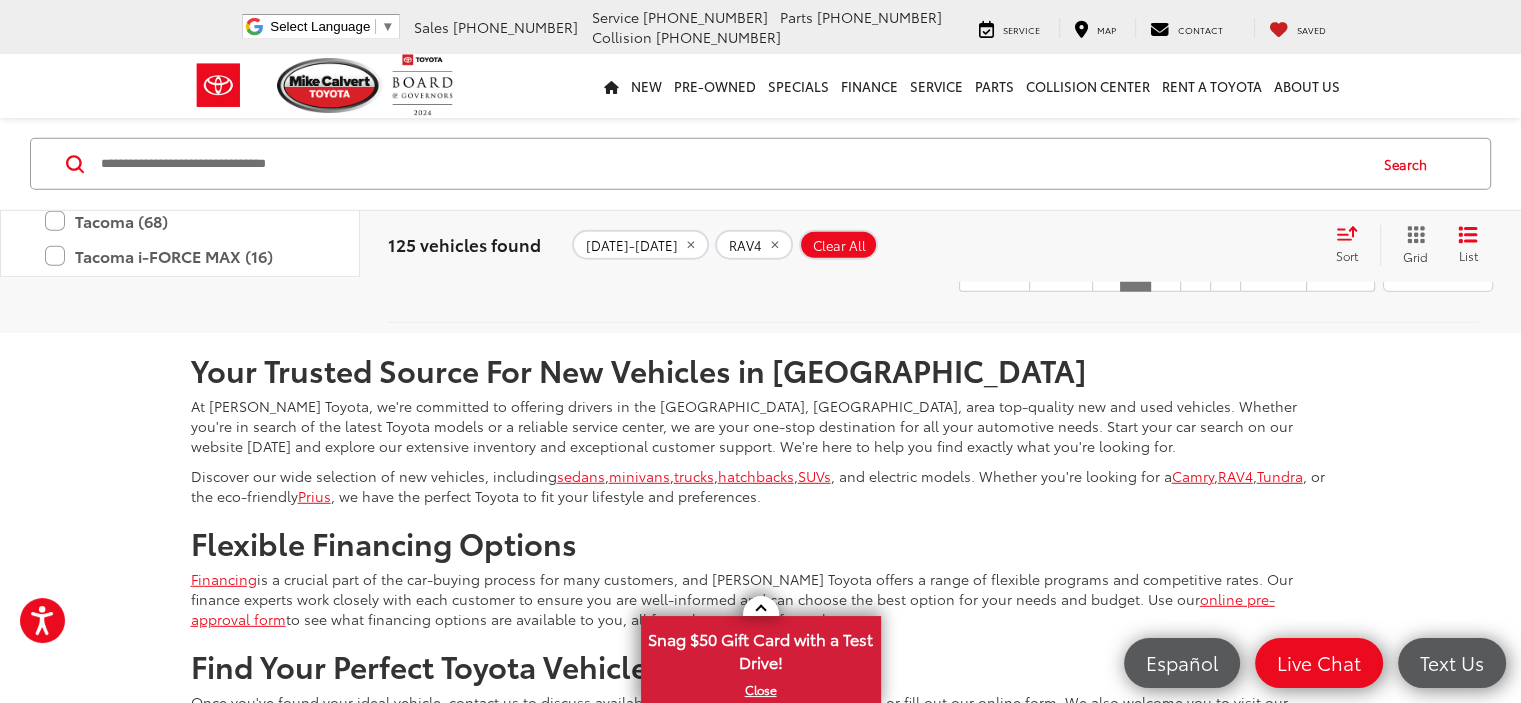 scroll, scrollTop: 5490, scrollLeft: 0, axis: vertical 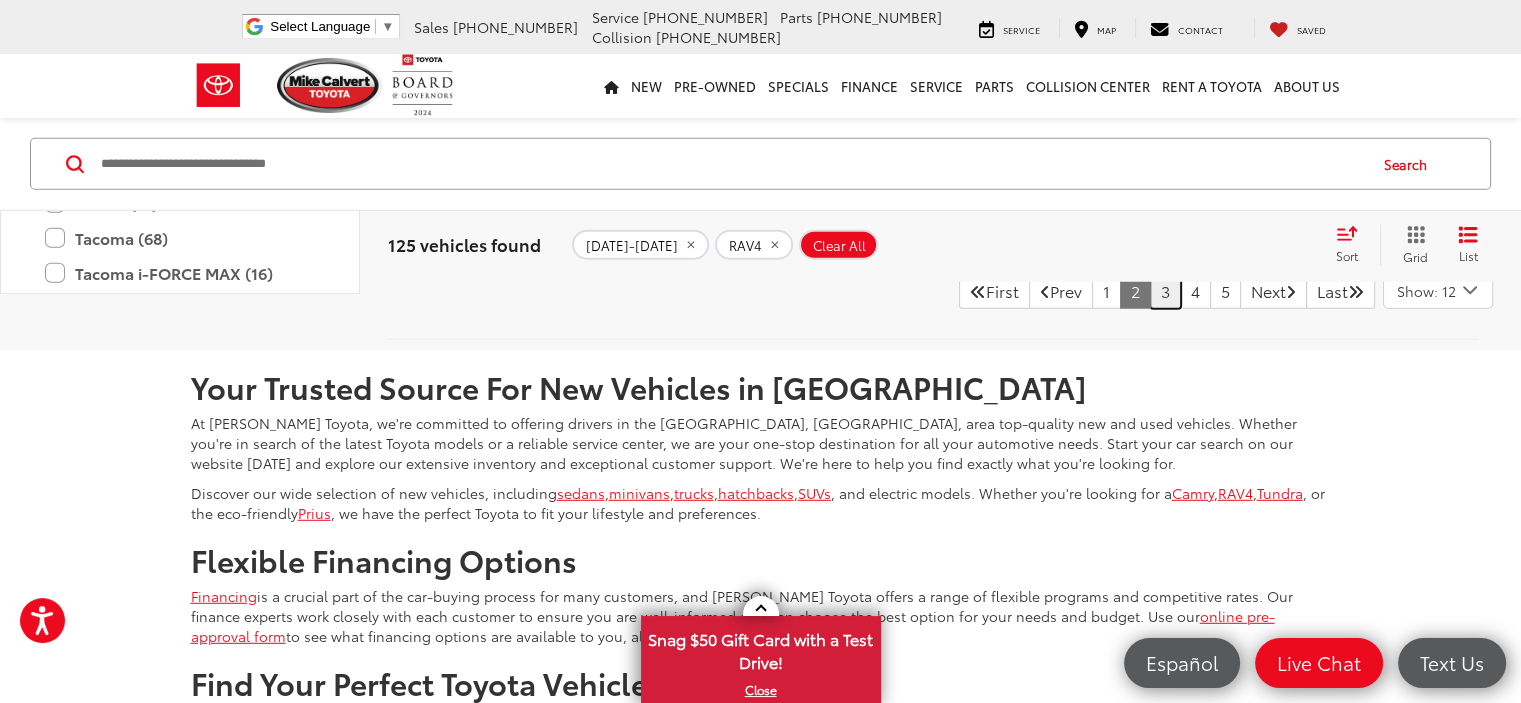 click on "3" at bounding box center (1165, 291) 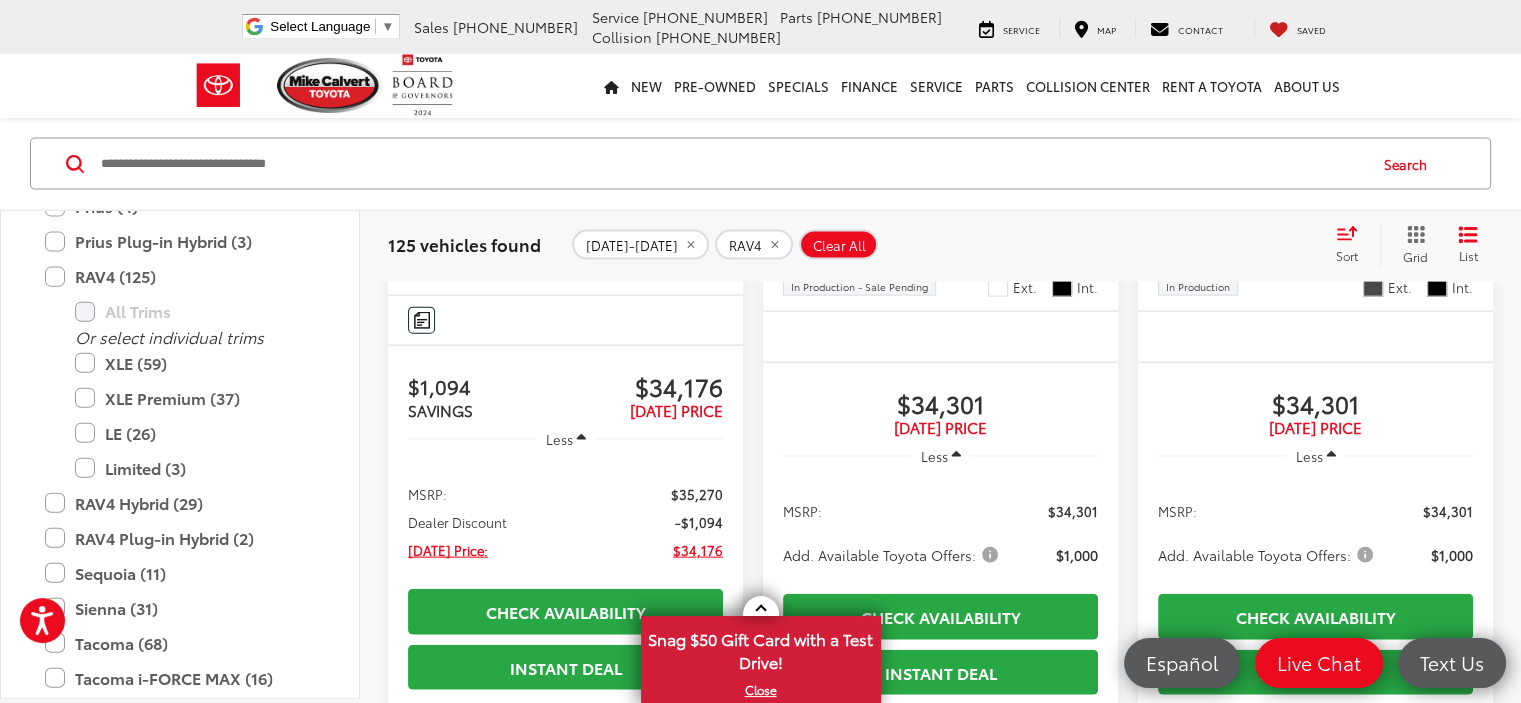 scroll, scrollTop: 4280, scrollLeft: 0, axis: vertical 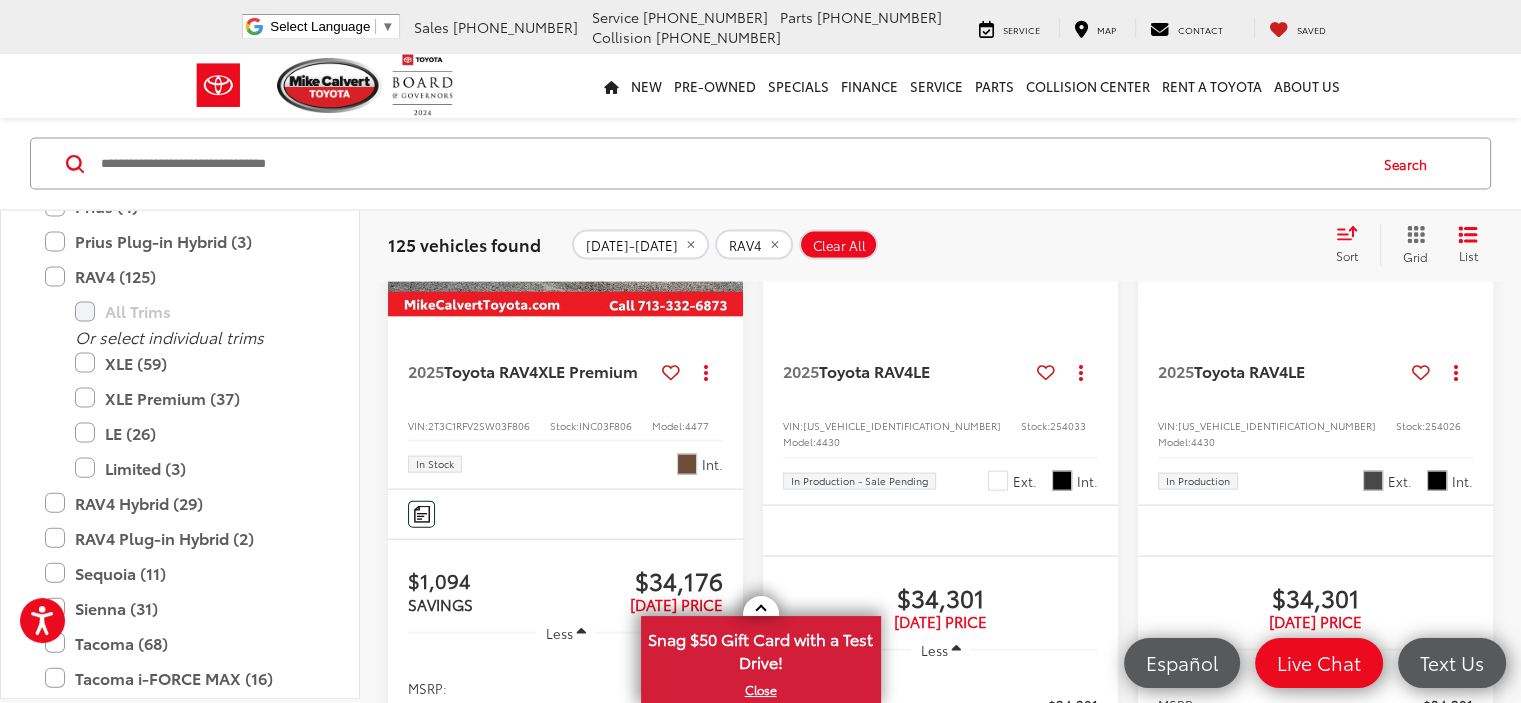 click on "Year   **** — **** 2025 2025 Make Model & Trim Toyota 4Runner (21)  All Trims Or select individual trims SR5 (8)  Limited (4)  TRD Off-Road Premium (4)  TRD Sport (2)  TRD Sport Premium (2)  TRD Off-Road (1)  4Runner i-FORCE MAX (11)  All Trims Or select individual trims TRD Off-Road i-FORCE MAX (5)  TRD Off-Road Premium i-FORCE MAX (3)  Trailhunter (2)  Limited i-FORCE MAX (1)  bZ4X (3)  All Trims Or select individual trims XLE (2)  Limited (1)  Camry (103)  All Trims Or select individual trims LE (66)  SE (28)  XSE (5)  XLE (4)  Corolla (93)  All Trims Or select individual trims LE (63)  SE (22)  L (5)  XSE (2)  Hybrid XSE (1)  Corolla Cross (21)  All Trims Or select individual trims LE (10)  L (8)  XLE (3)  Corolla Cross Hybrid (11)  All Trims Or select individual trims Hybrid SE (4)  Hybrid XSE (4)  Hybrid S (2)  Hybrid Nightshade (1)  Corolla Hatchback (3)  All Trims Or select individual trims SE (2)  XSE (1)  Corolla Hybrid (1)  All Trims Or select individual trims Base (1)  GR Supra (1)  All Trims" at bounding box center (180, 454) 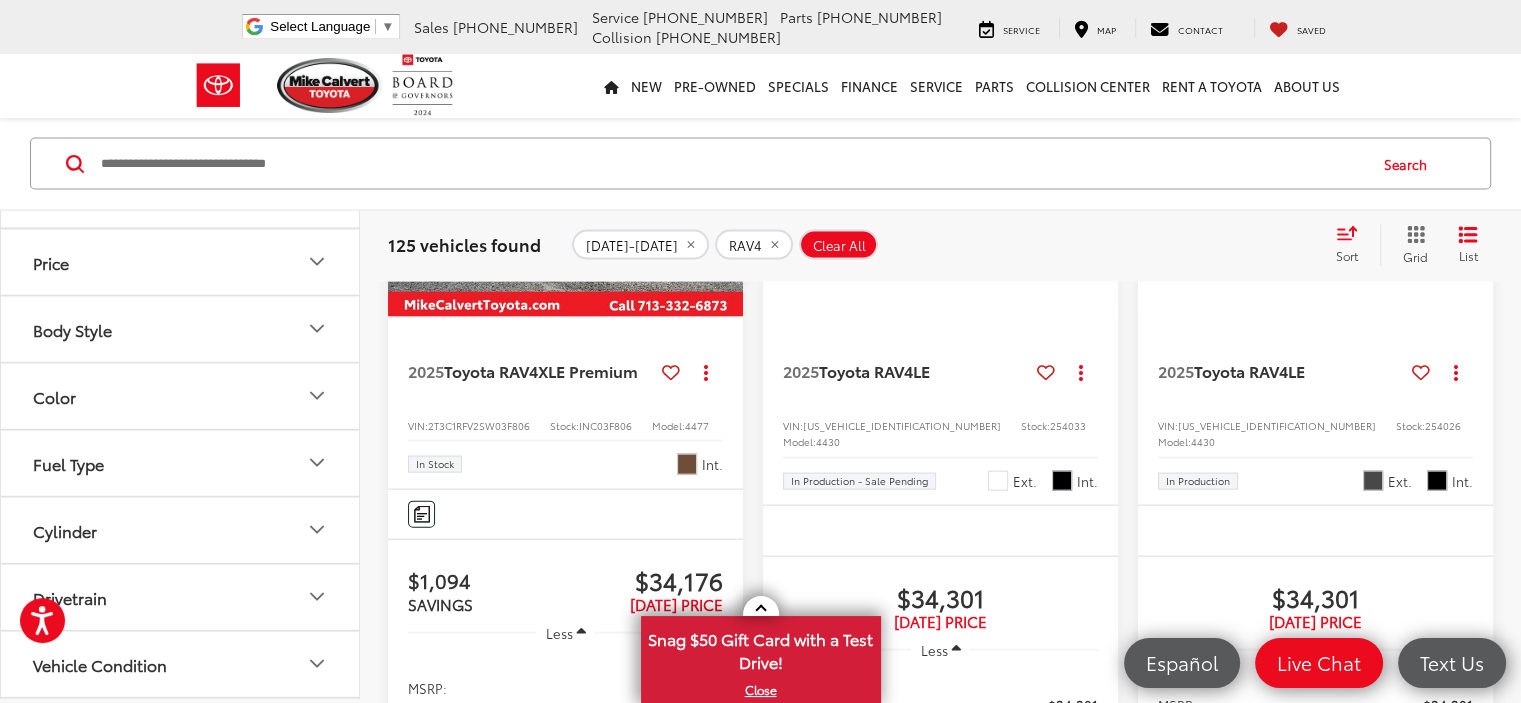 scroll, scrollTop: 1577, scrollLeft: 0, axis: vertical 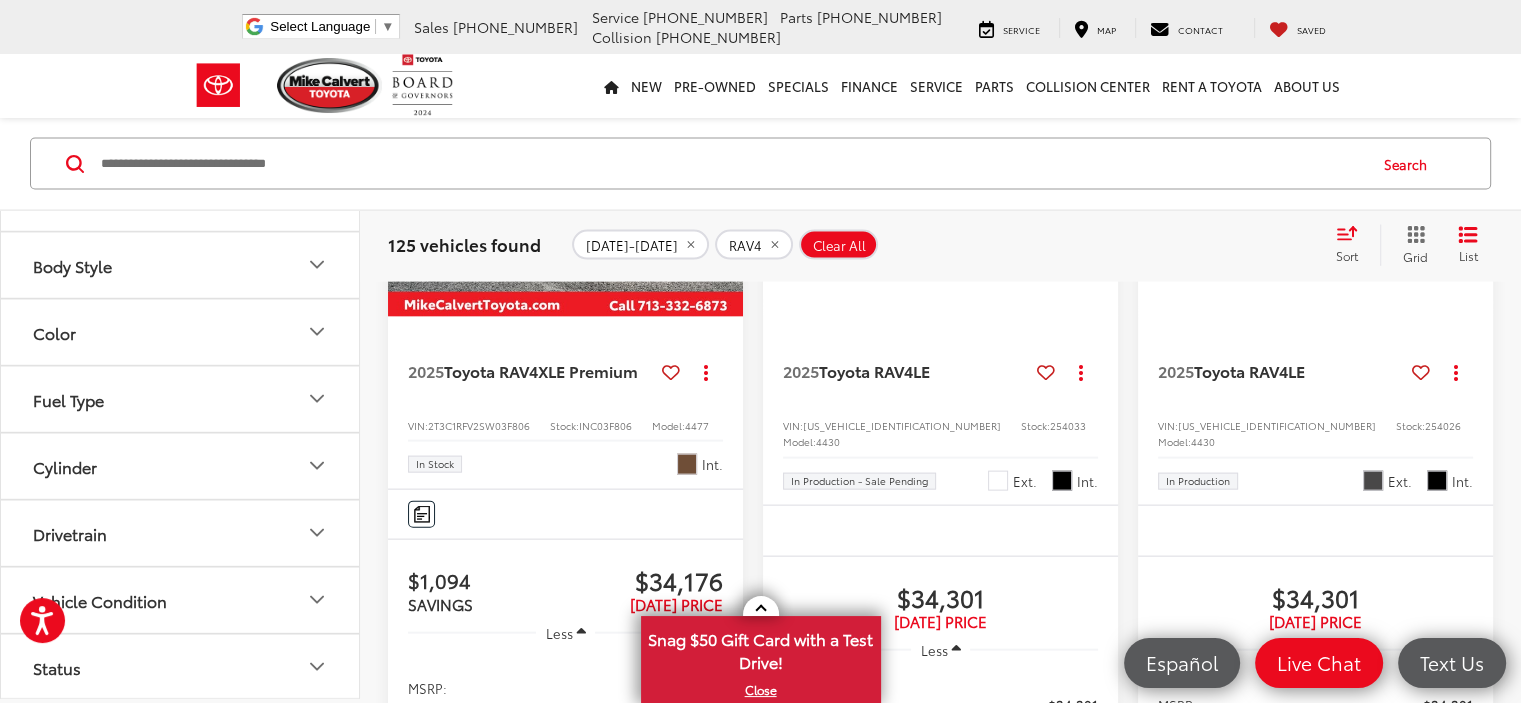 click 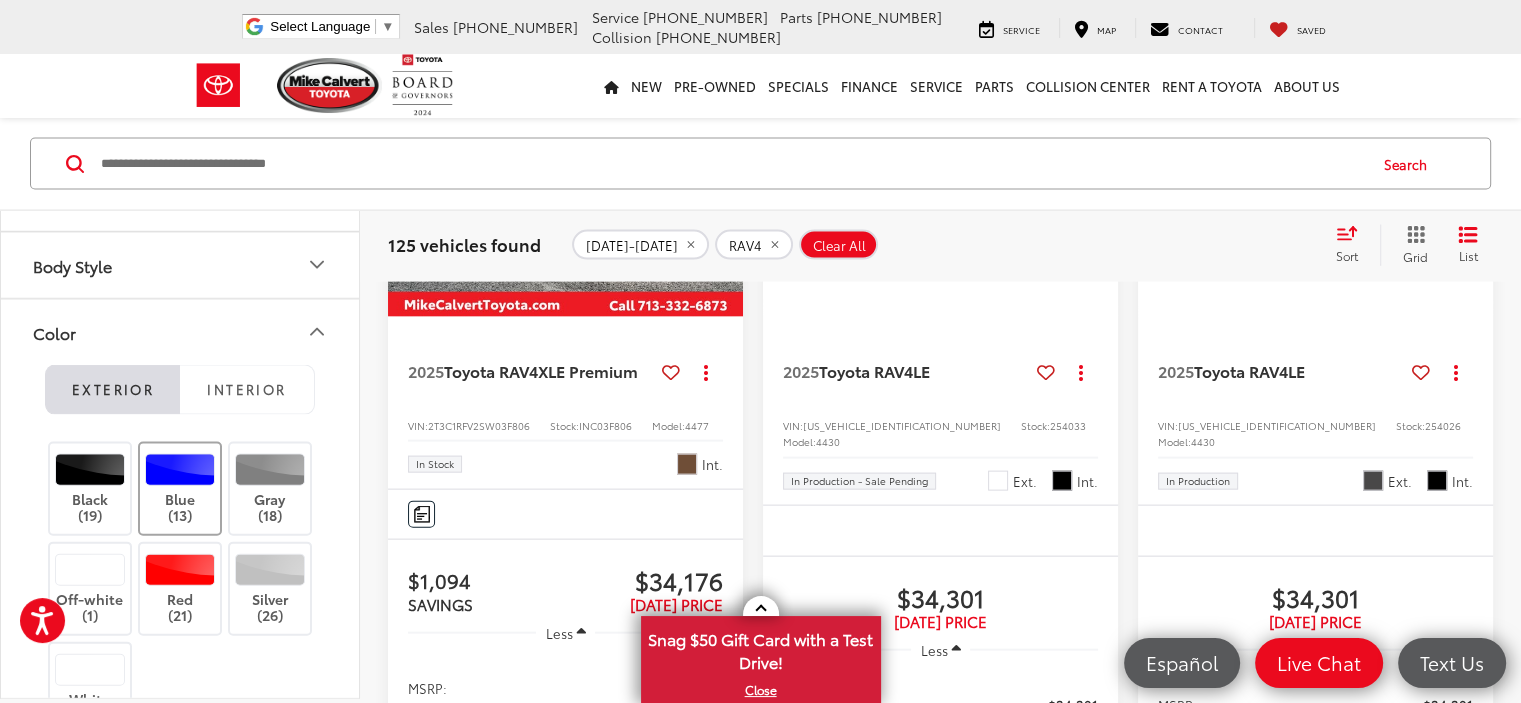 click at bounding box center (180, 469) 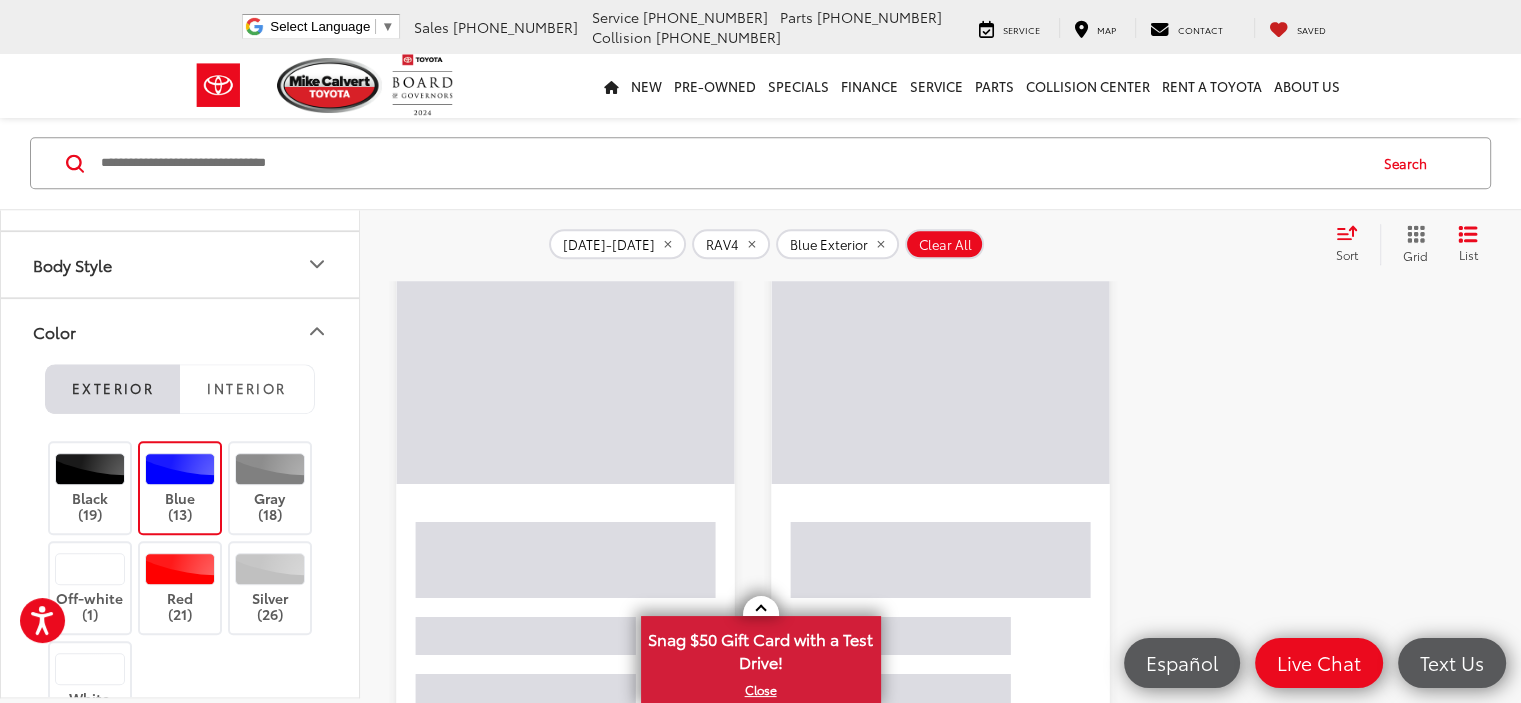 scroll, scrollTop: 280, scrollLeft: 0, axis: vertical 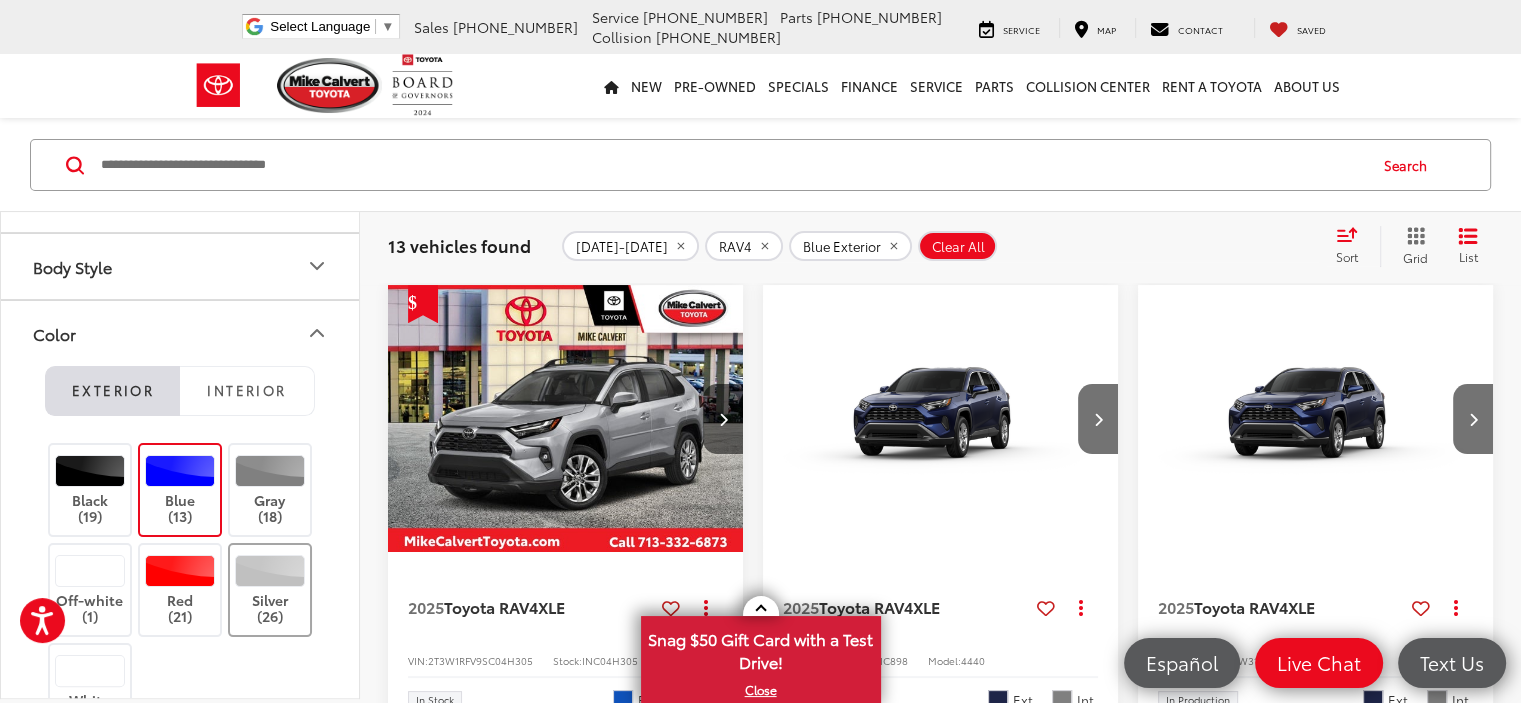 click at bounding box center [270, 571] 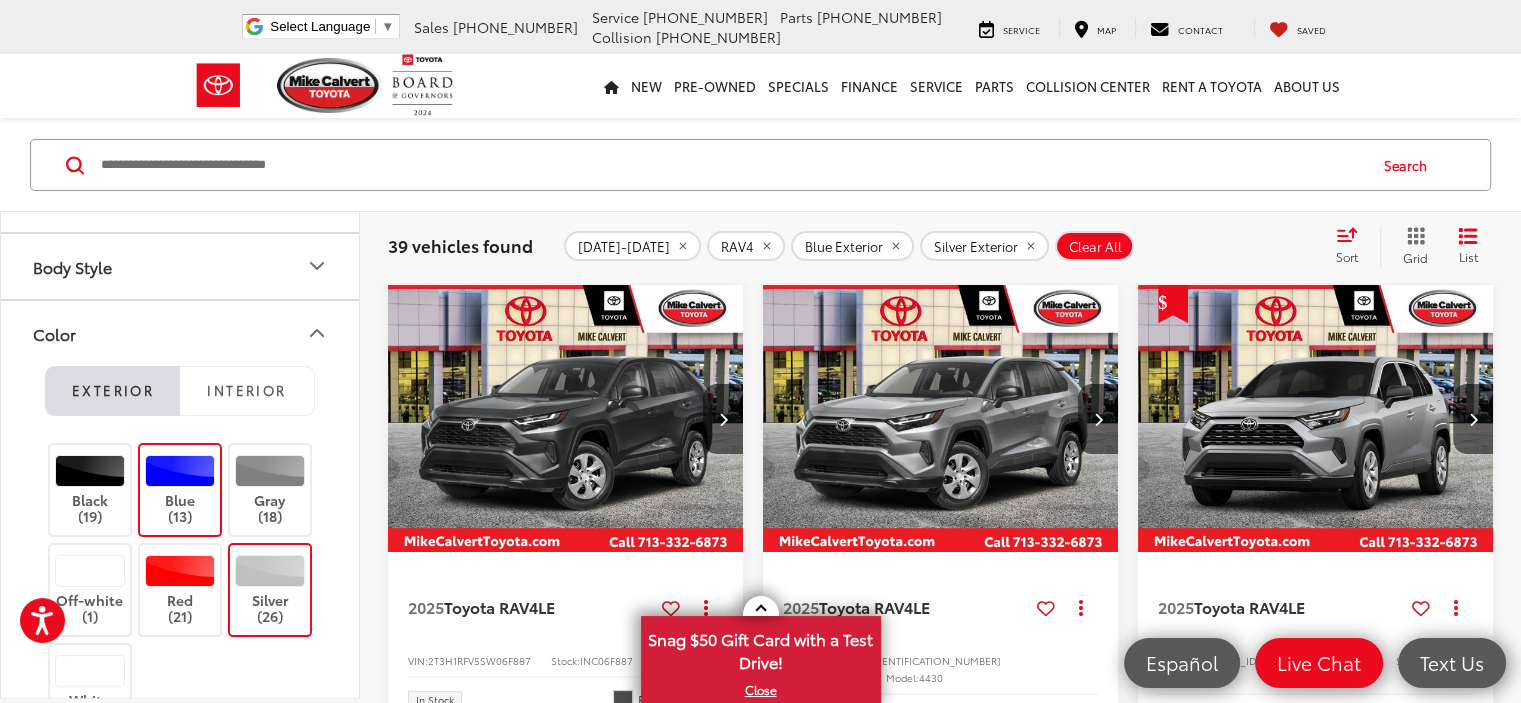 click on "Color" at bounding box center [181, 333] 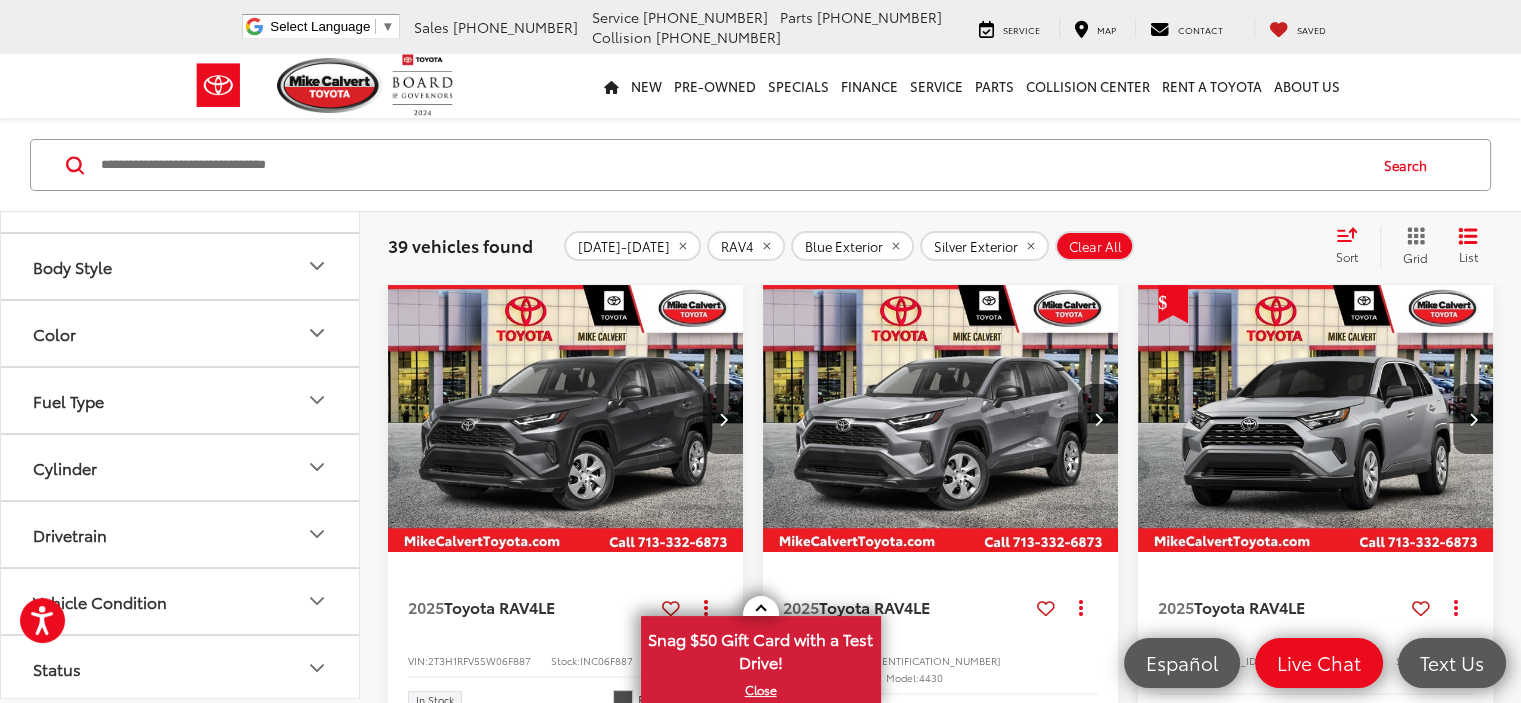 click on "2025  Toyota RAV4  LE
Copy Link Share Print View Details VIN:  2T3H1RFV5SW06F887 Stock:  INC06F887 Model:  4430 In Stock Ext. Int. Features Bluetooth® Keyless Entry Wi-Fi Hotspot Automatic High Beams Emergency Brake Assist Lane Departure Warning Disclaimer More Details Comments Dealer Comments Price includes: $500 - TFS College Grad Program. Exp. 08/04/2025 $500 - TFS Toyota Lease Loyalty Program . $500ExpDate   Silver Sky Metallic 2025 Toyota RAV4 LE FWD 8-Speed Automatic 2.5L 4-Cylinder DOHC Dual VVT-i Ash Cloth. 27/35 City/Highway MPG More...
$892
SAVINGS
$29,503
TODAY'S PRICE
Less
MSRP:
$30,395
Dealer Discount
-$892
Today's Price:
$29,503" at bounding box center (940, 2832) 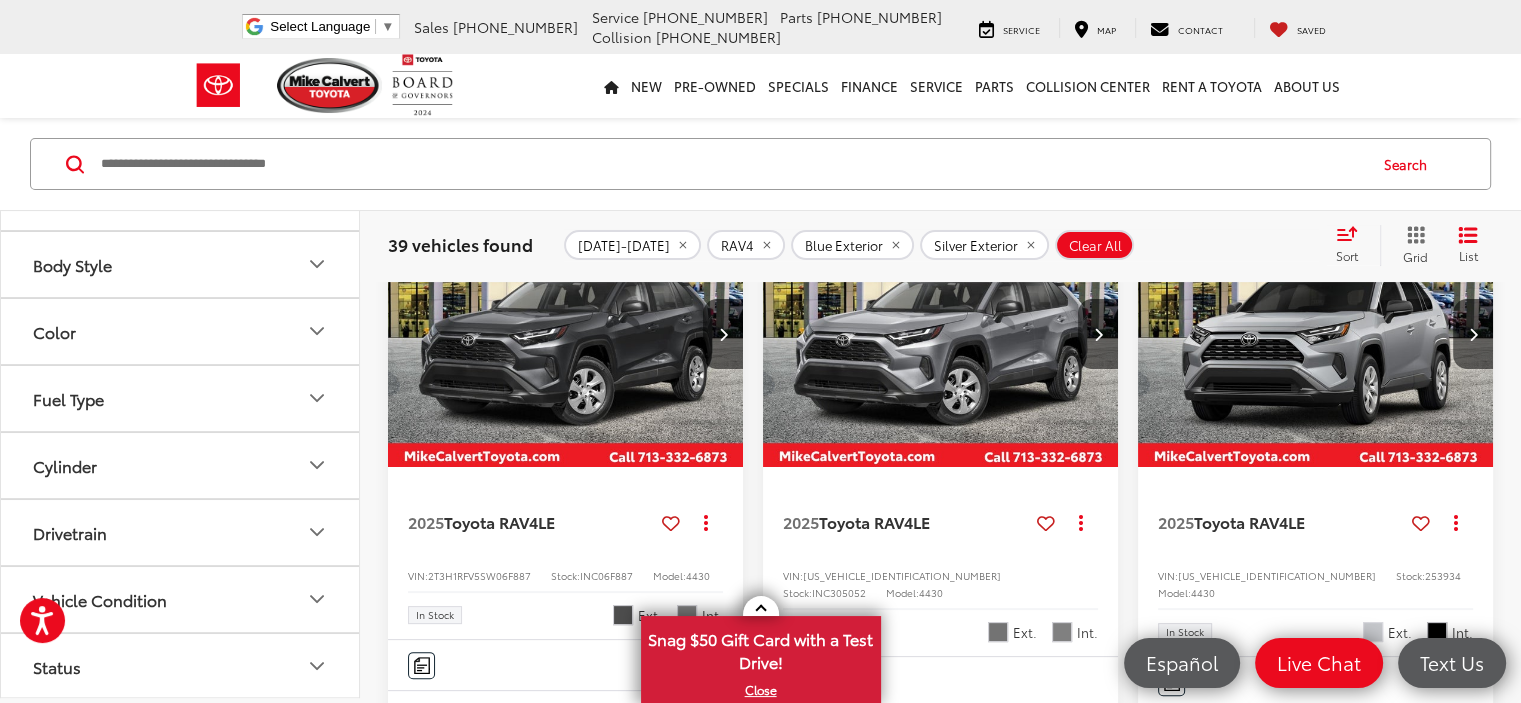 scroll, scrollTop: 320, scrollLeft: 0, axis: vertical 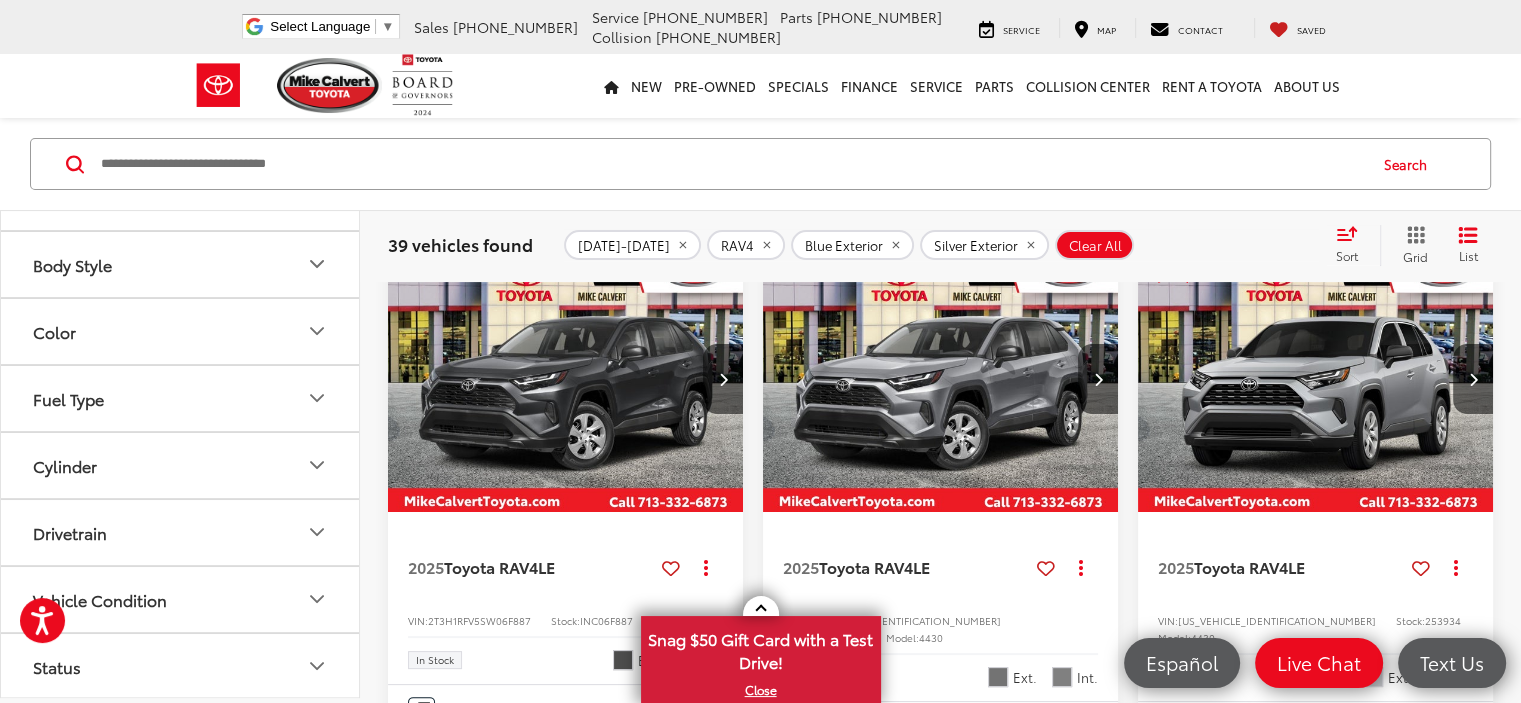 drag, startPoint x: 364, startPoint y: 419, endPoint x: 370, endPoint y: 459, distance: 40.4475 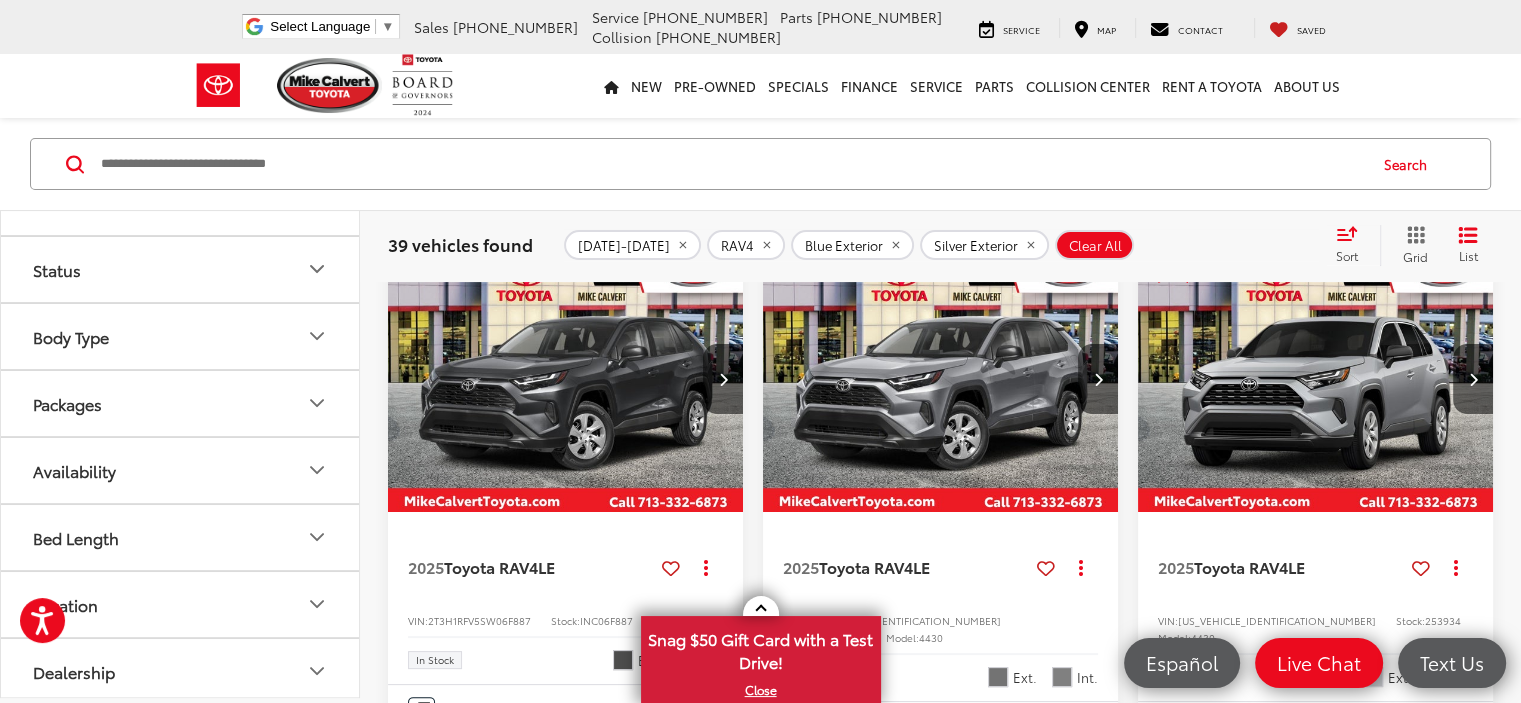 click 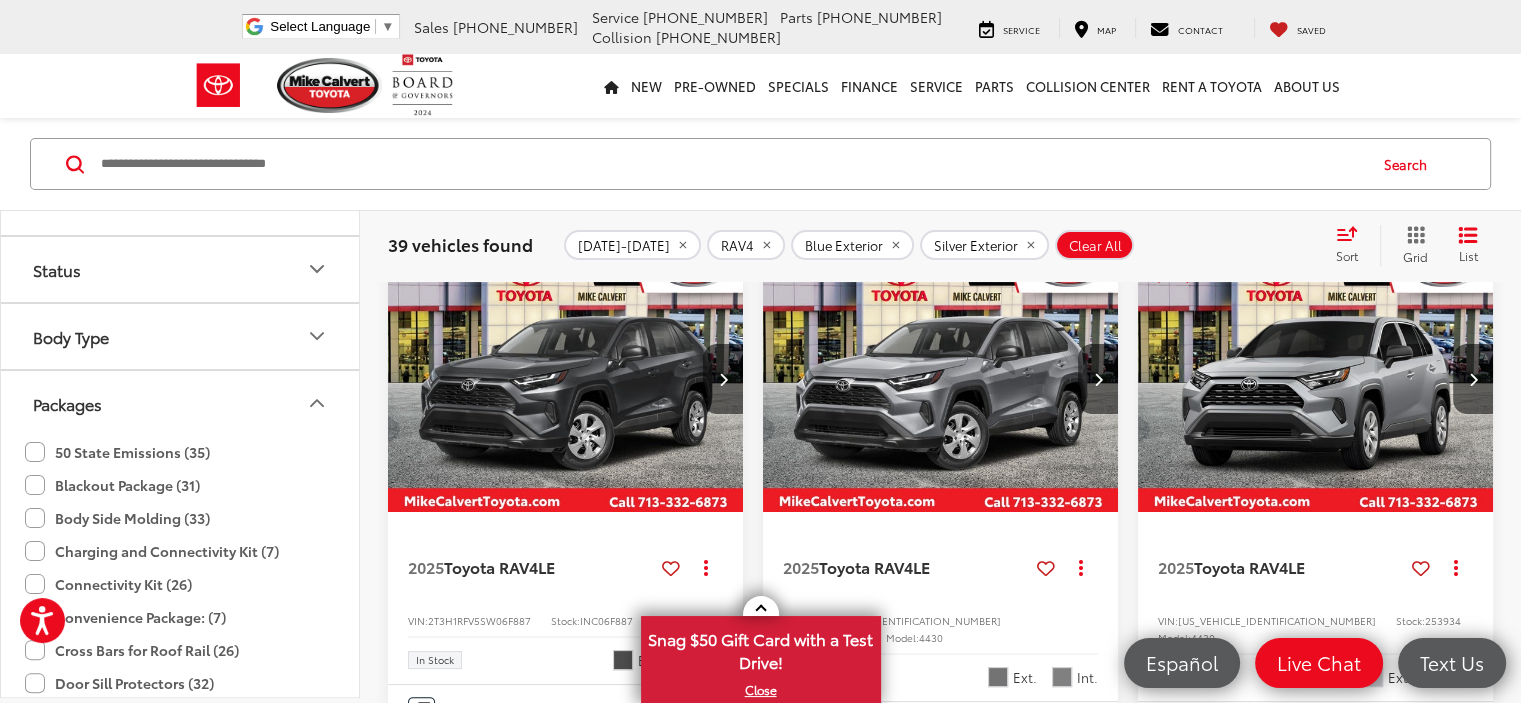 type 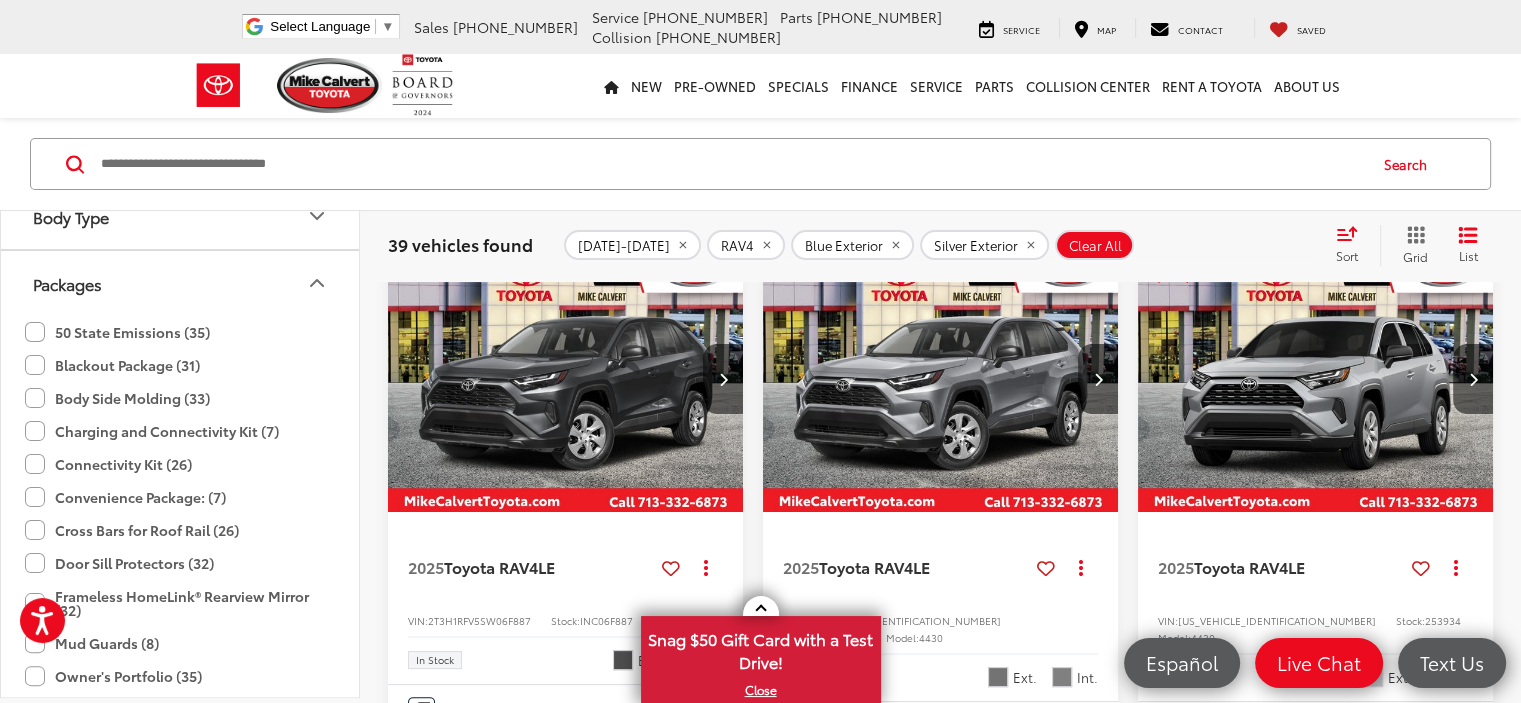 scroll, scrollTop: 2054, scrollLeft: 0, axis: vertical 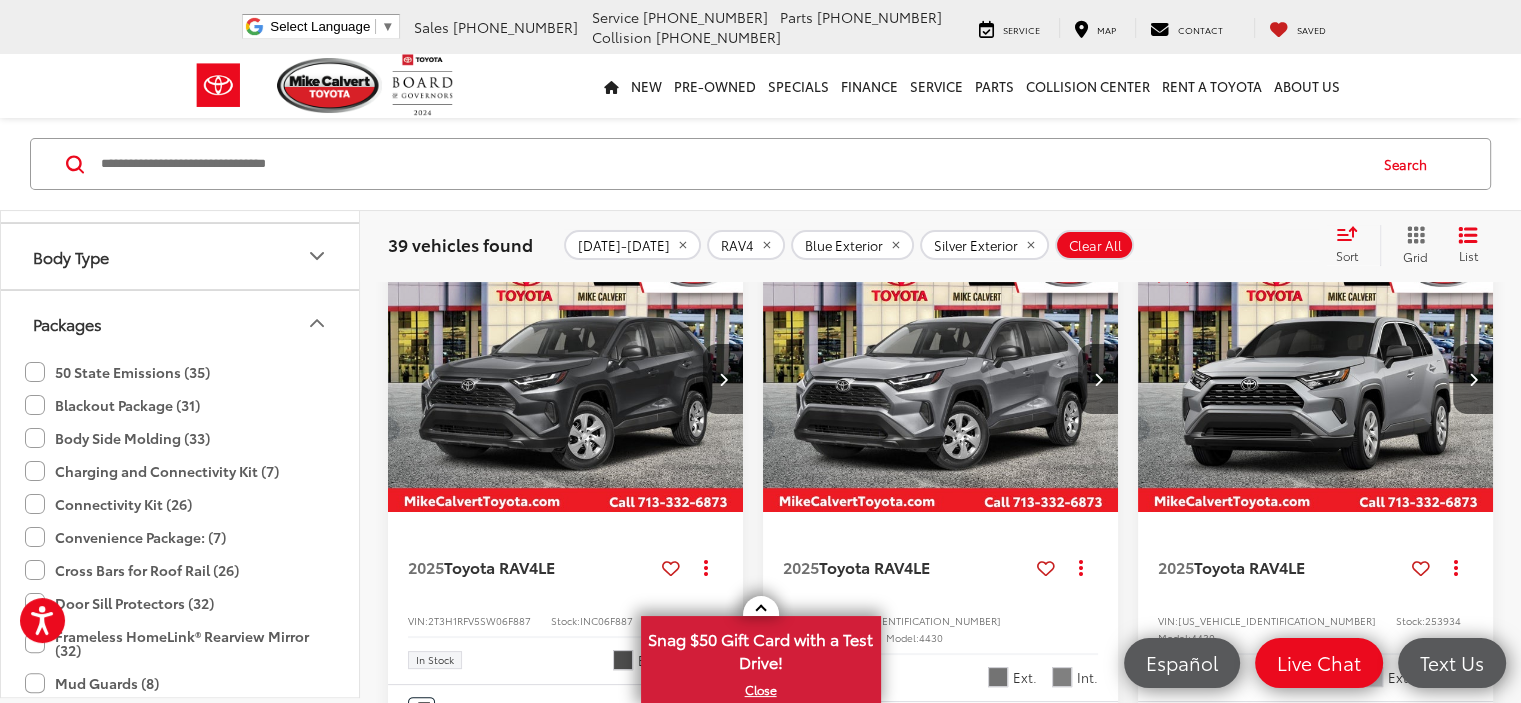 click 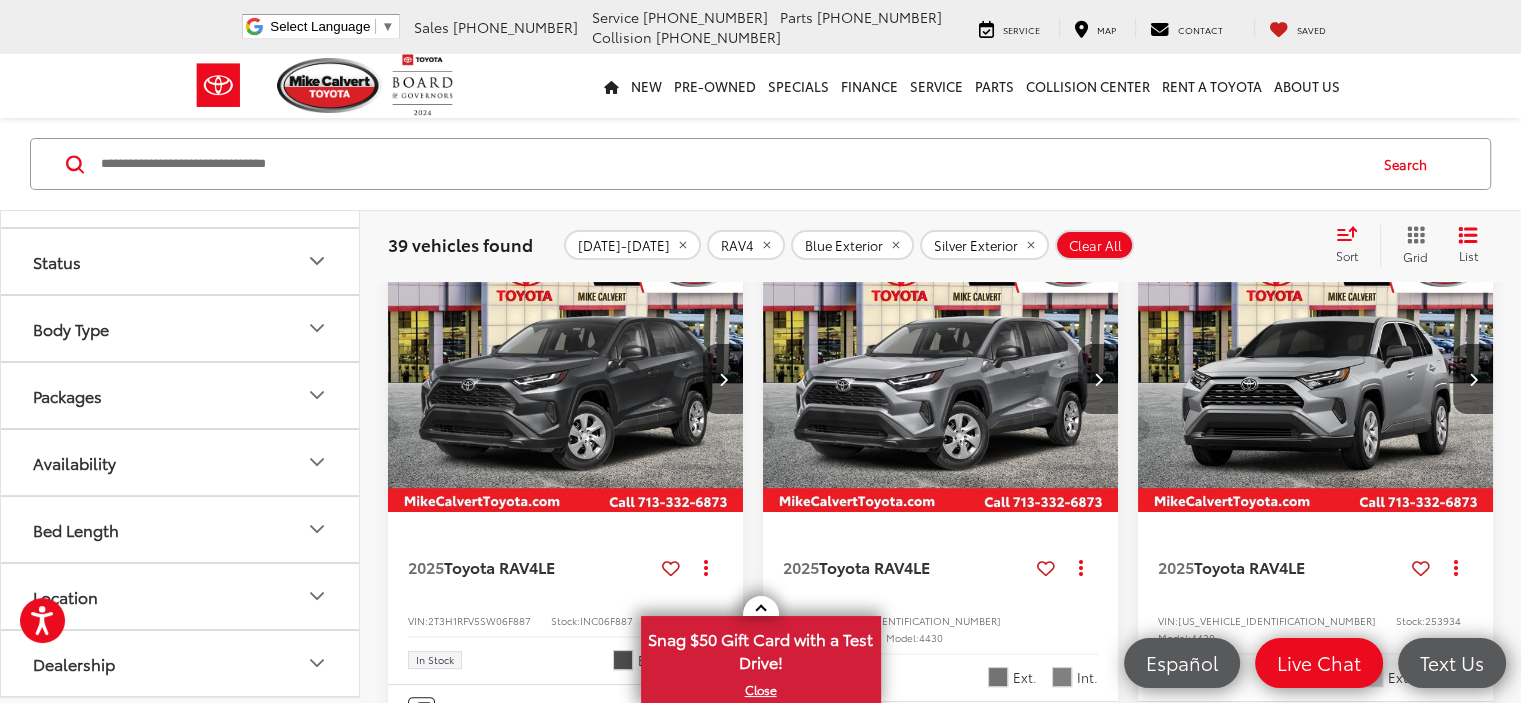scroll, scrollTop: 1974, scrollLeft: 0, axis: vertical 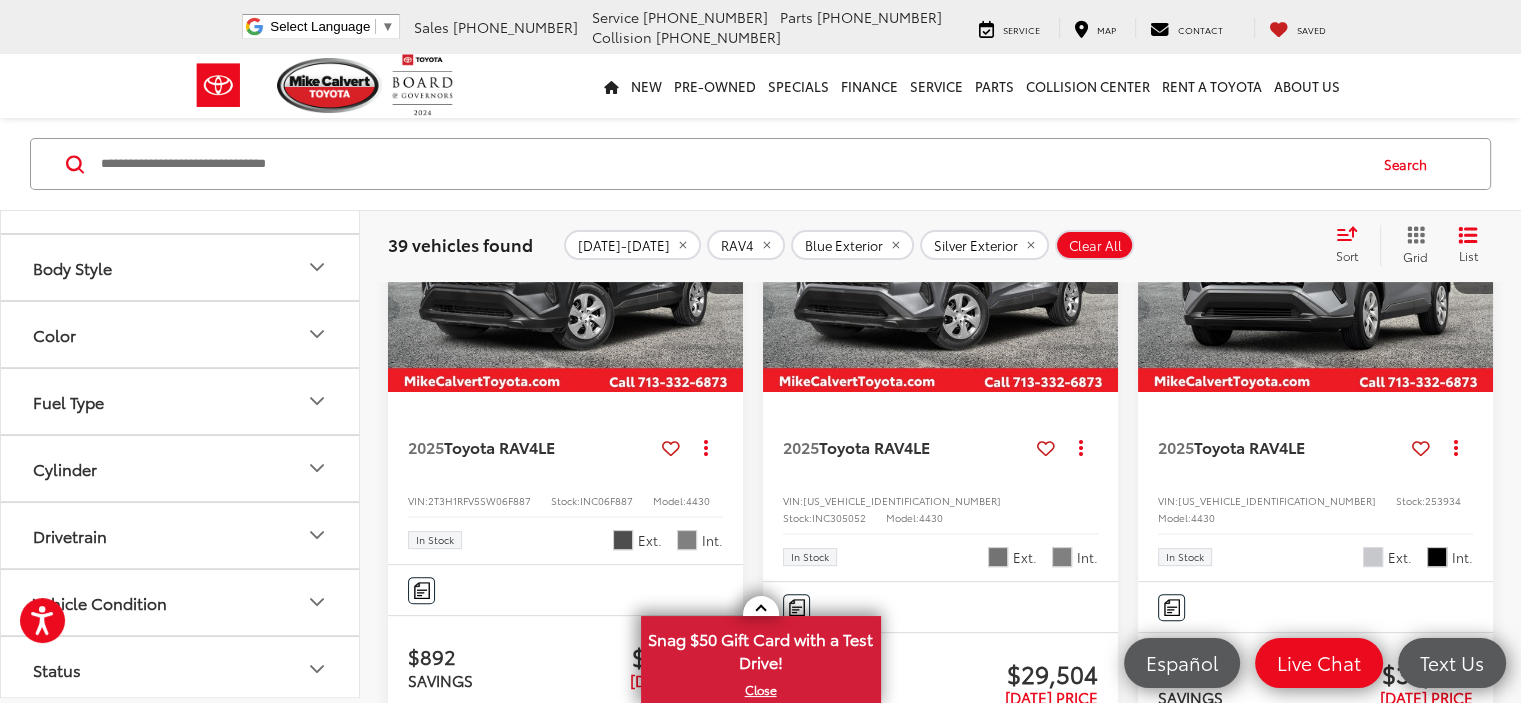 click on "Search" at bounding box center (760, 164) 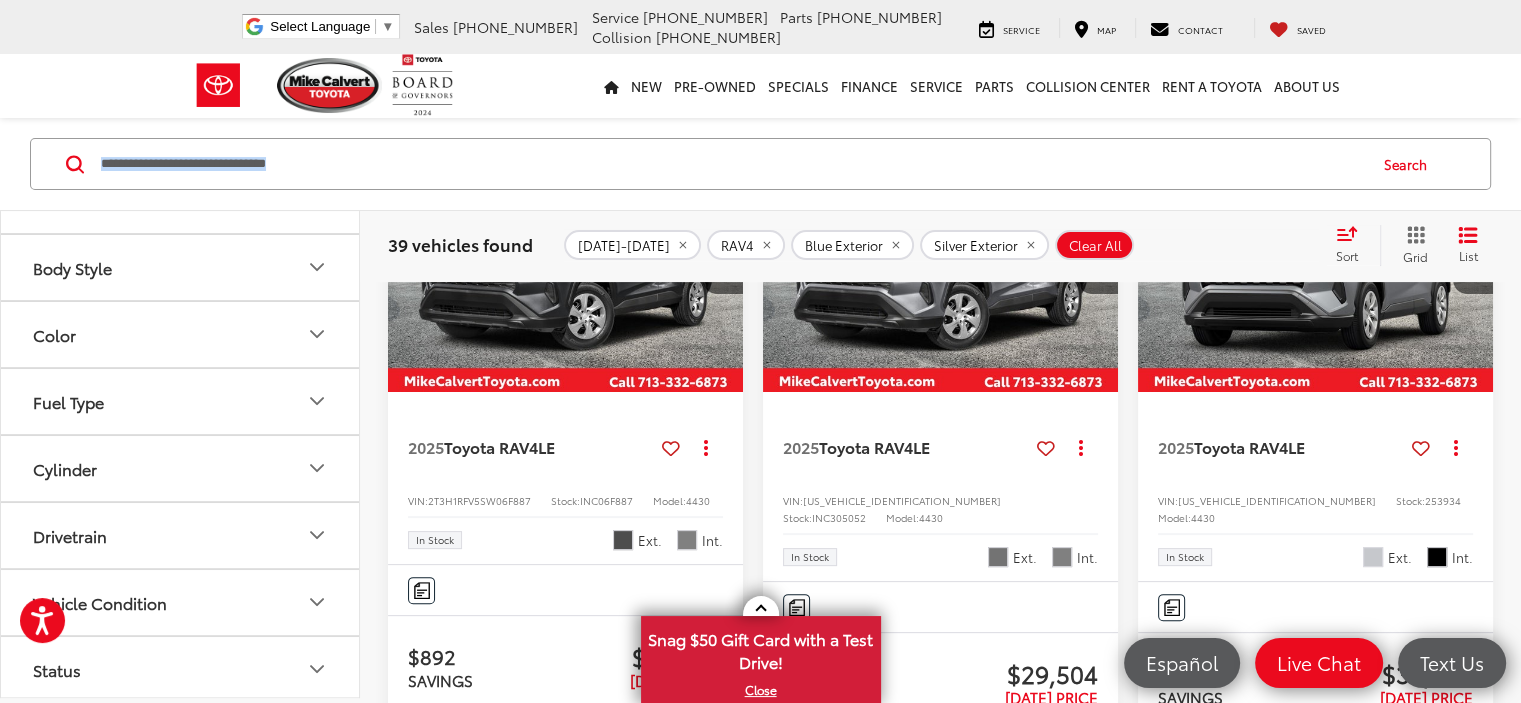 click on "Search" at bounding box center [760, 164] 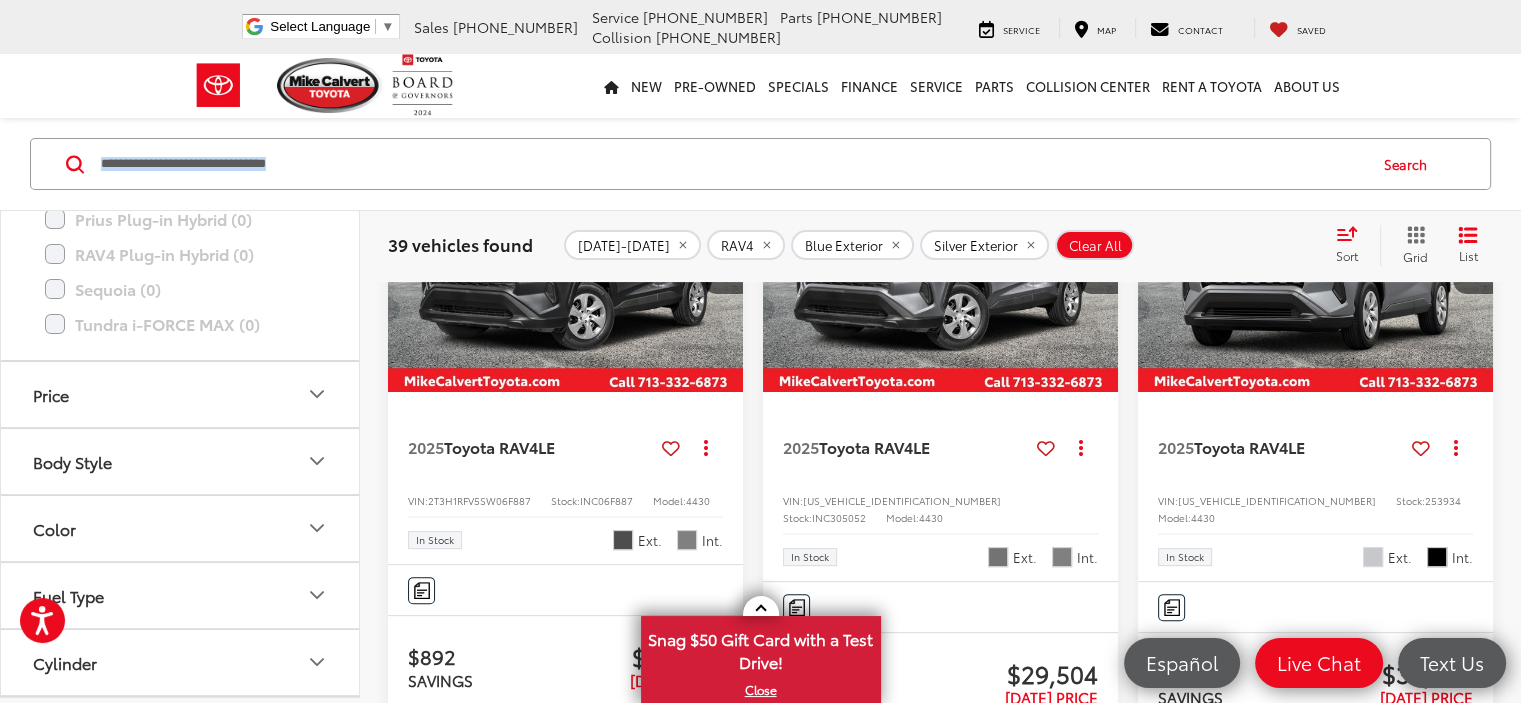 scroll, scrollTop: 1374, scrollLeft: 0, axis: vertical 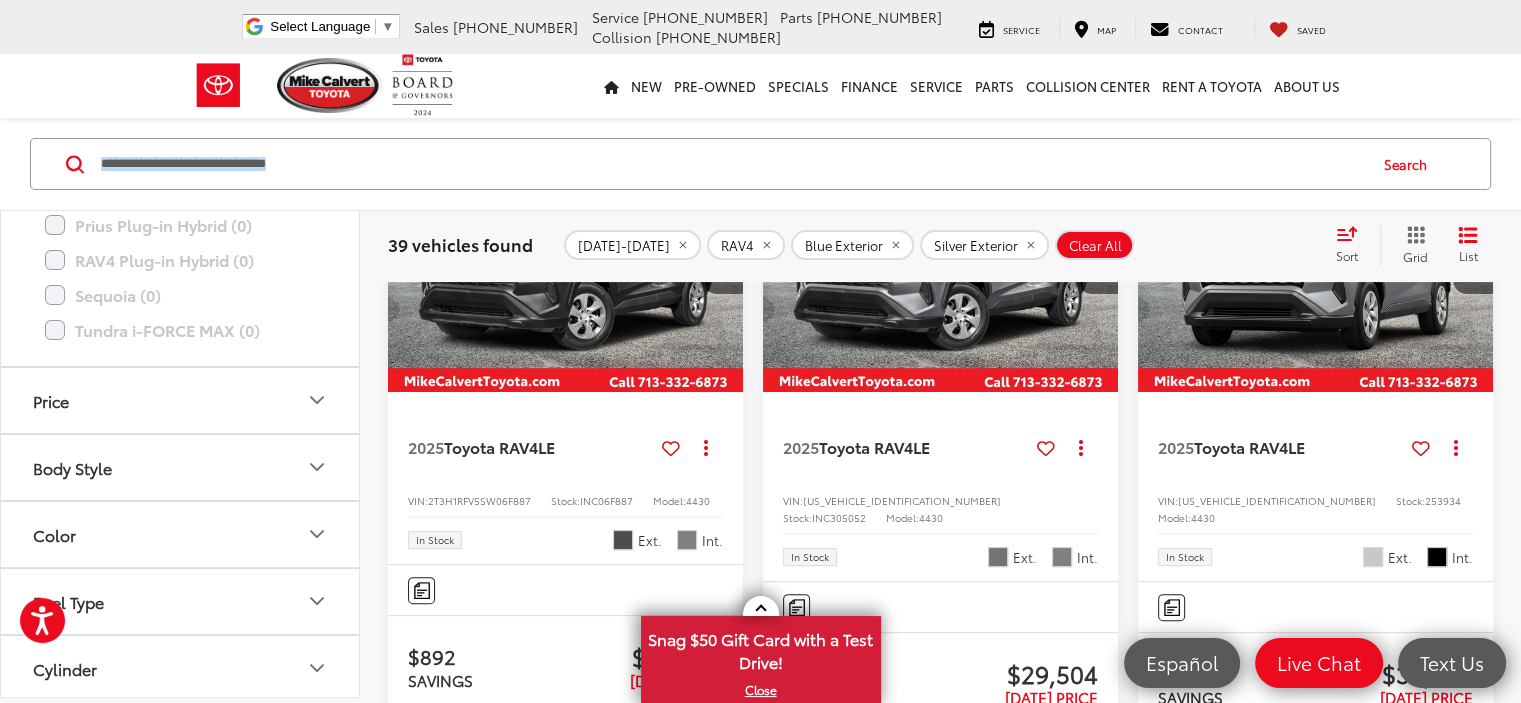 click 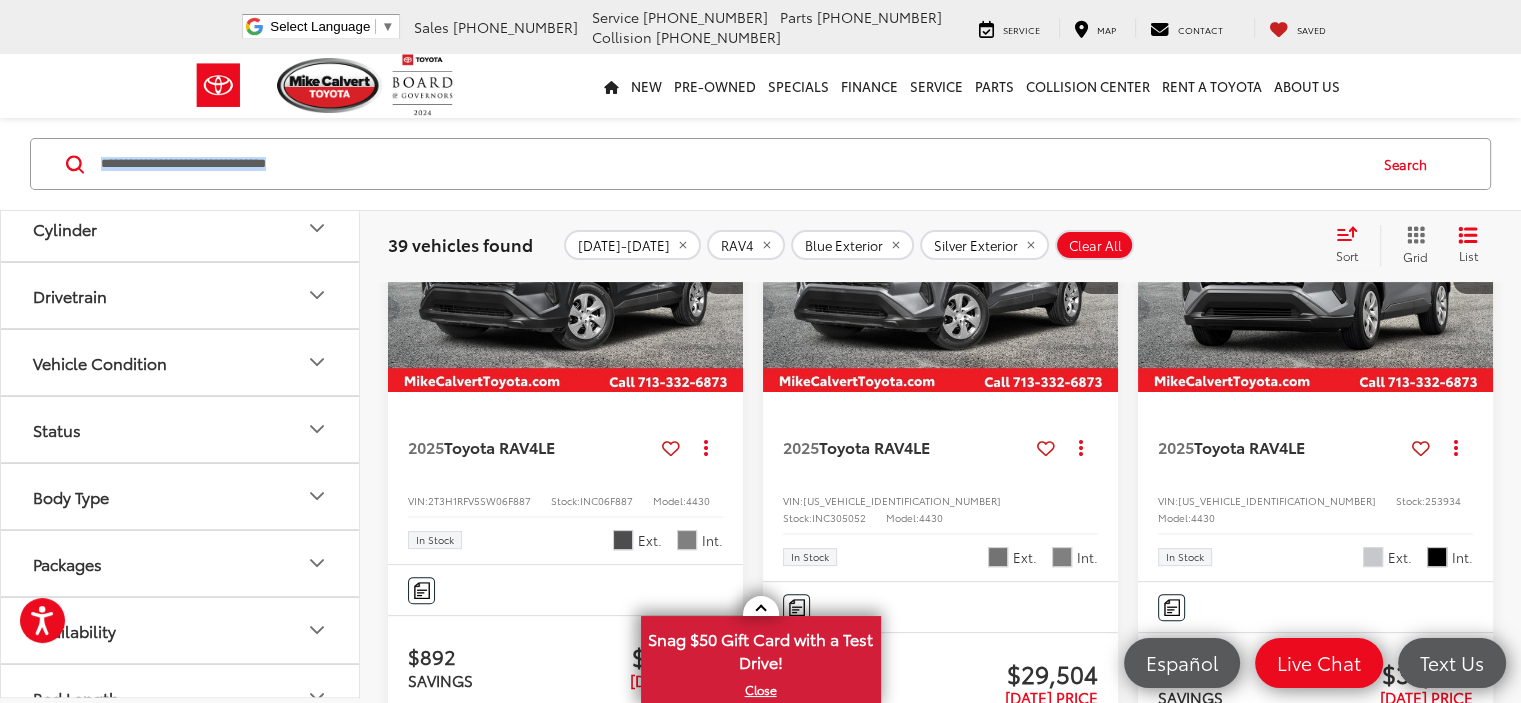 scroll, scrollTop: 2426, scrollLeft: 0, axis: vertical 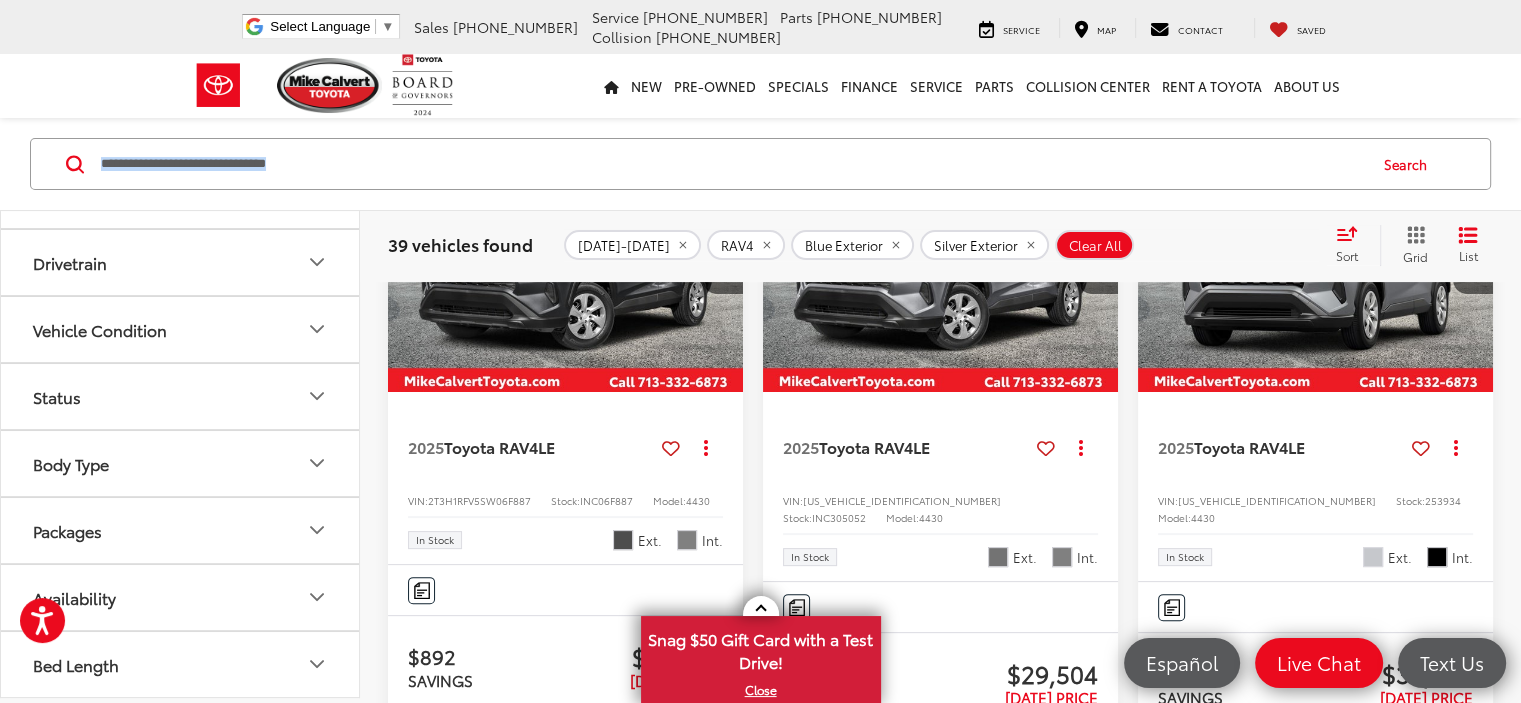 click 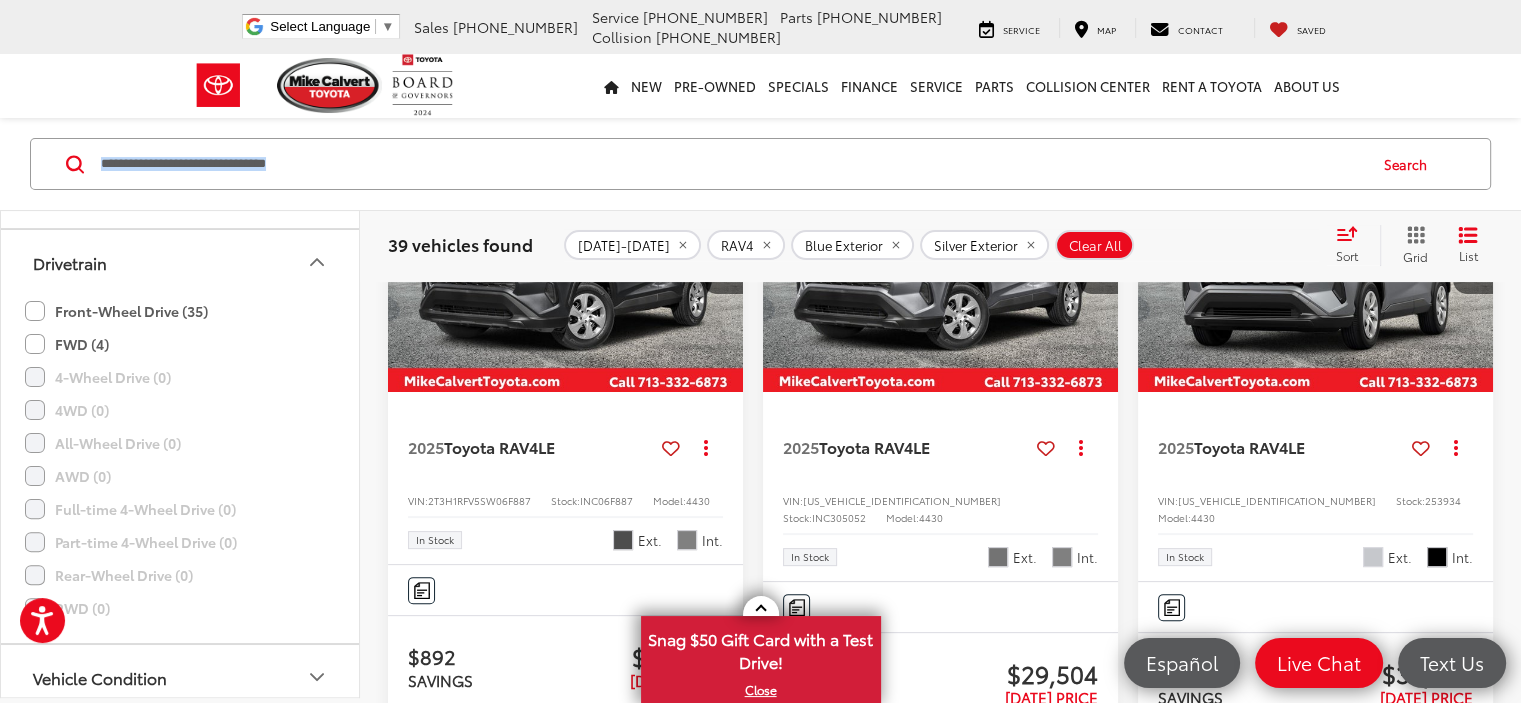 click 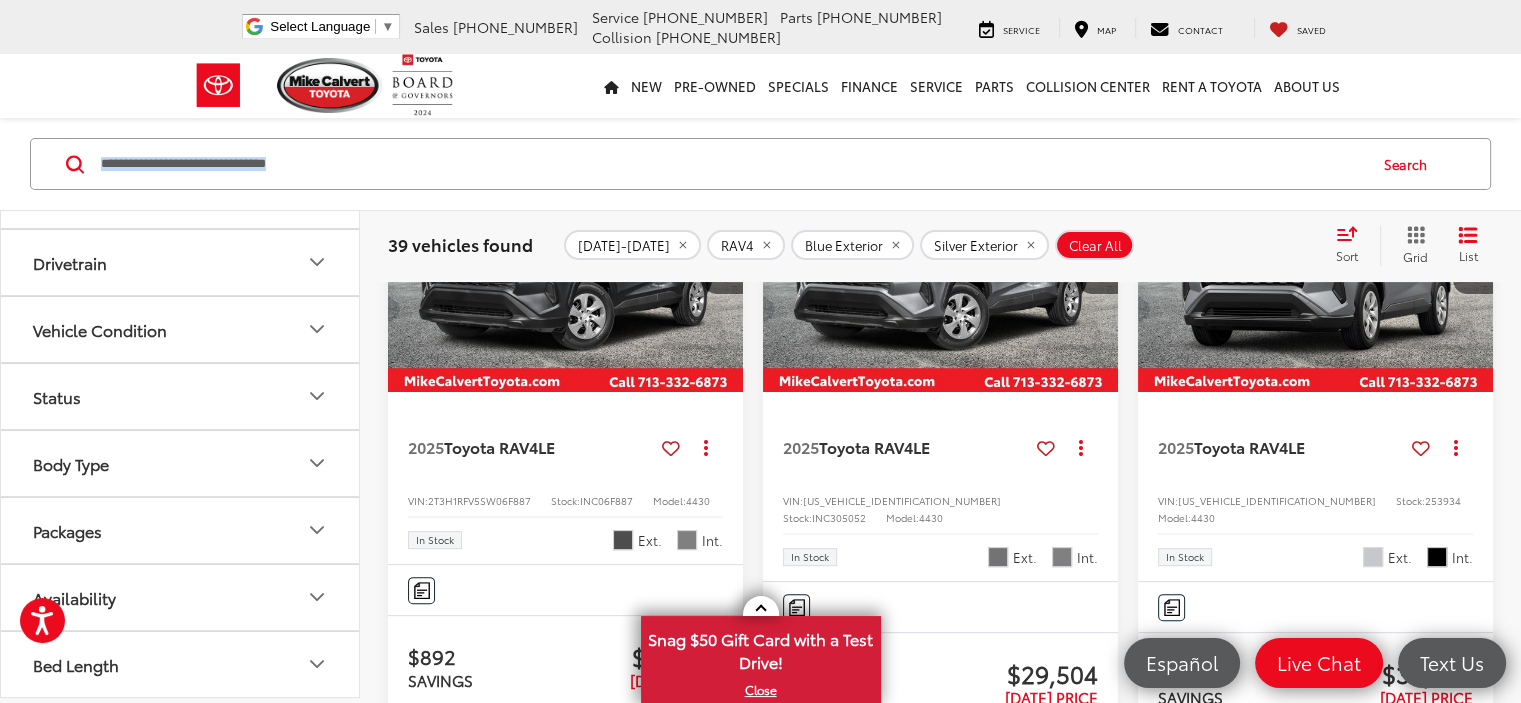 click 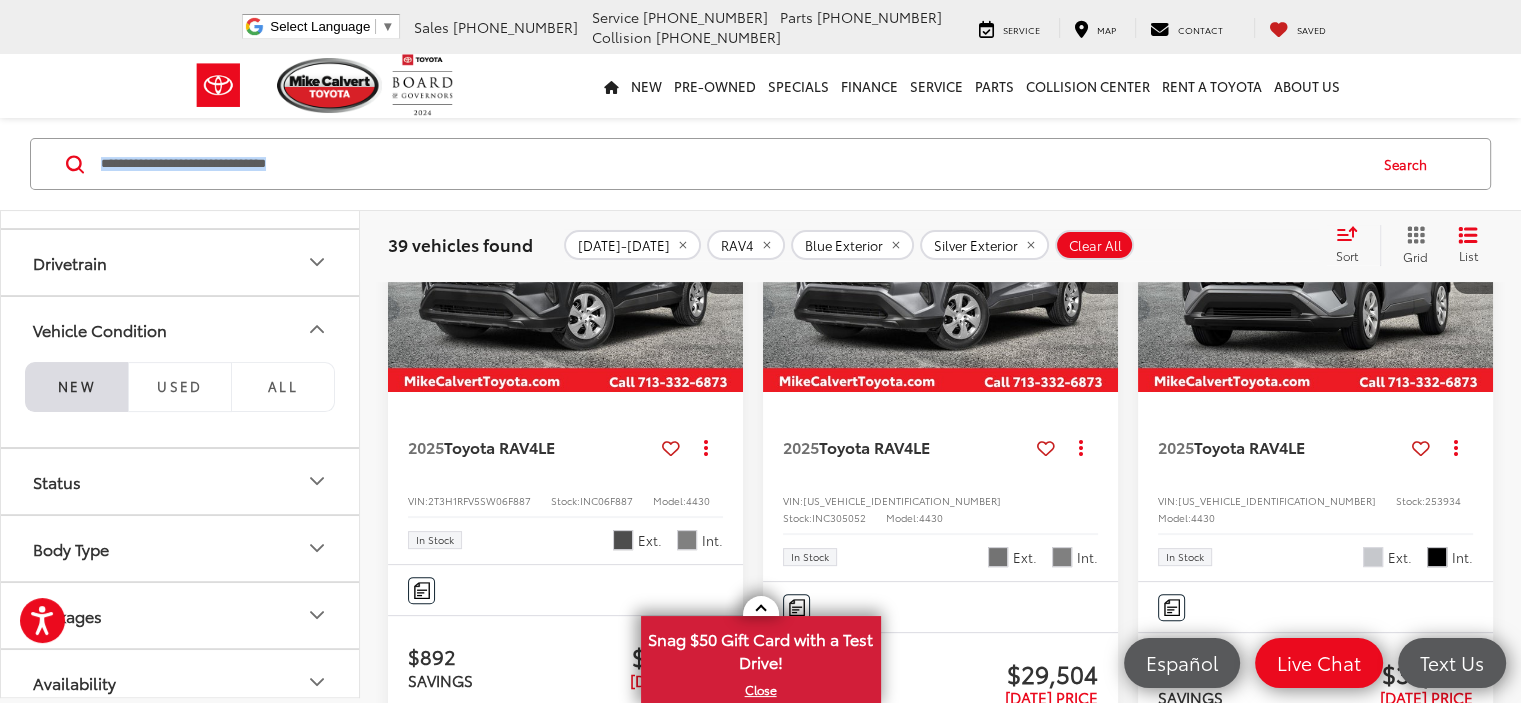 click 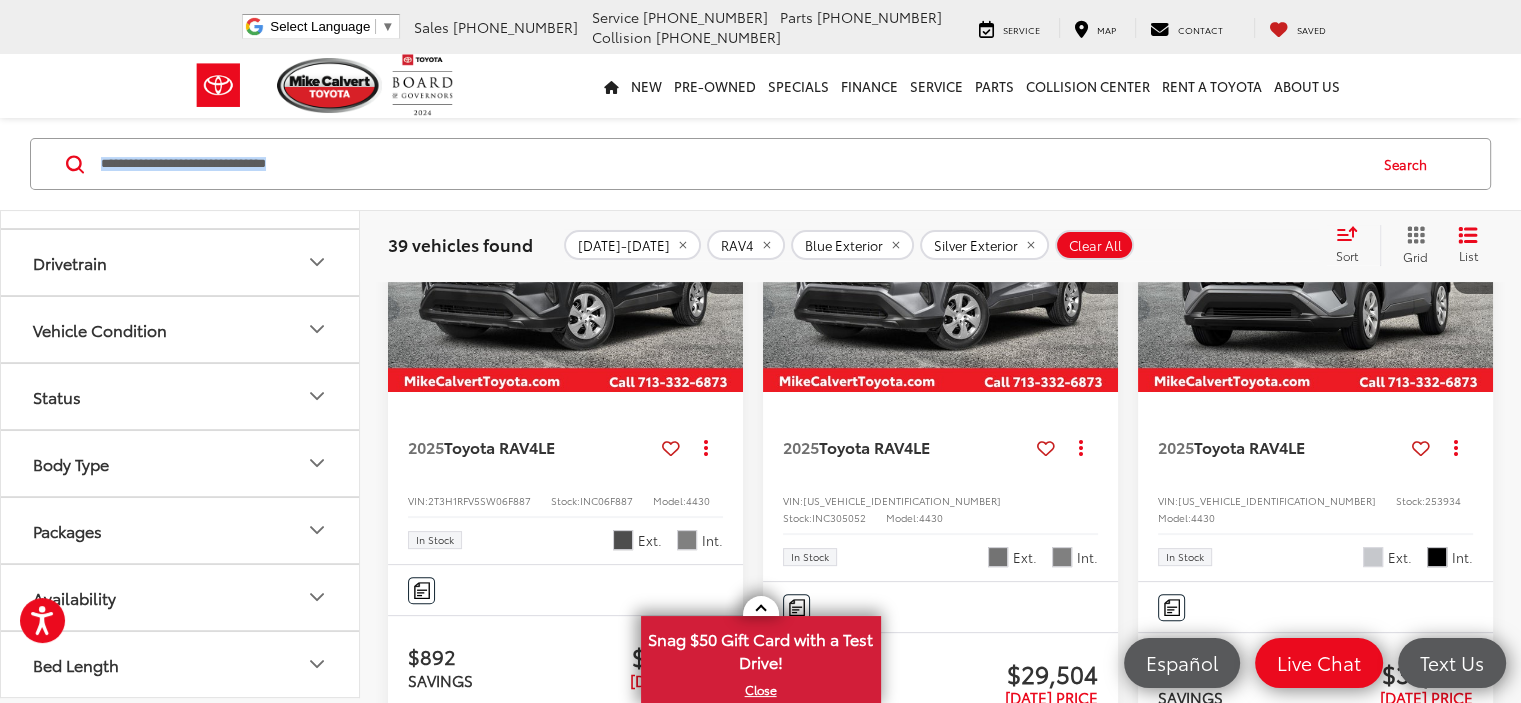 click 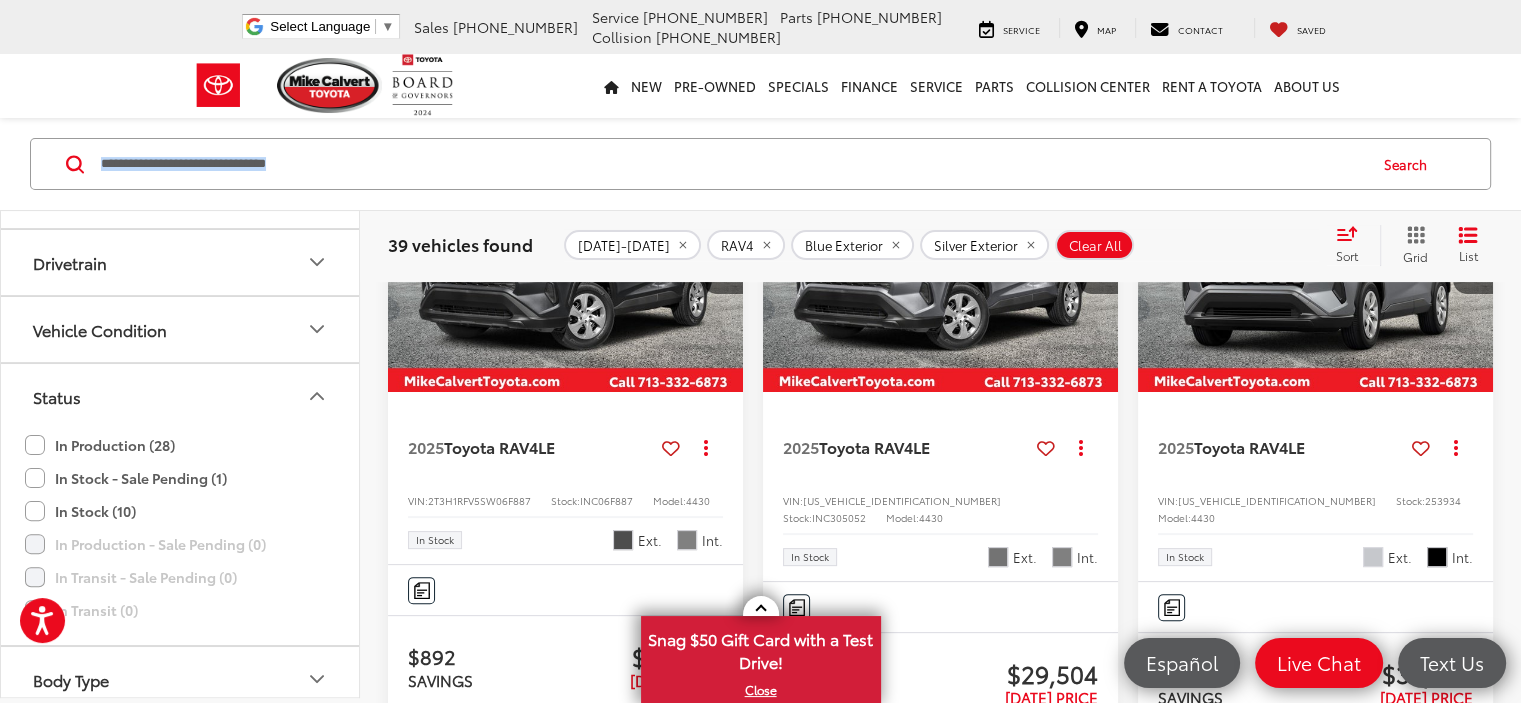 click 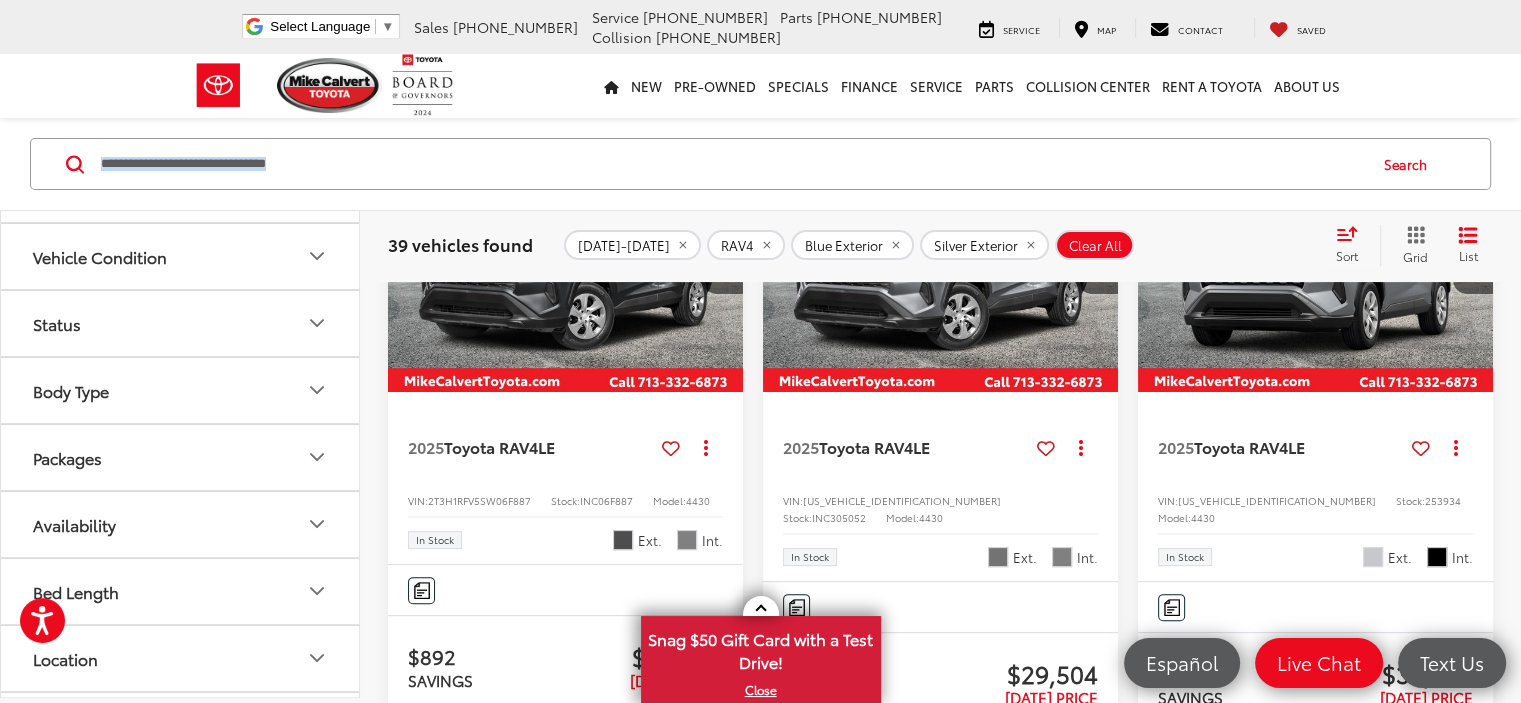 scroll, scrollTop: 2553, scrollLeft: 0, axis: vertical 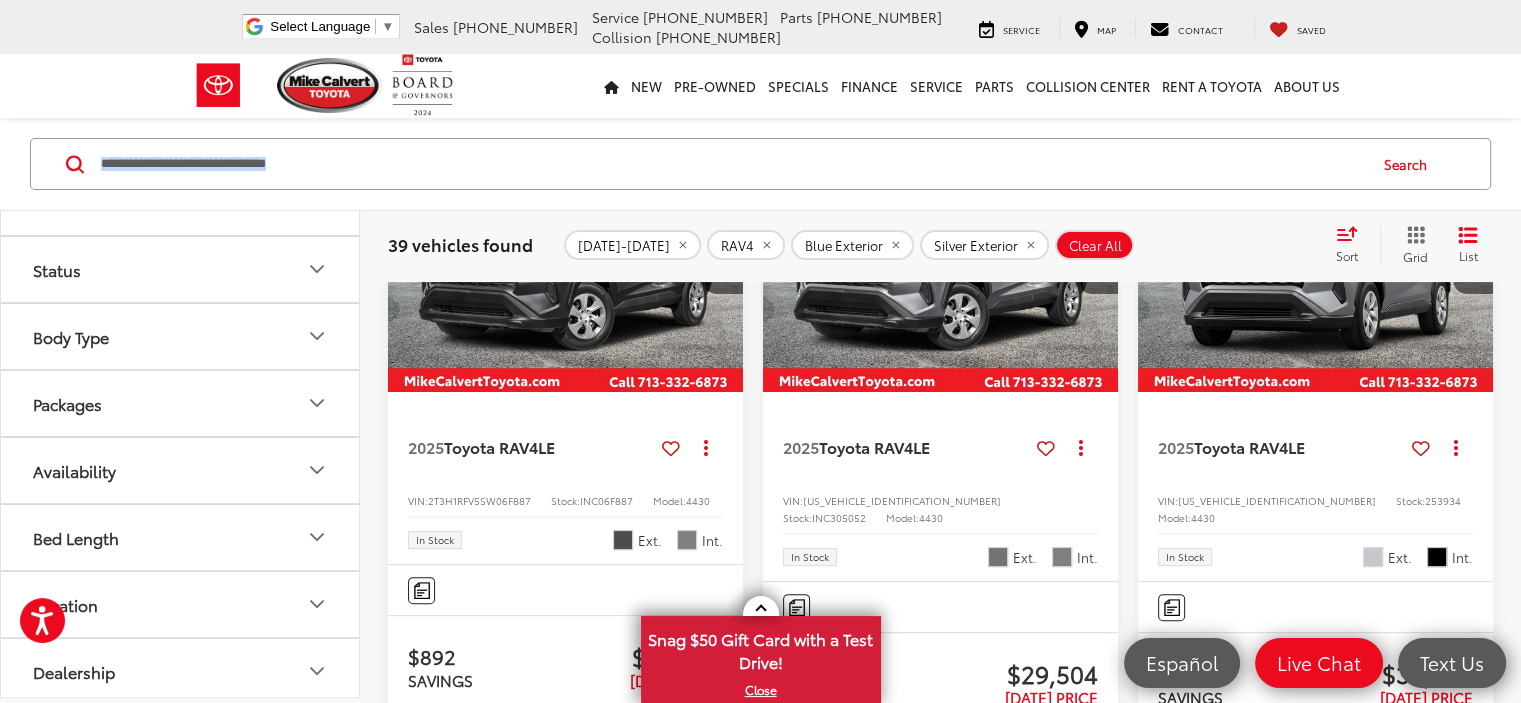 click 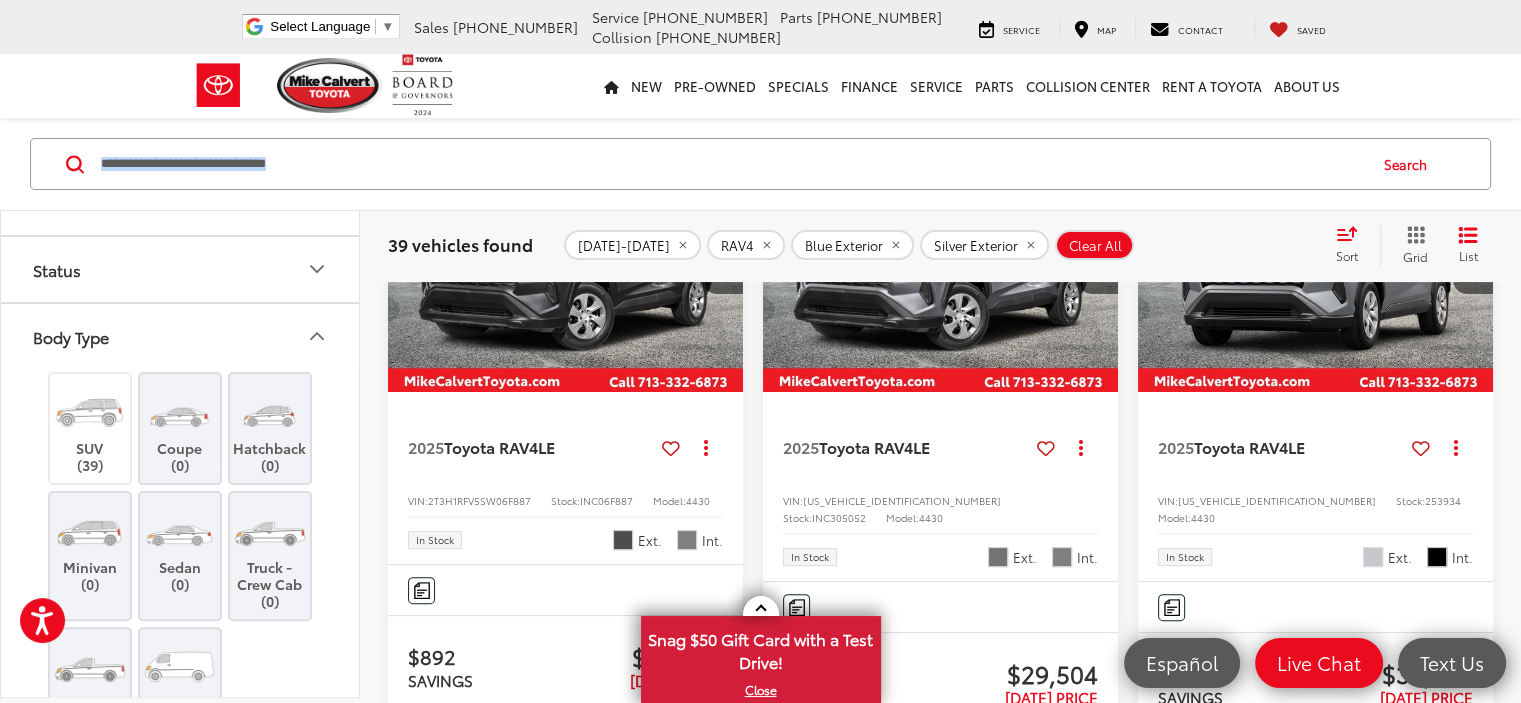 click 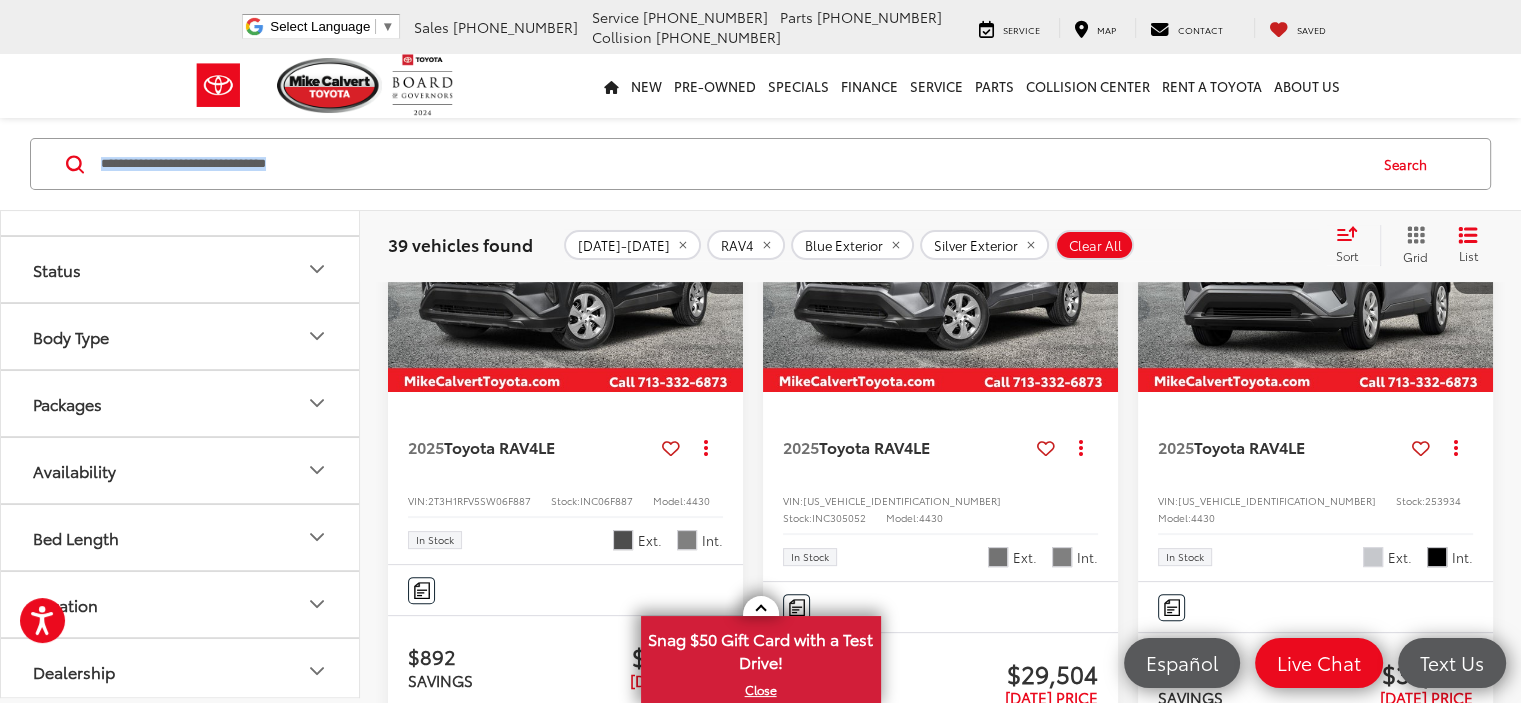 click 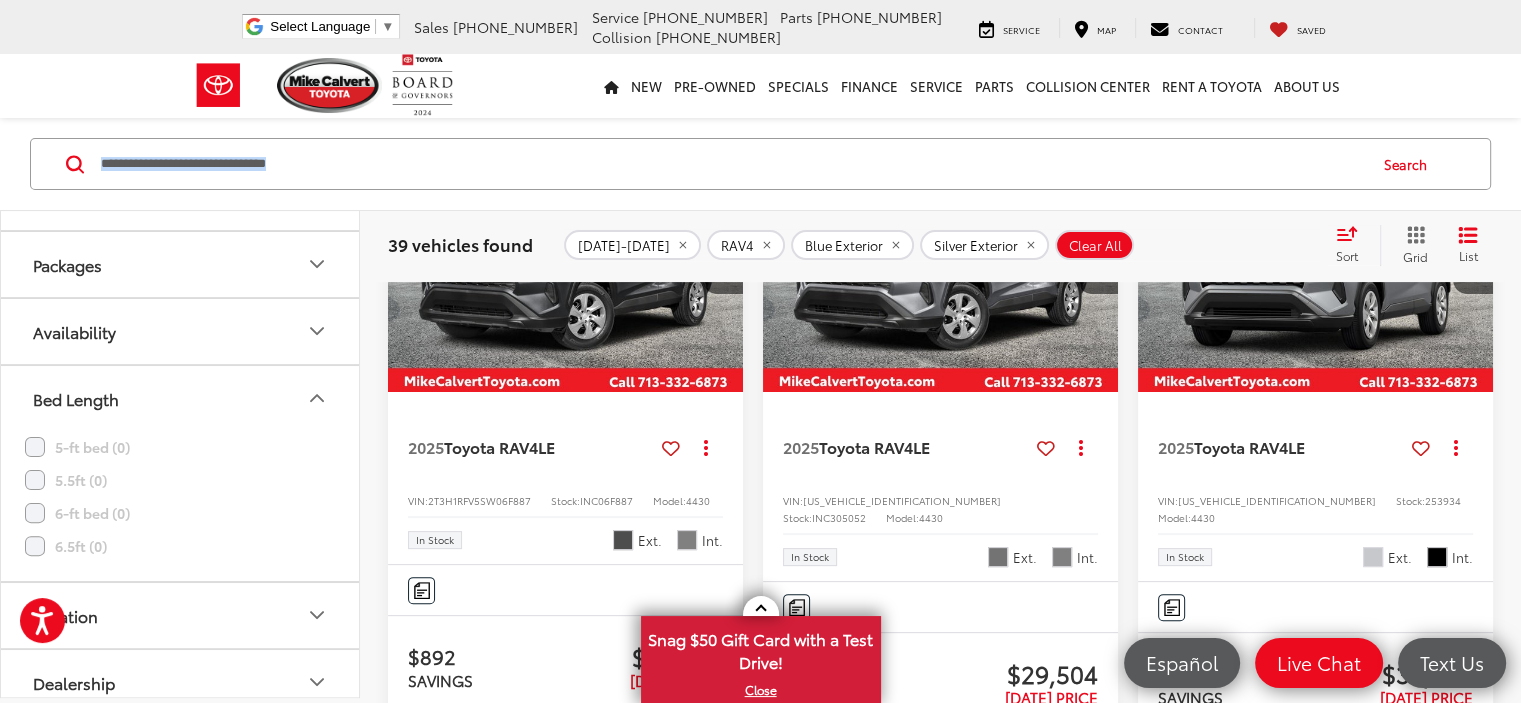 scroll, scrollTop: 2703, scrollLeft: 0, axis: vertical 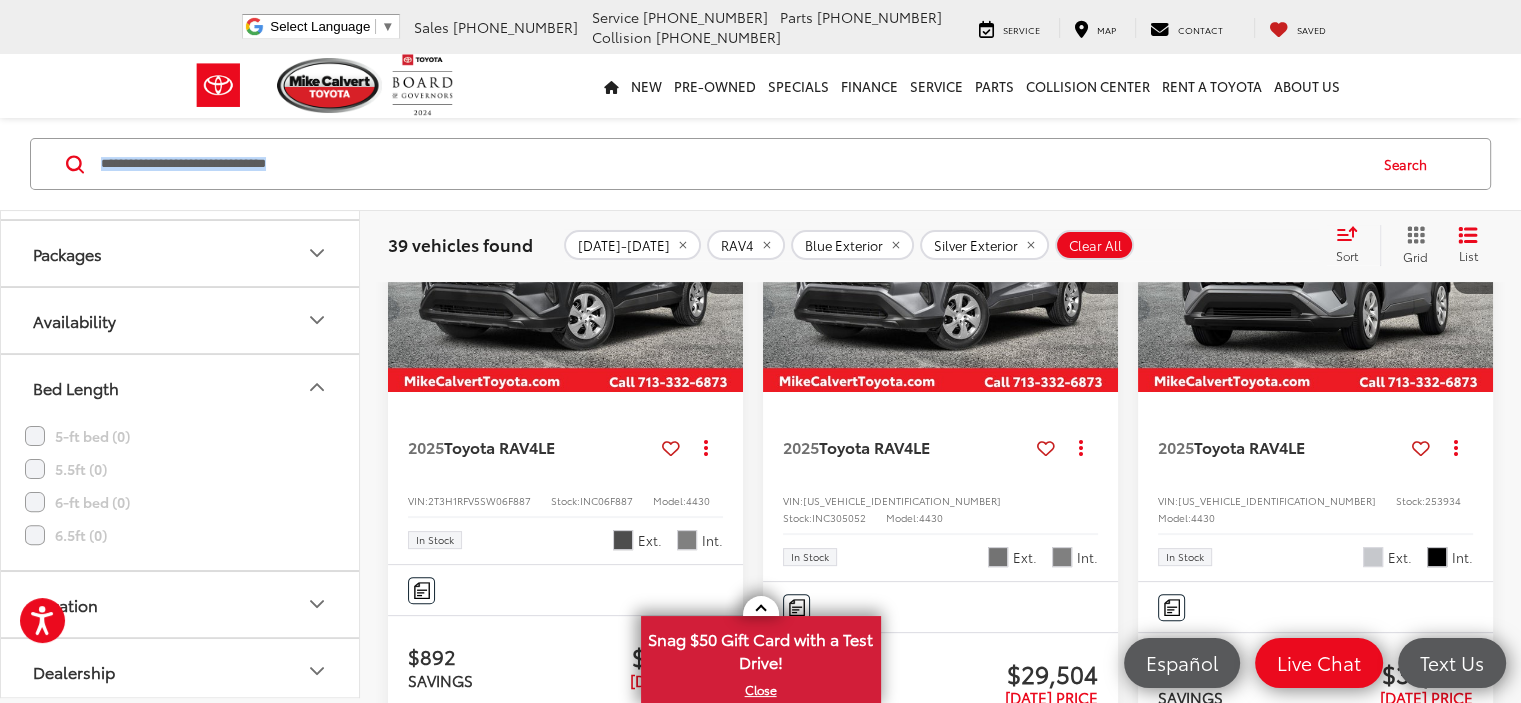 click 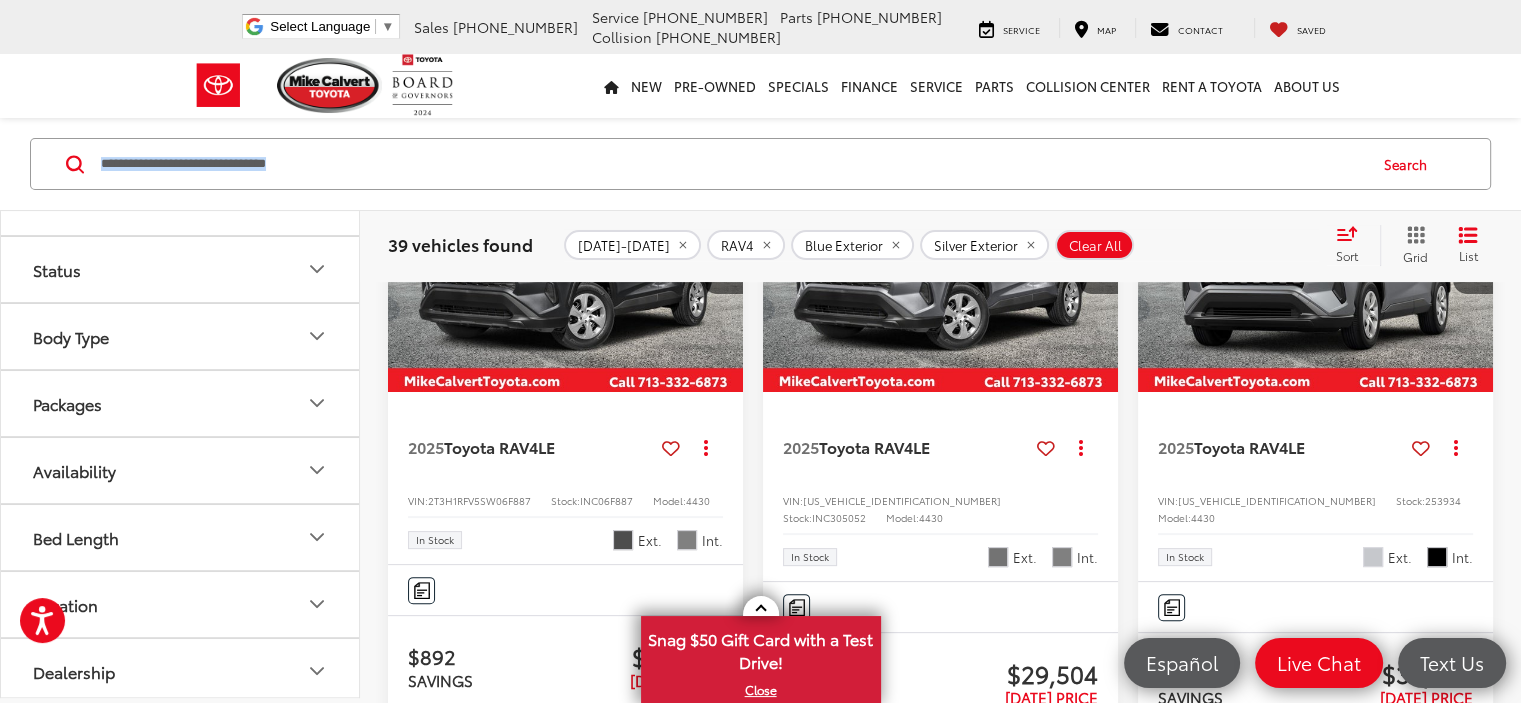 click 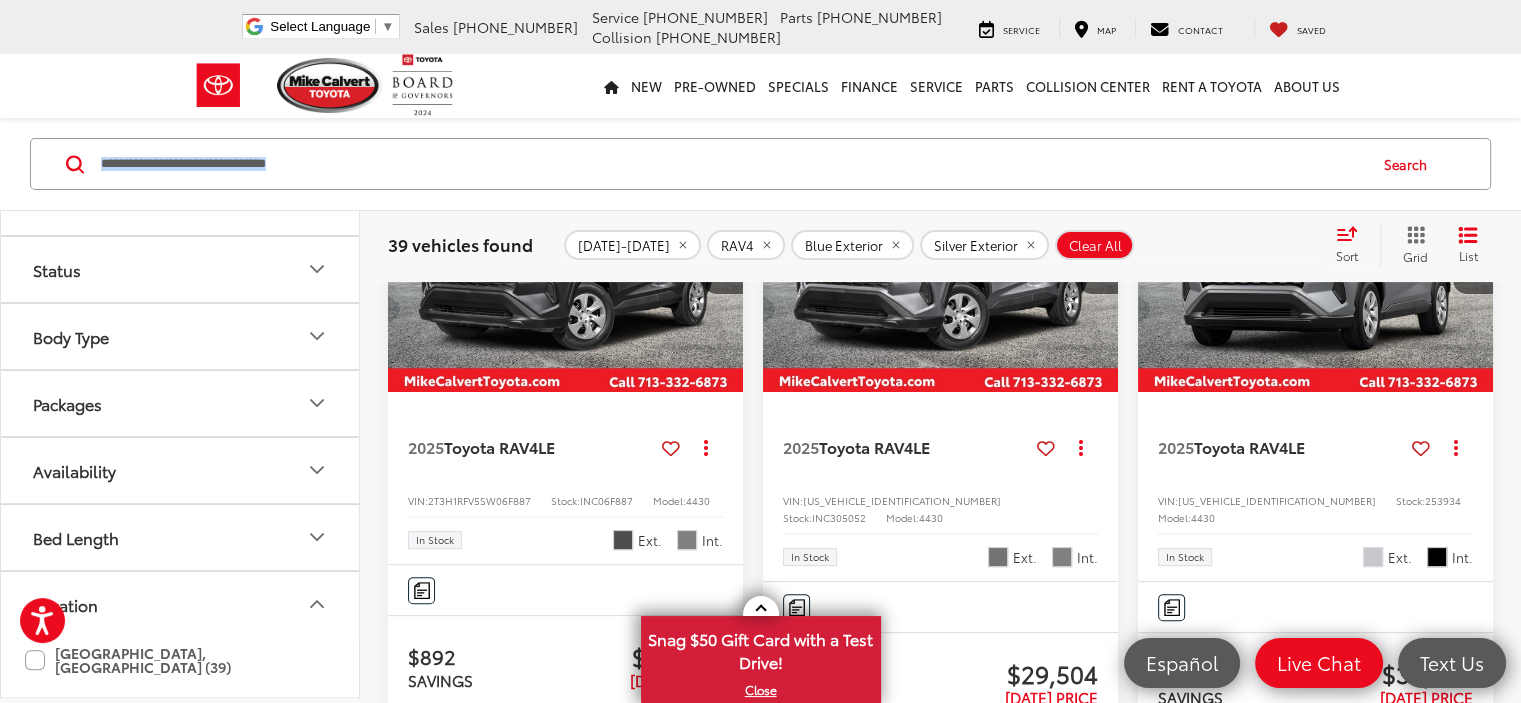 click 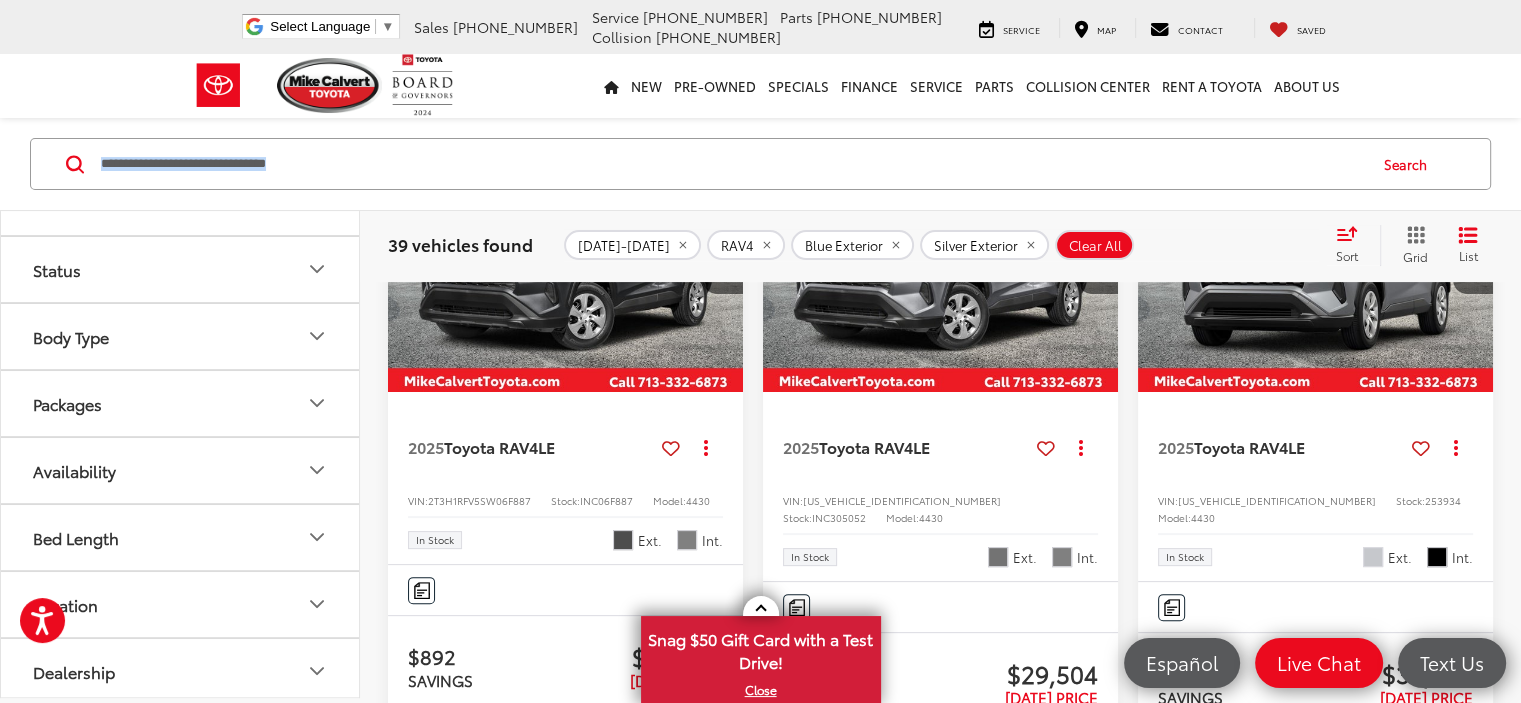 click 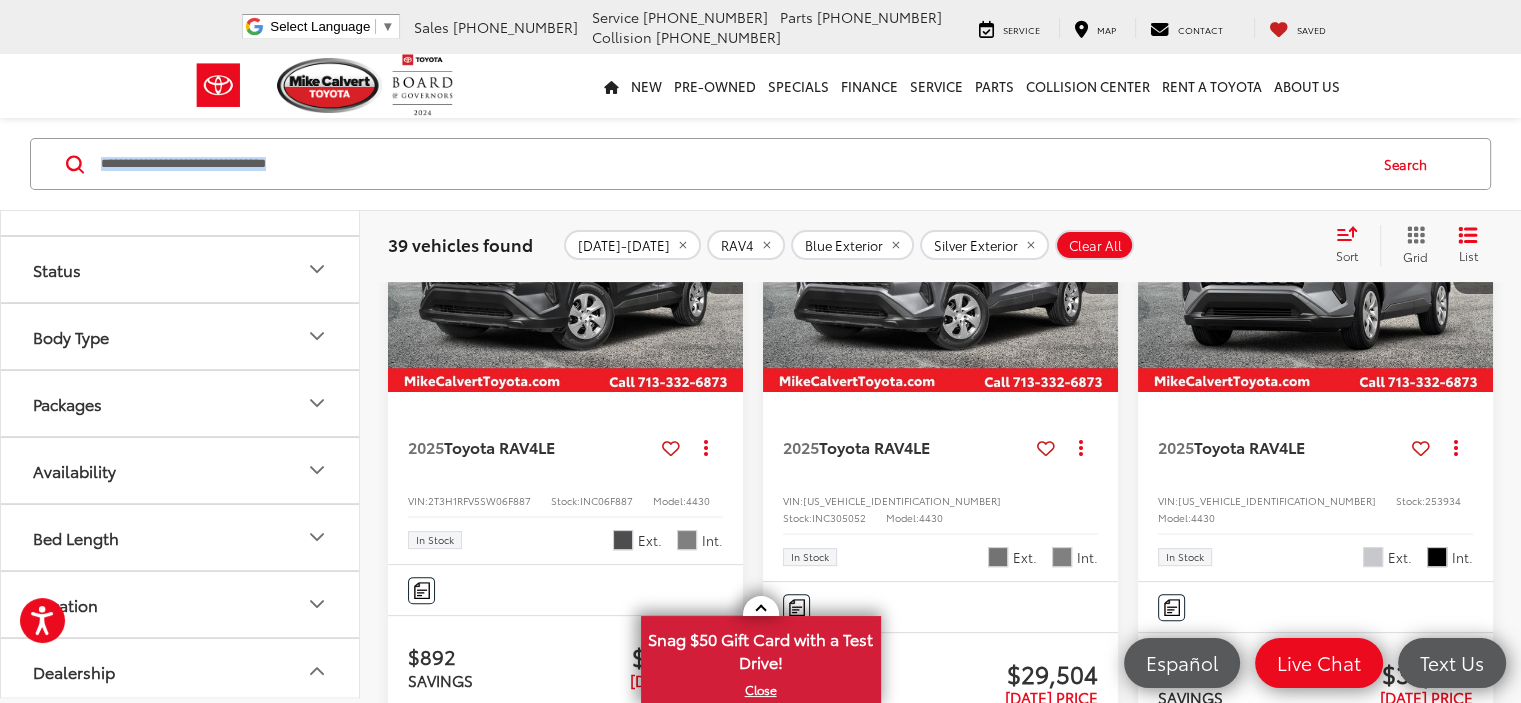 scroll, scrollTop: 2604, scrollLeft: 0, axis: vertical 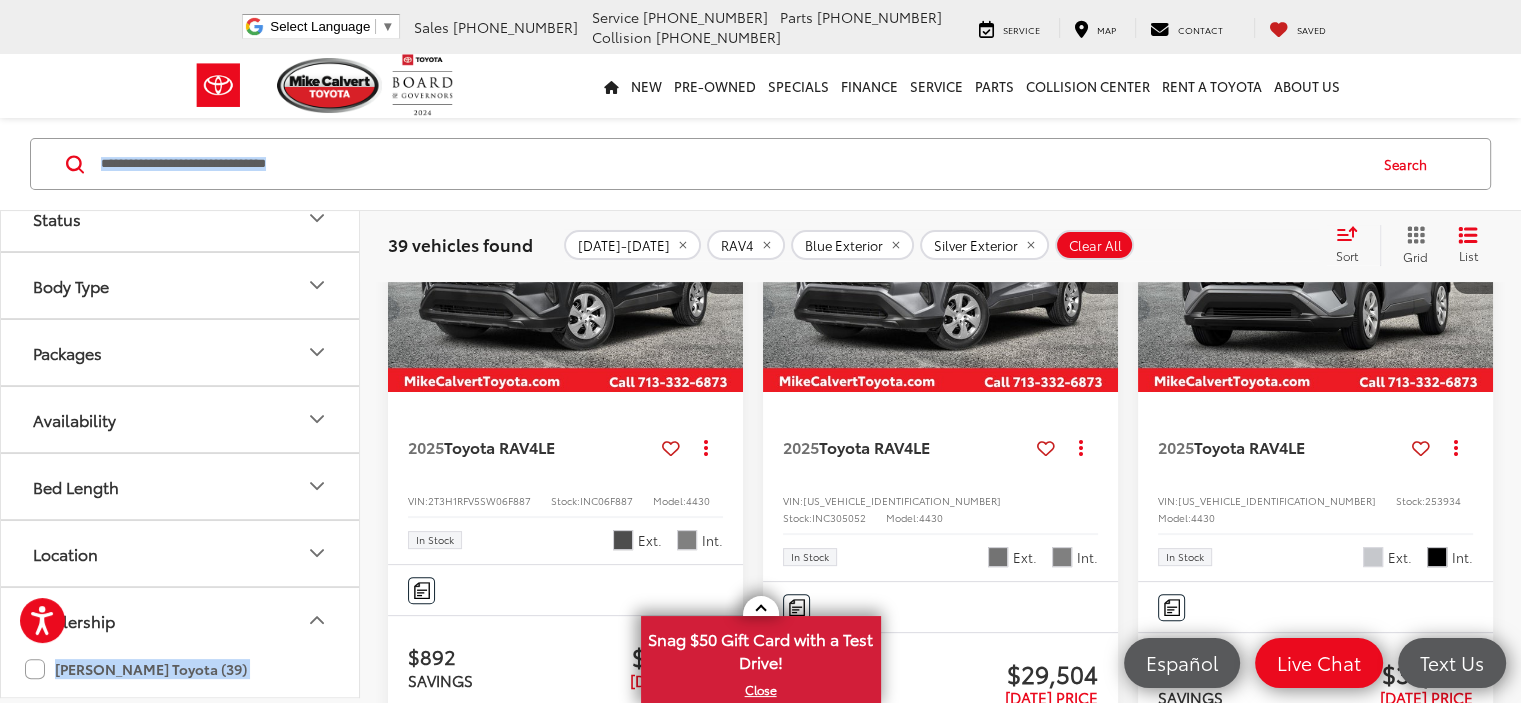 click 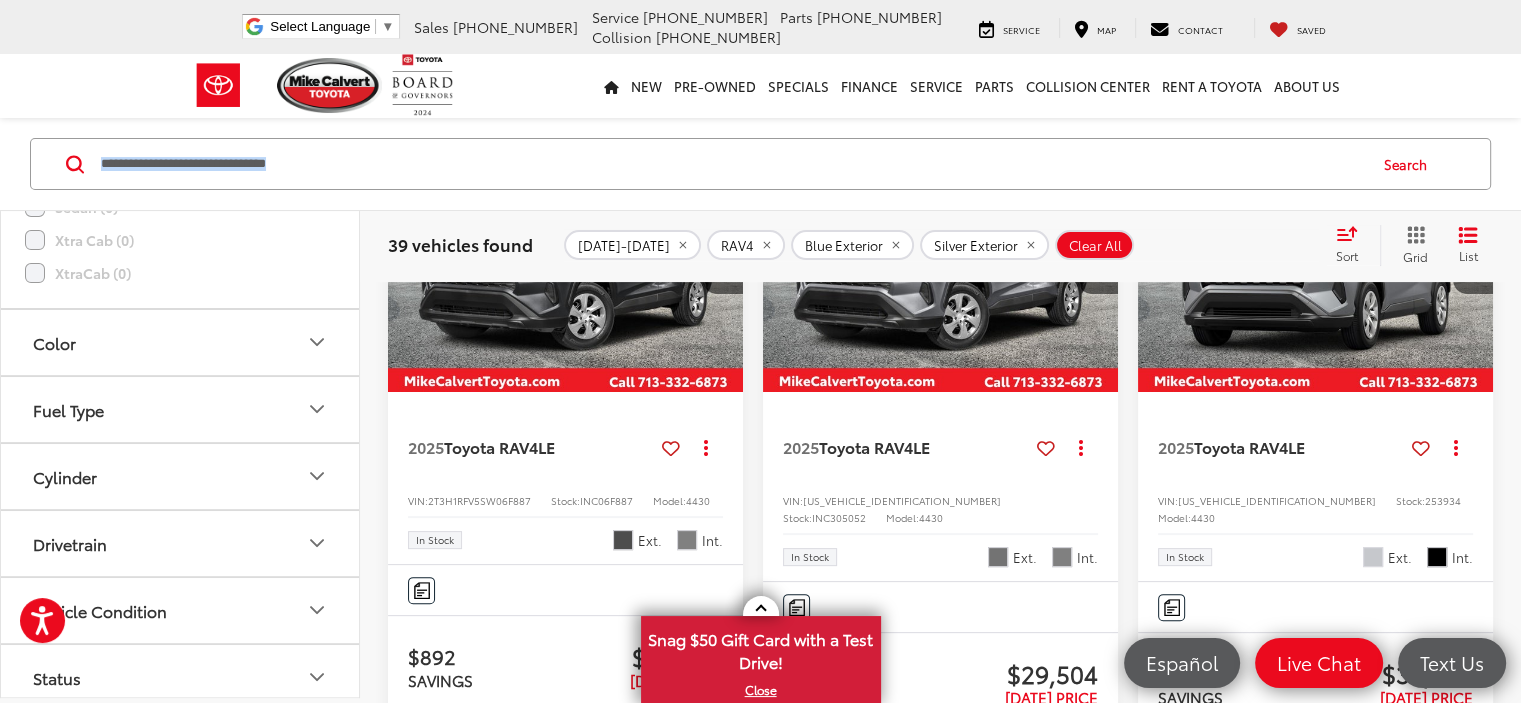 scroll, scrollTop: 2113, scrollLeft: 0, axis: vertical 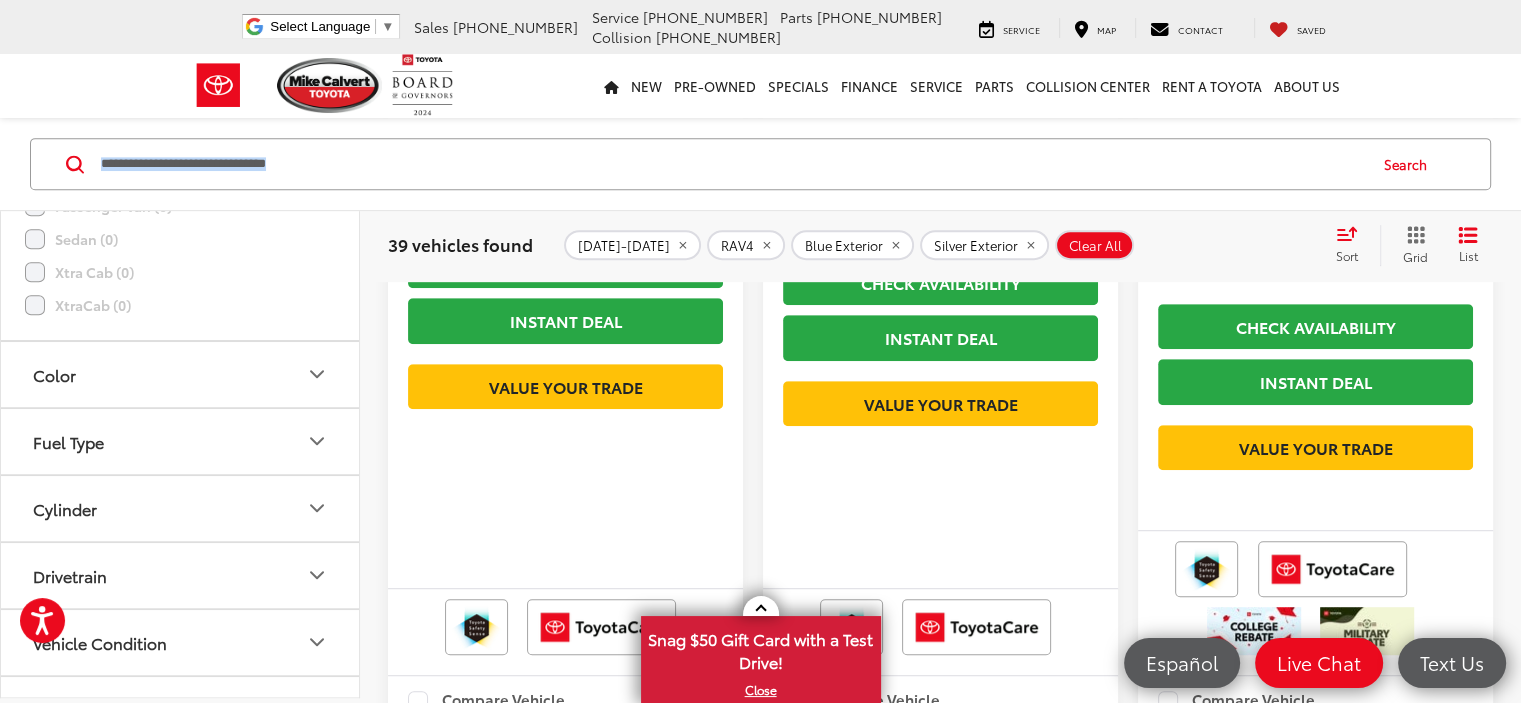 type 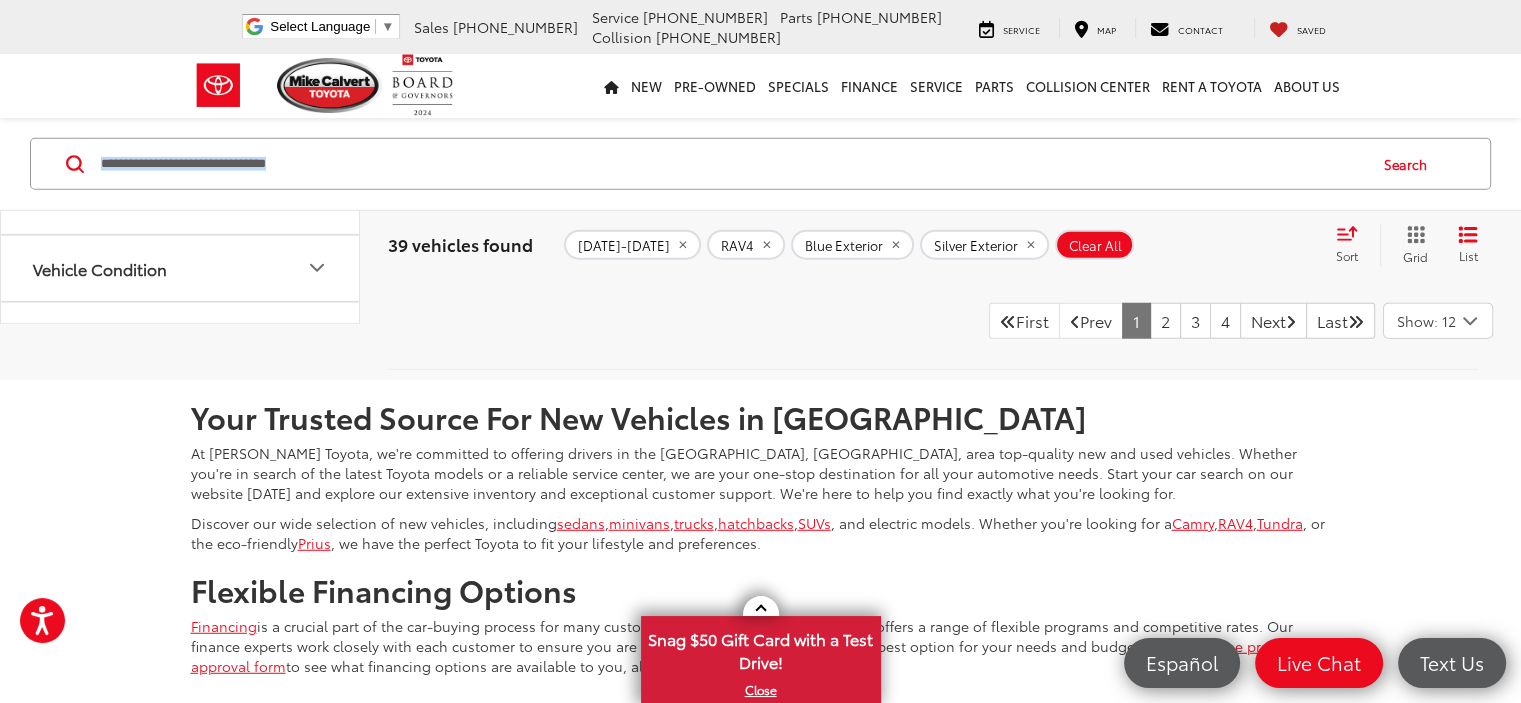 scroll, scrollTop: 5320, scrollLeft: 0, axis: vertical 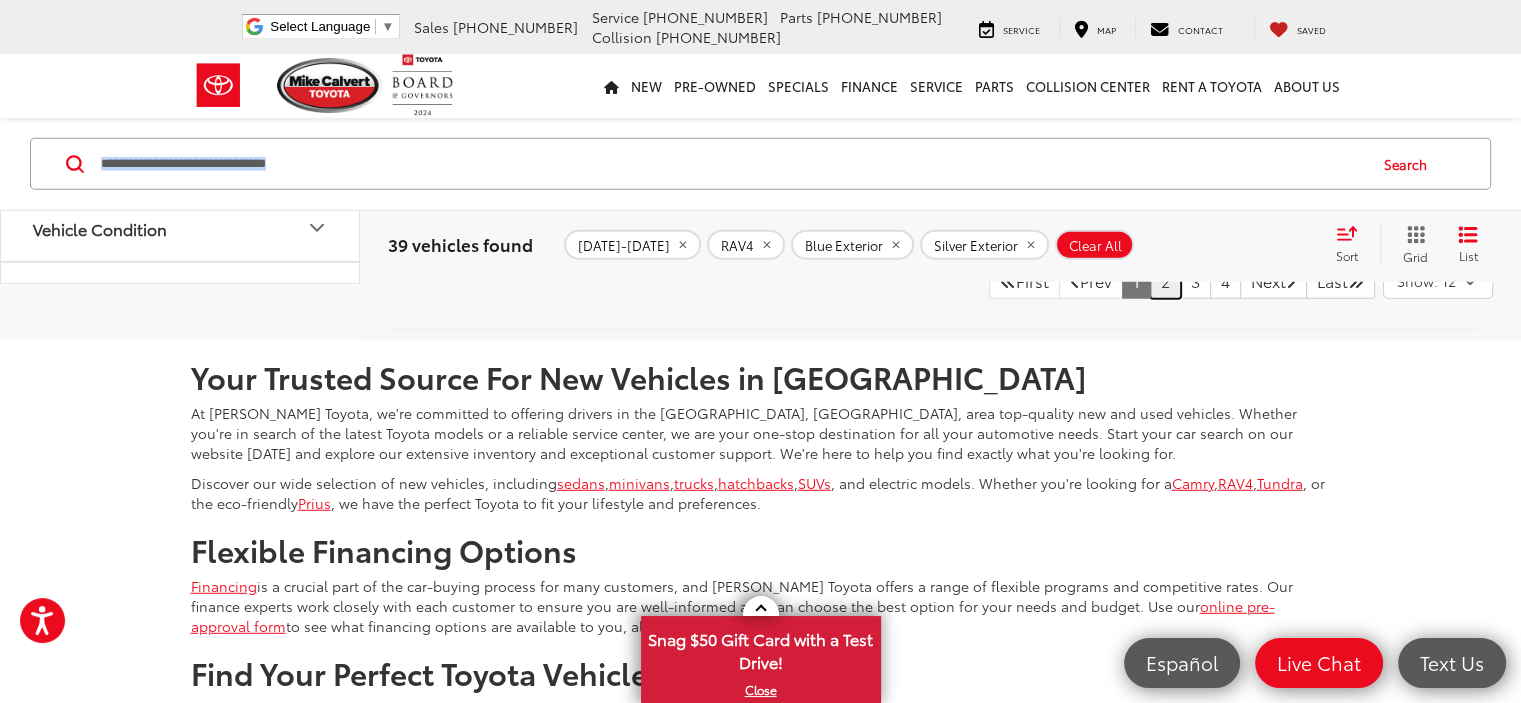 click on "2" at bounding box center [1165, 281] 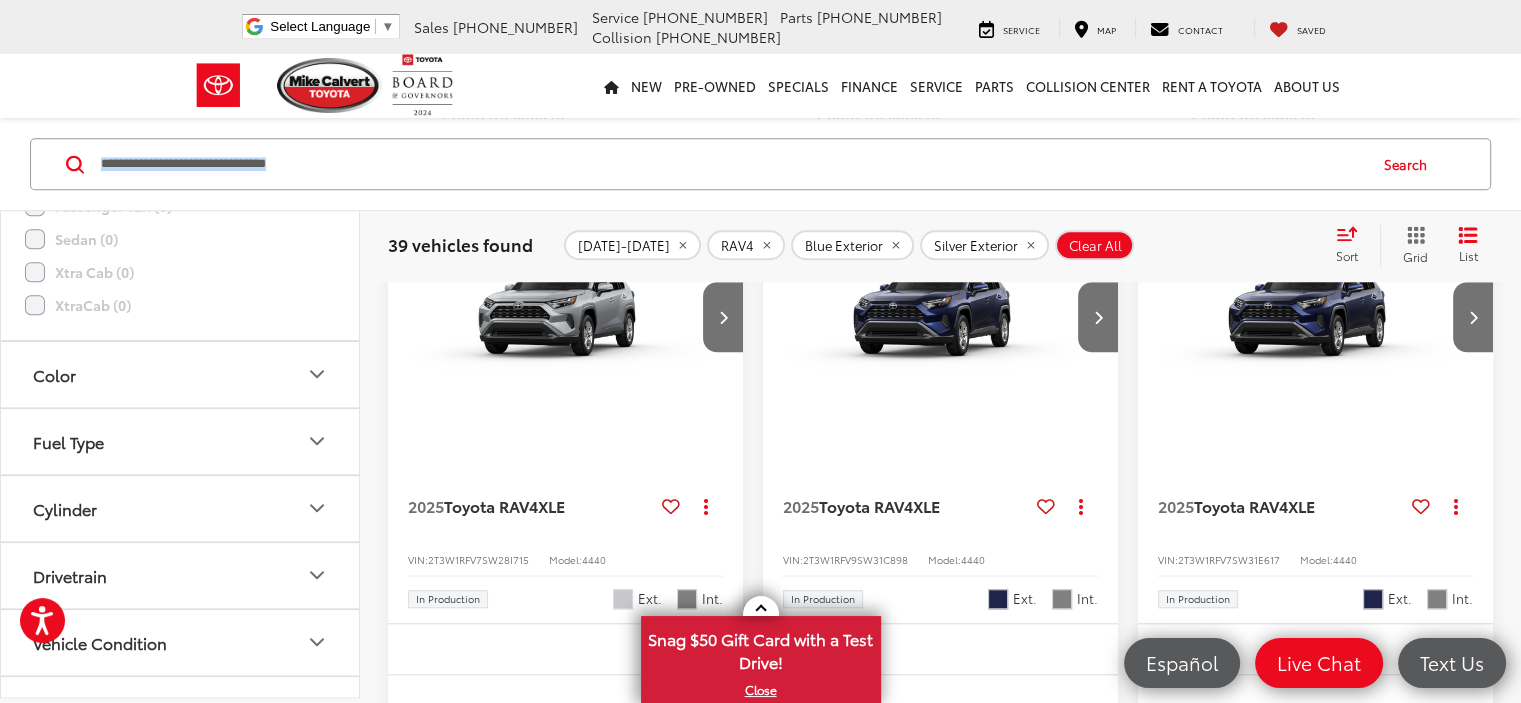 scroll, scrollTop: 1640, scrollLeft: 0, axis: vertical 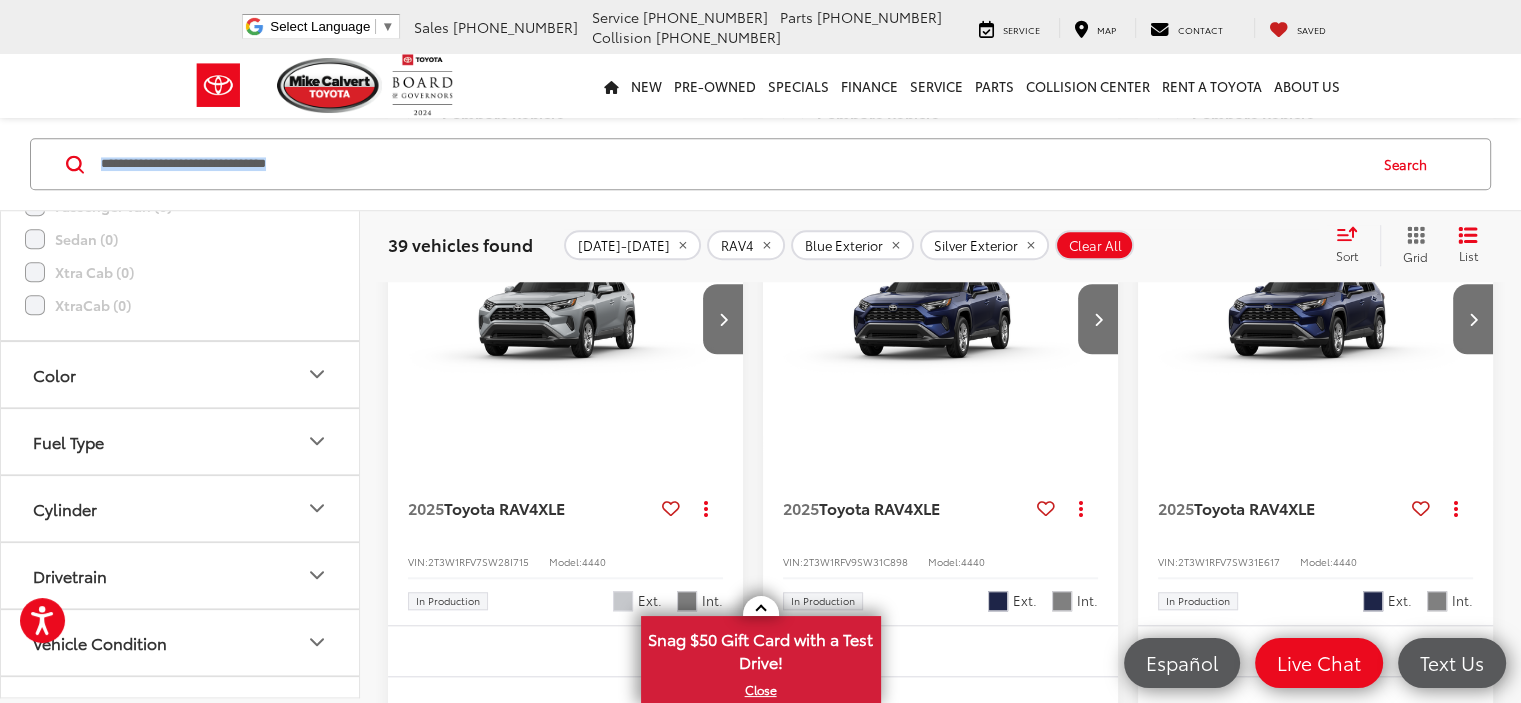 click at bounding box center (941, 320) 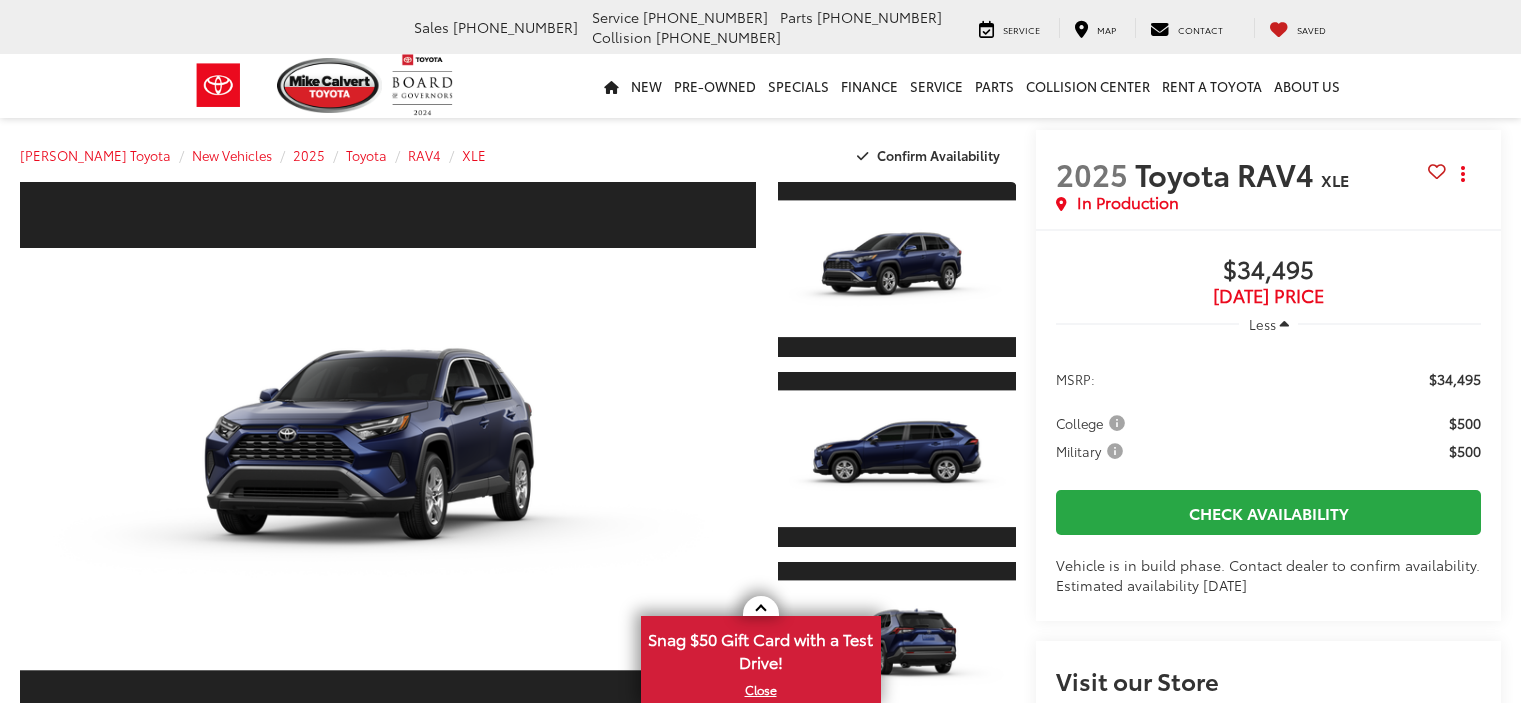 scroll, scrollTop: 0, scrollLeft: 0, axis: both 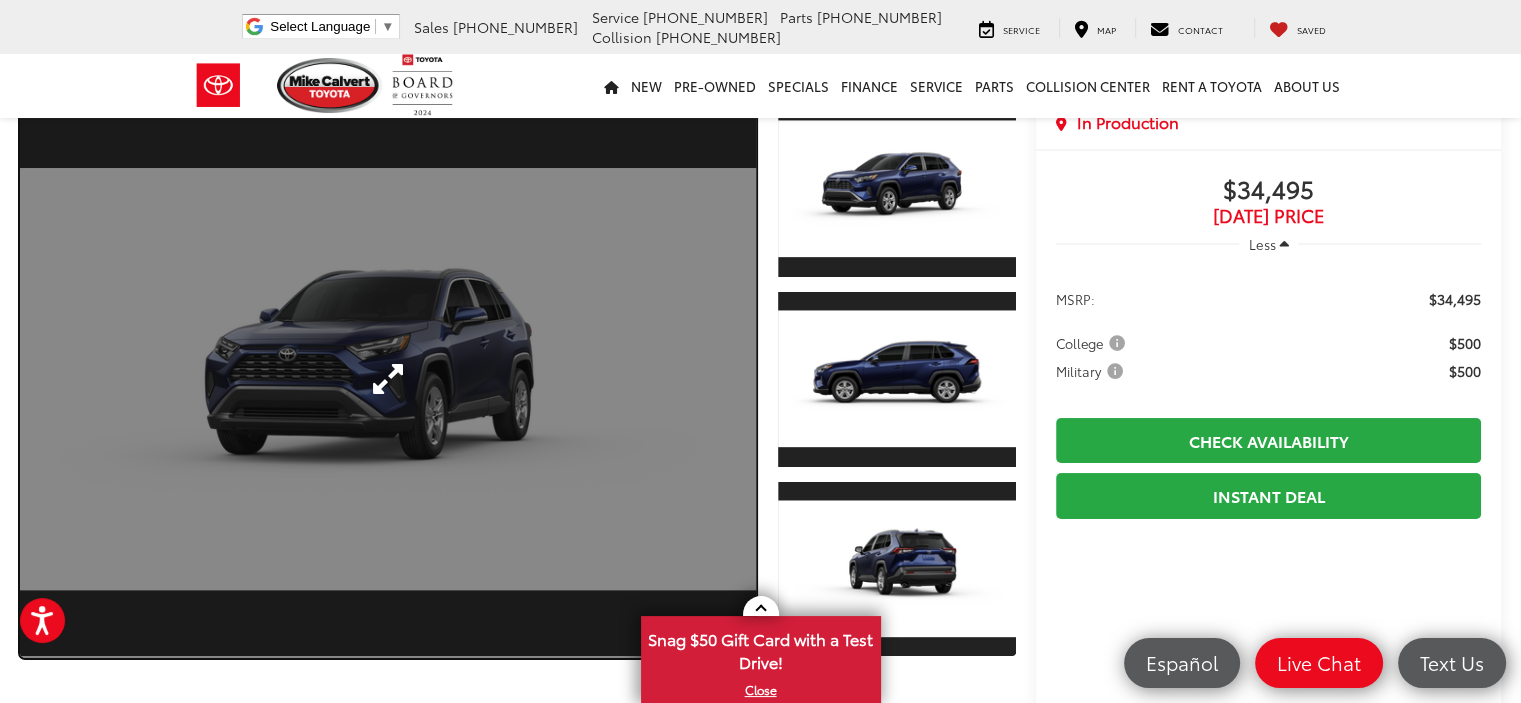click at bounding box center [388, 379] 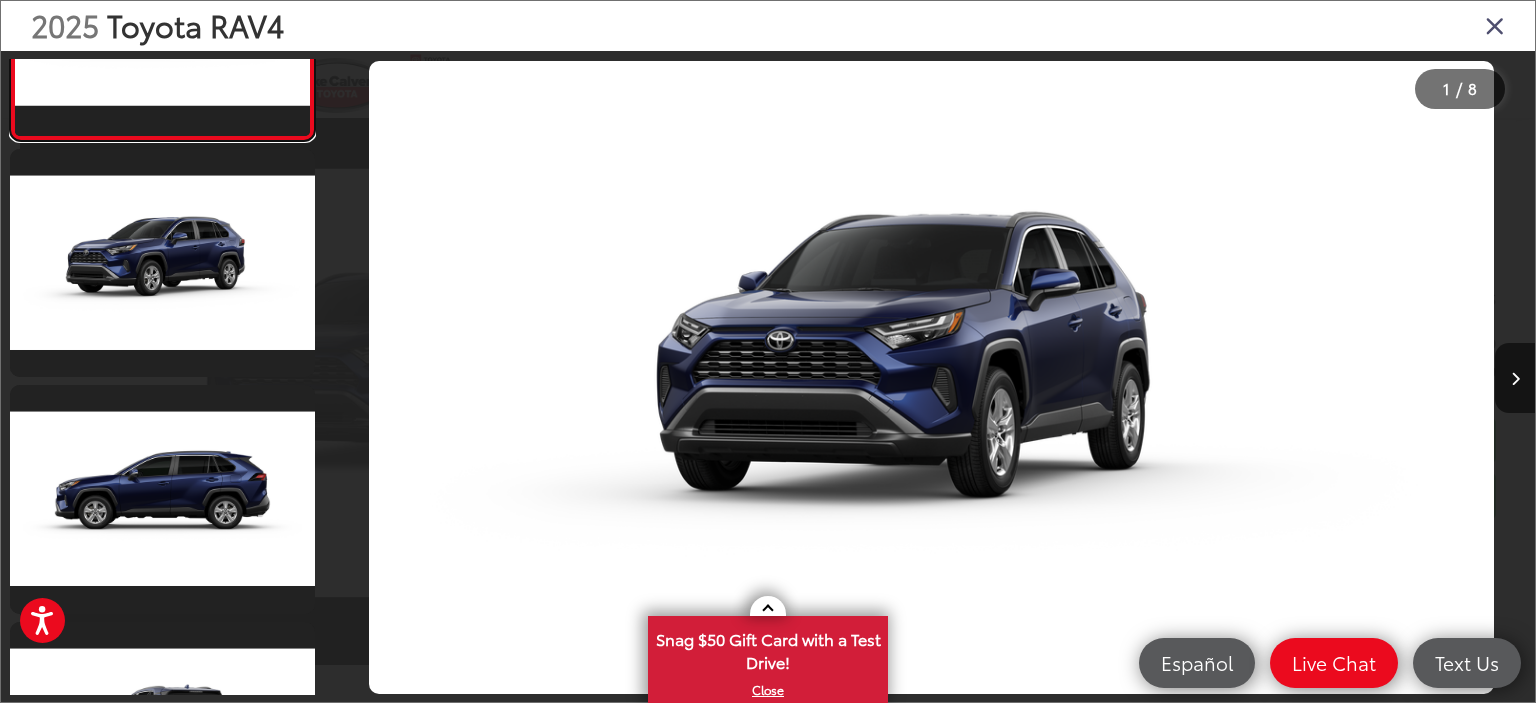 scroll, scrollTop: 160, scrollLeft: 0, axis: vertical 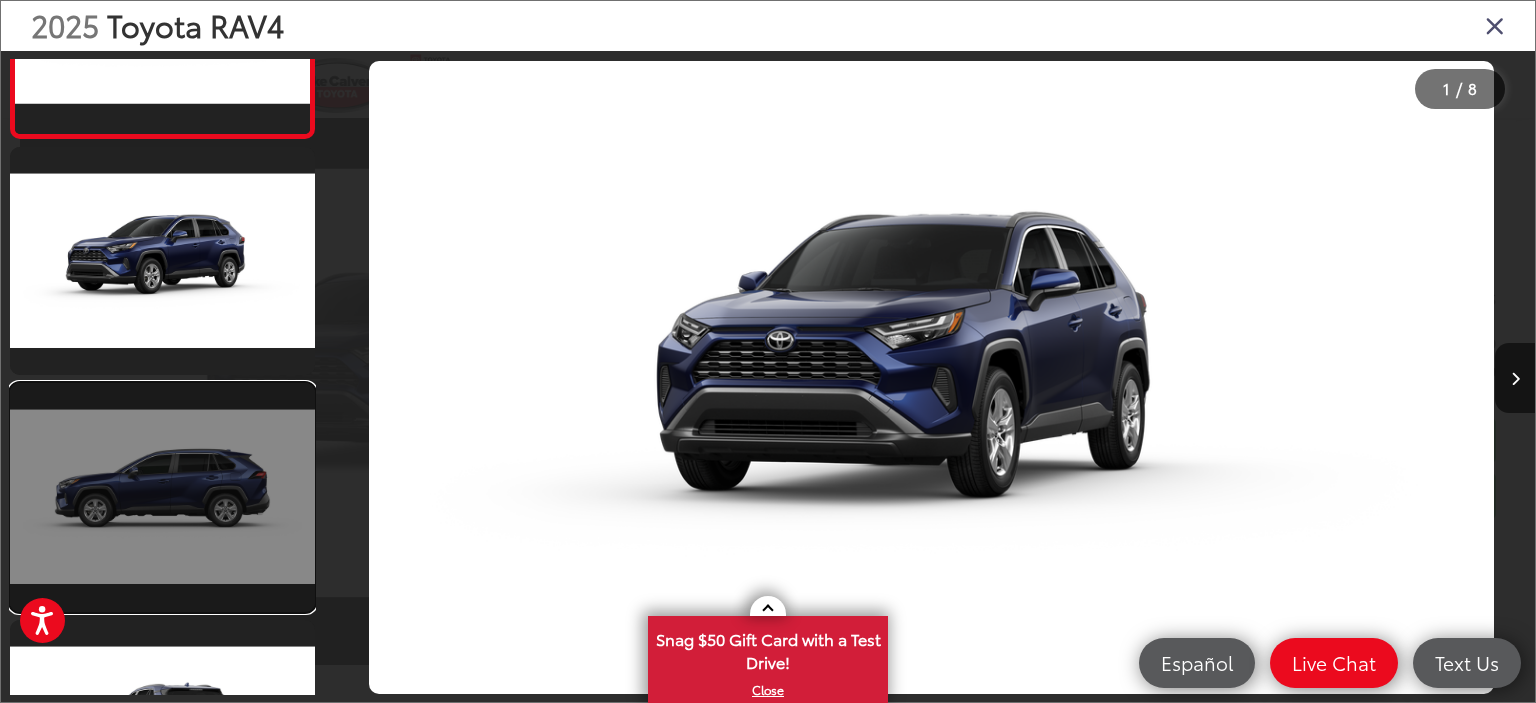 click at bounding box center [162, 497] 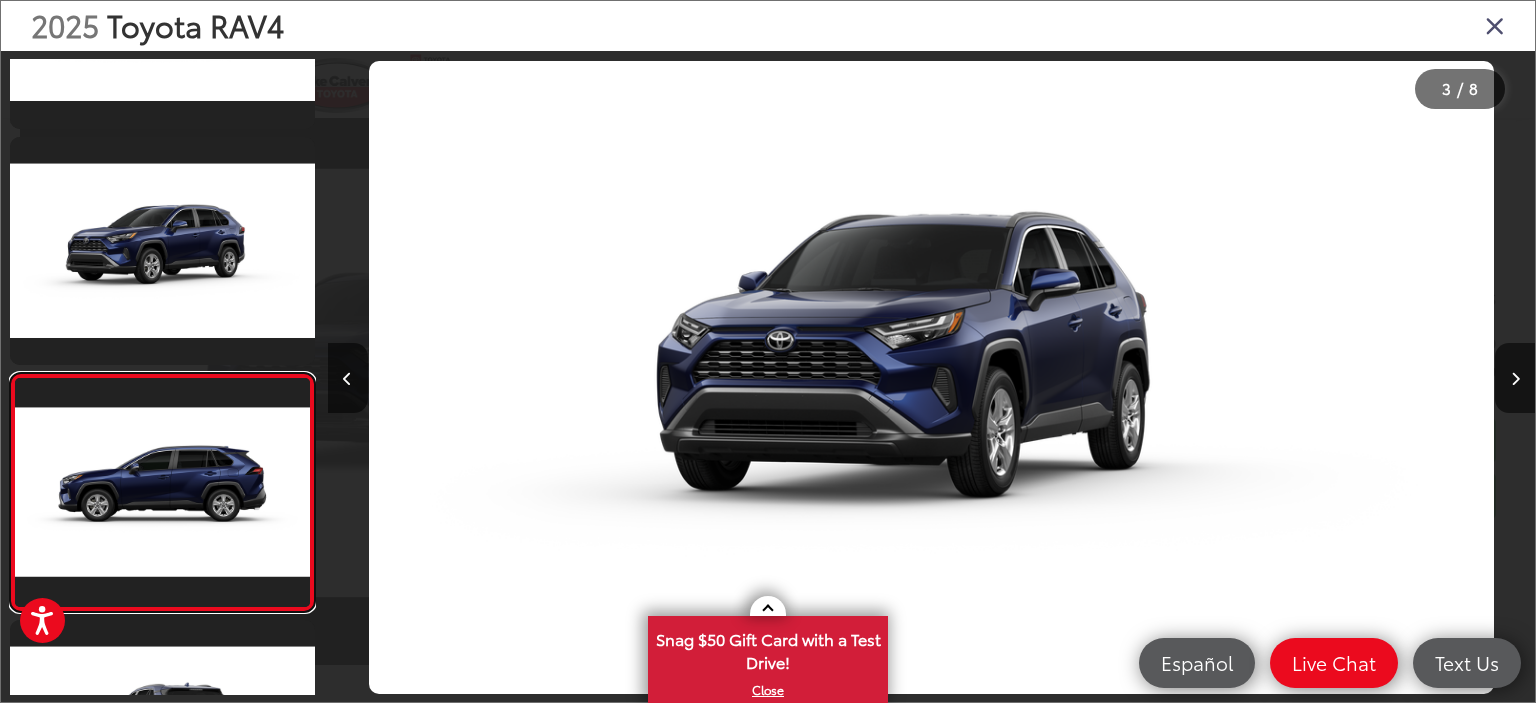 scroll, scrollTop: 196, scrollLeft: 0, axis: vertical 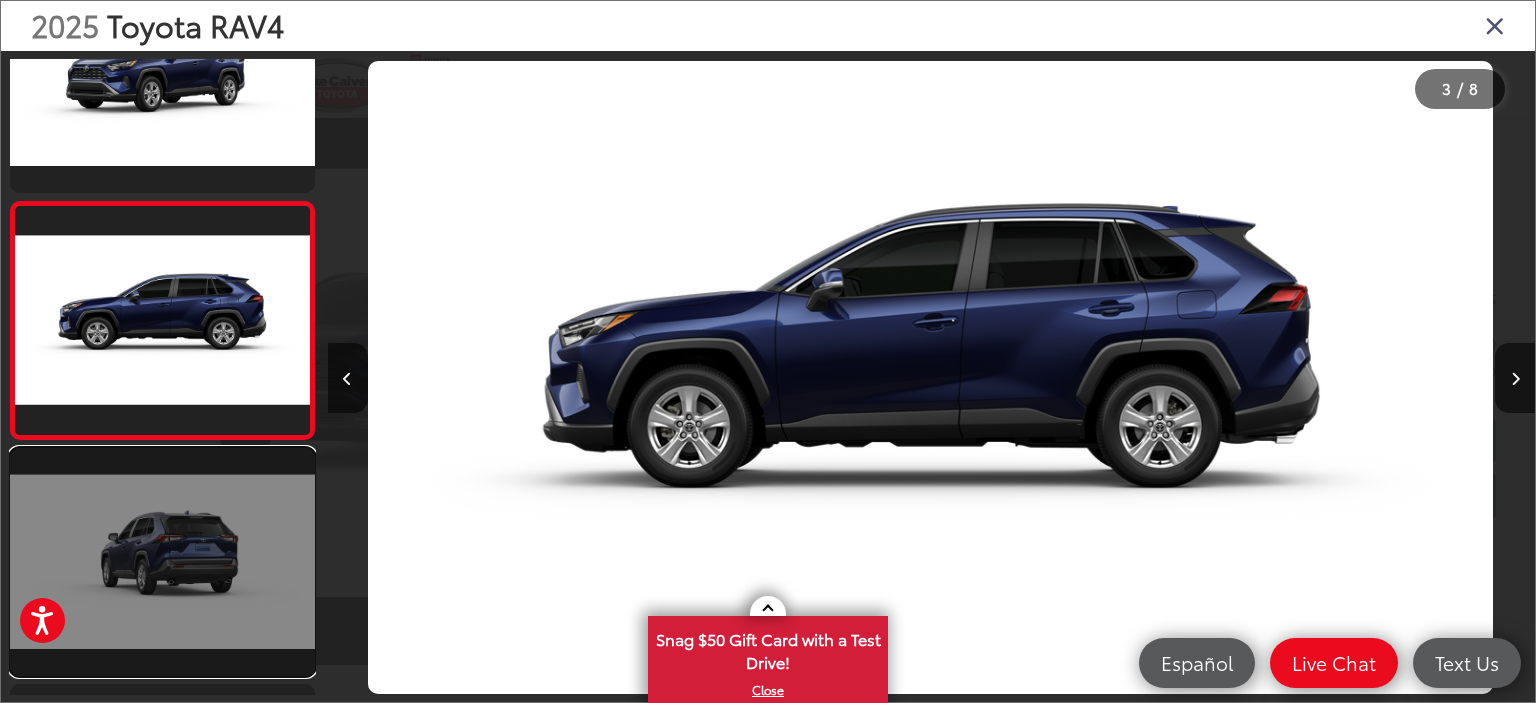 click at bounding box center (162, 562) 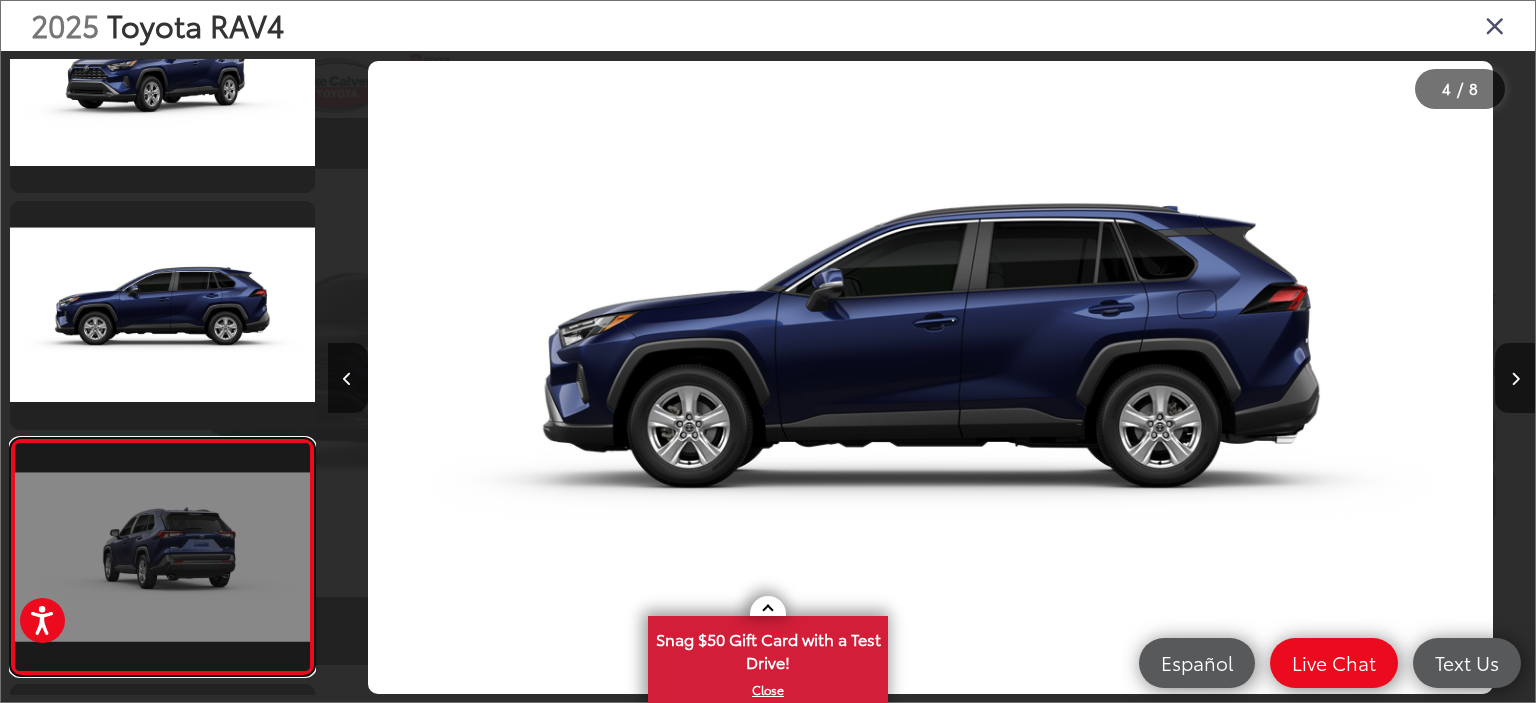 scroll, scrollTop: 0, scrollLeft: 2741, axis: horizontal 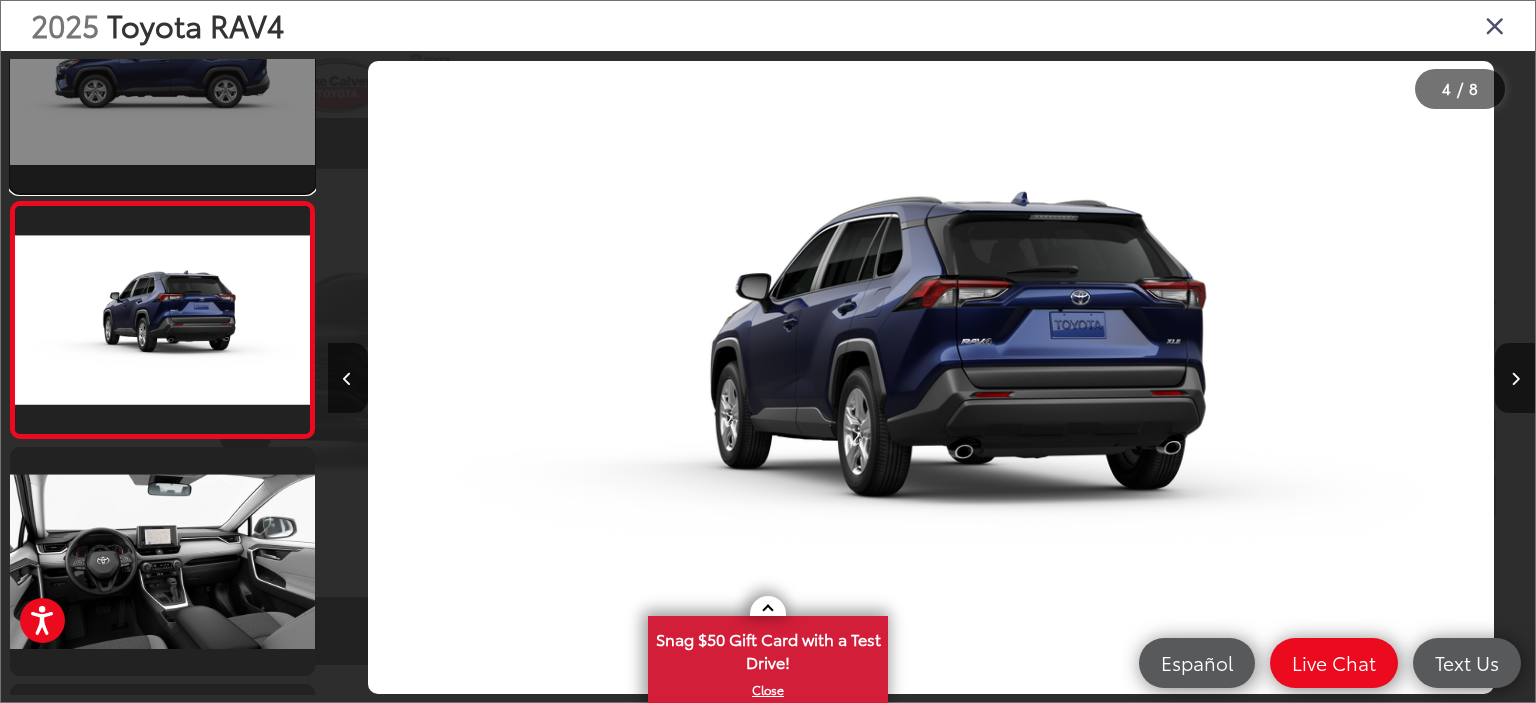 click at bounding box center [162, 78] 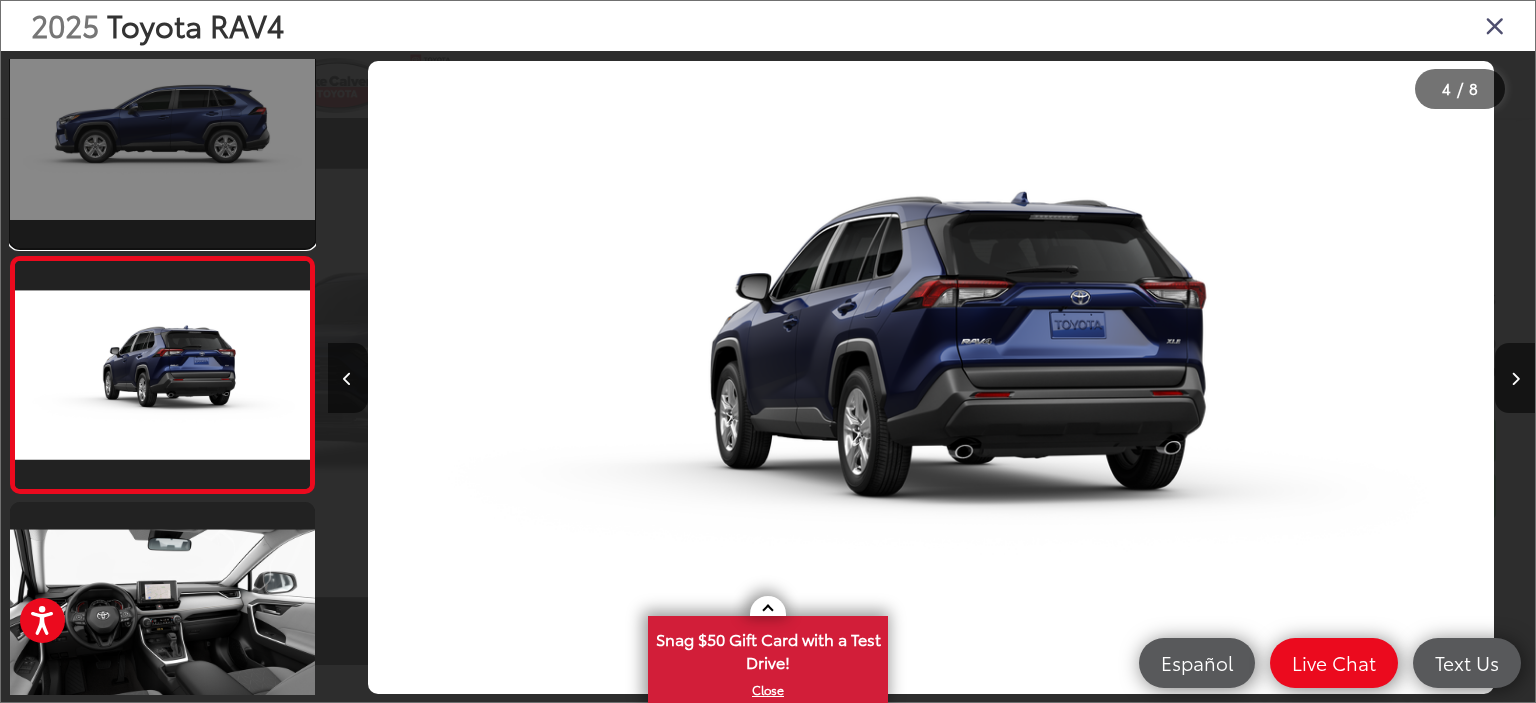 scroll, scrollTop: 0, scrollLeft: 3543, axis: horizontal 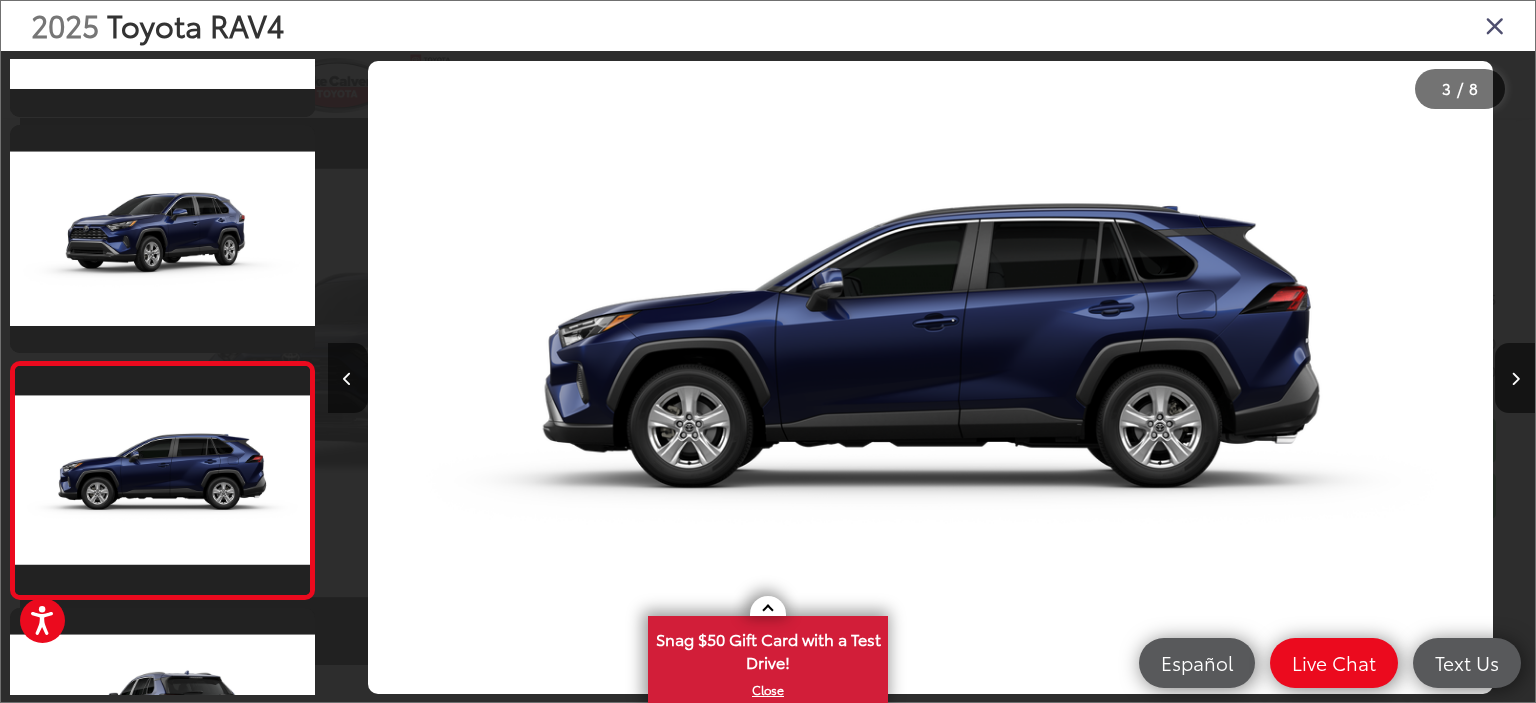 click at bounding box center [1495, 25] 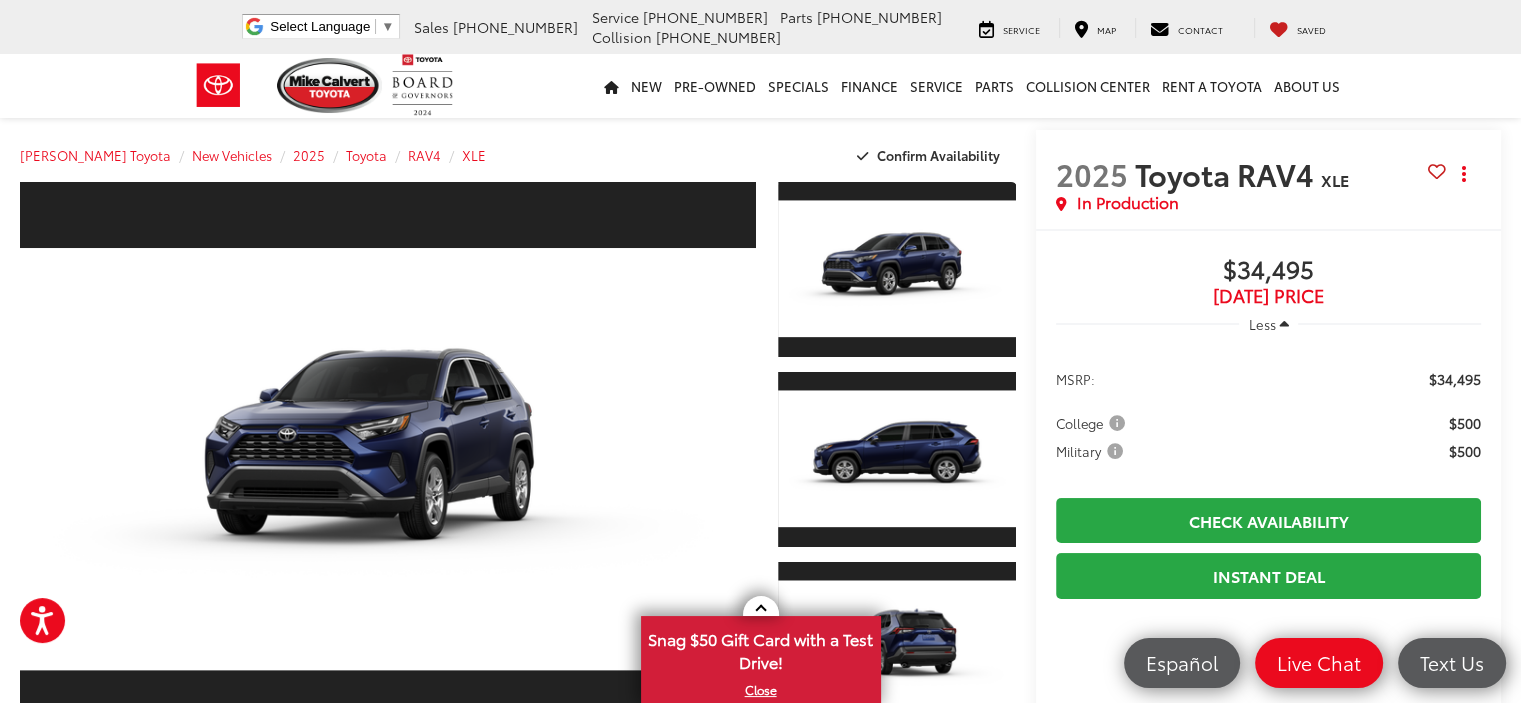 scroll, scrollTop: 80, scrollLeft: 0, axis: vertical 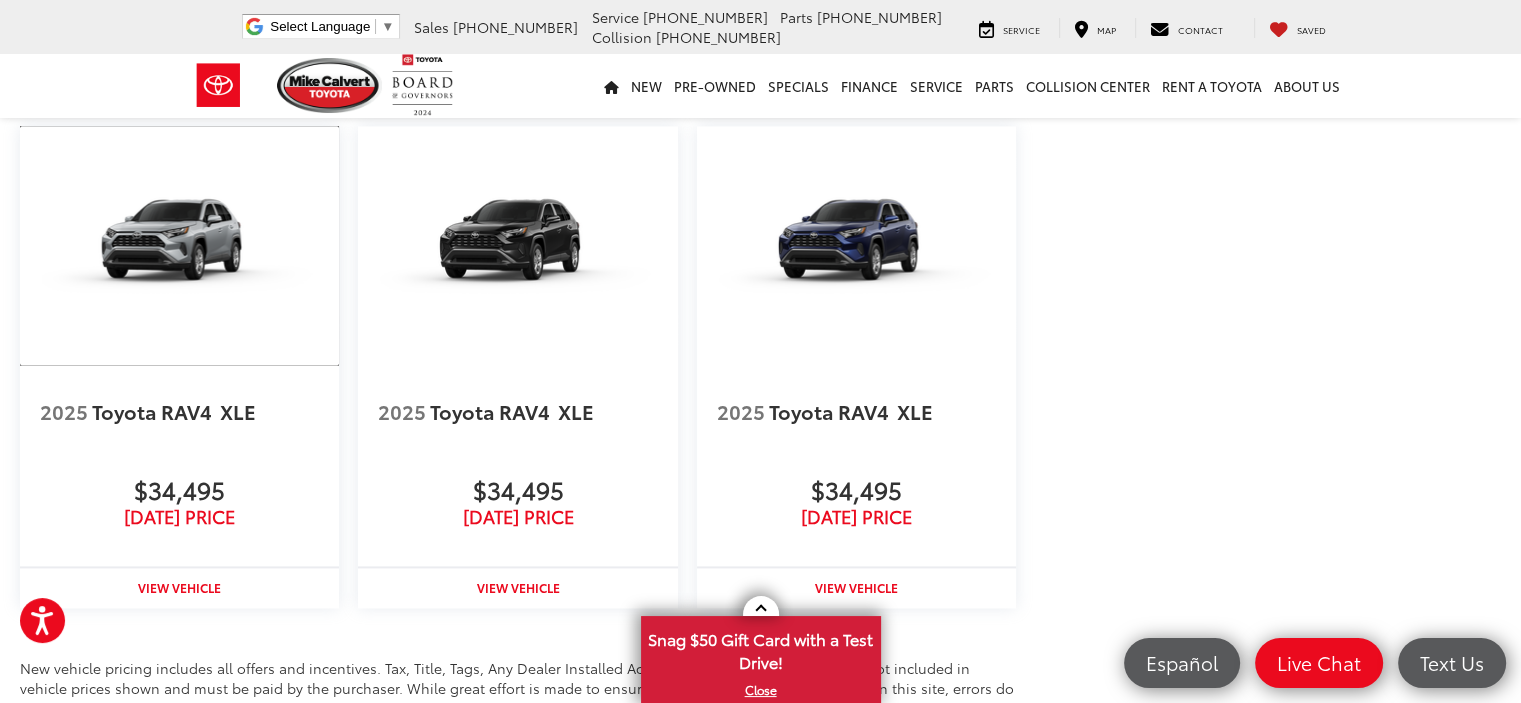 click at bounding box center (179, 245) 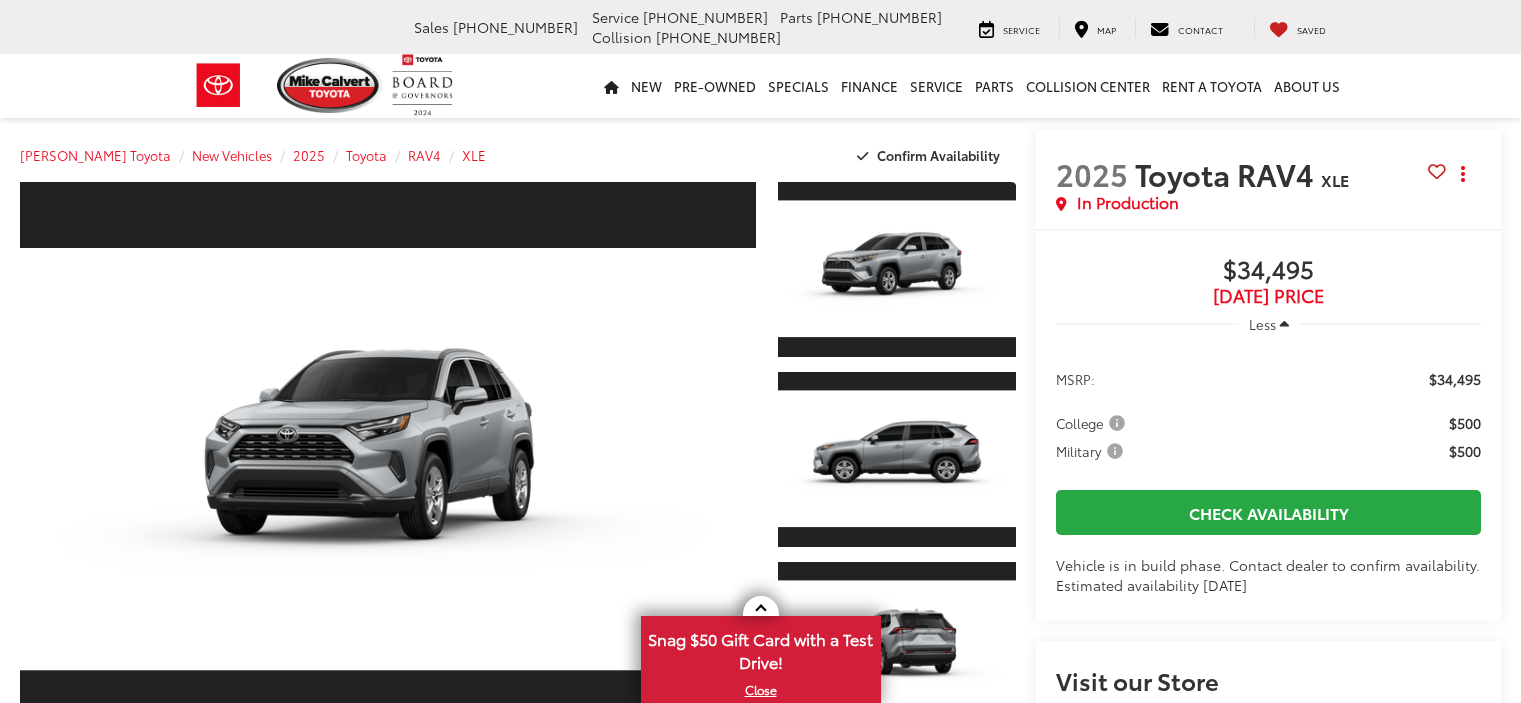 scroll, scrollTop: 0, scrollLeft: 0, axis: both 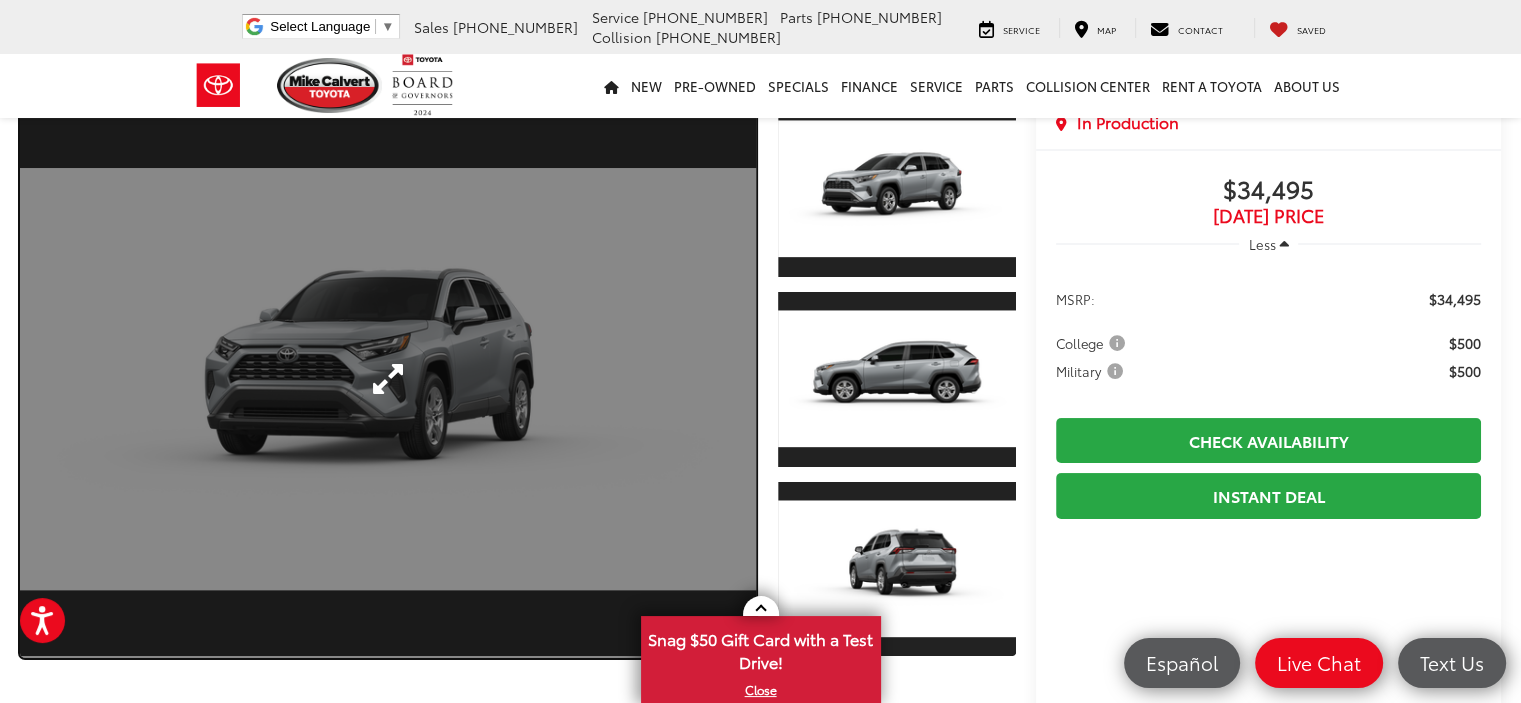 click at bounding box center (388, 379) 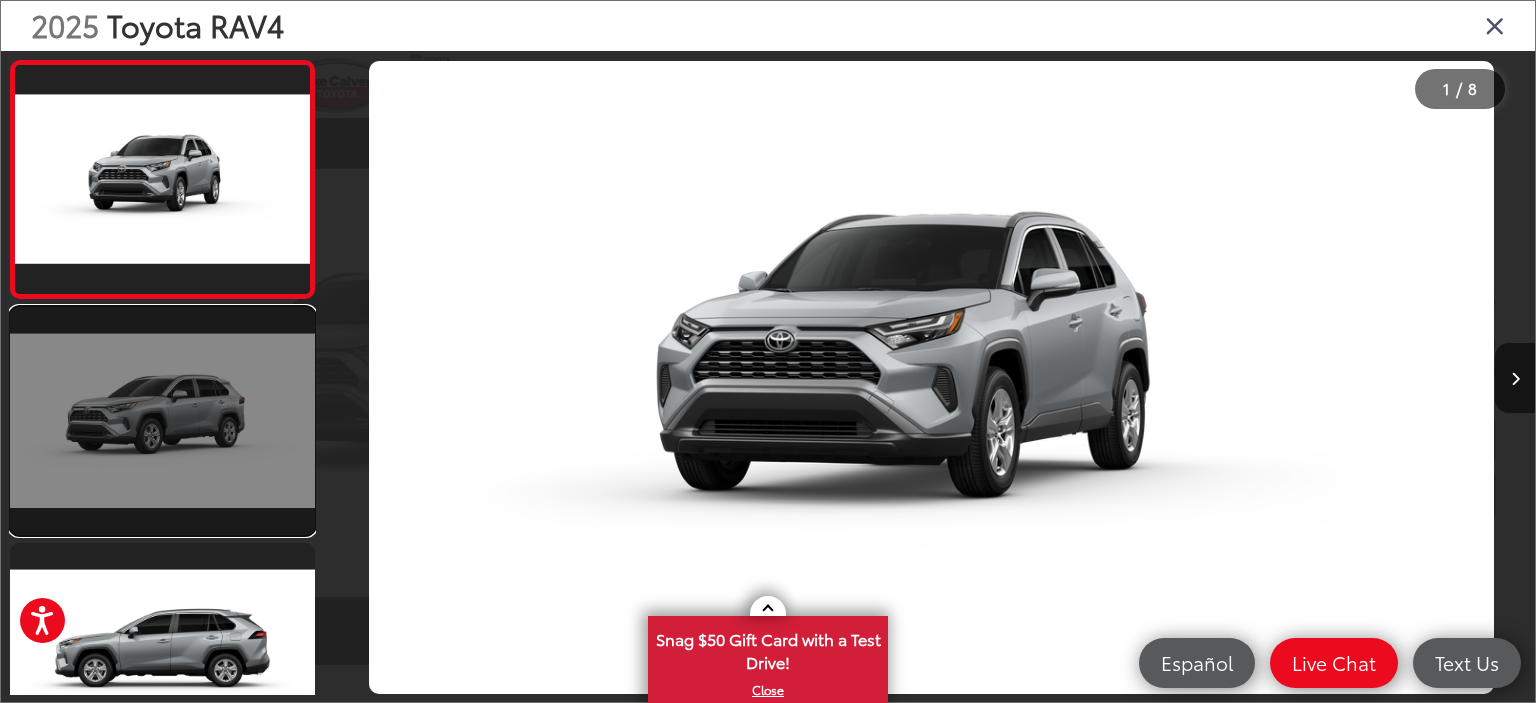 click at bounding box center (162, 421) 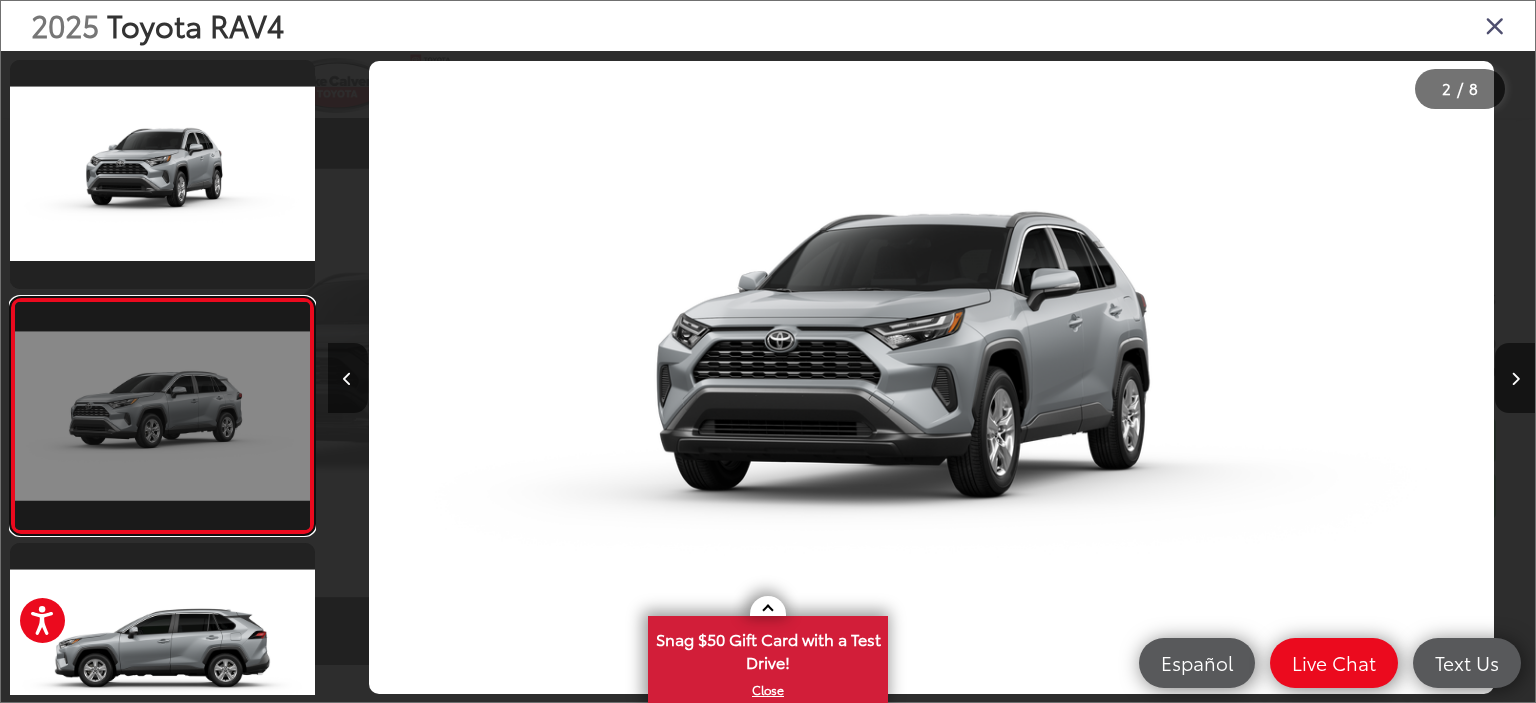 scroll, scrollTop: 0, scrollLeft: 326, axis: horizontal 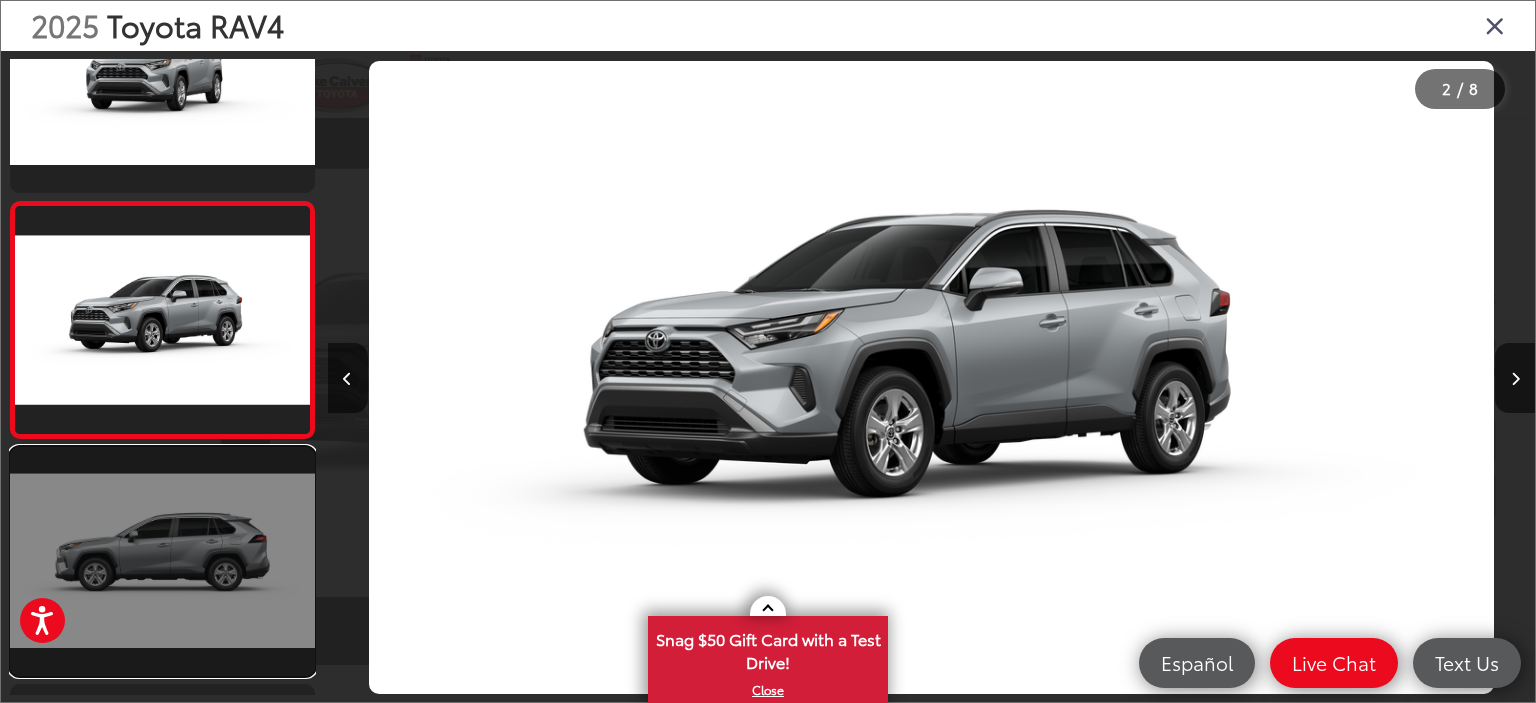 click at bounding box center [162, 561] 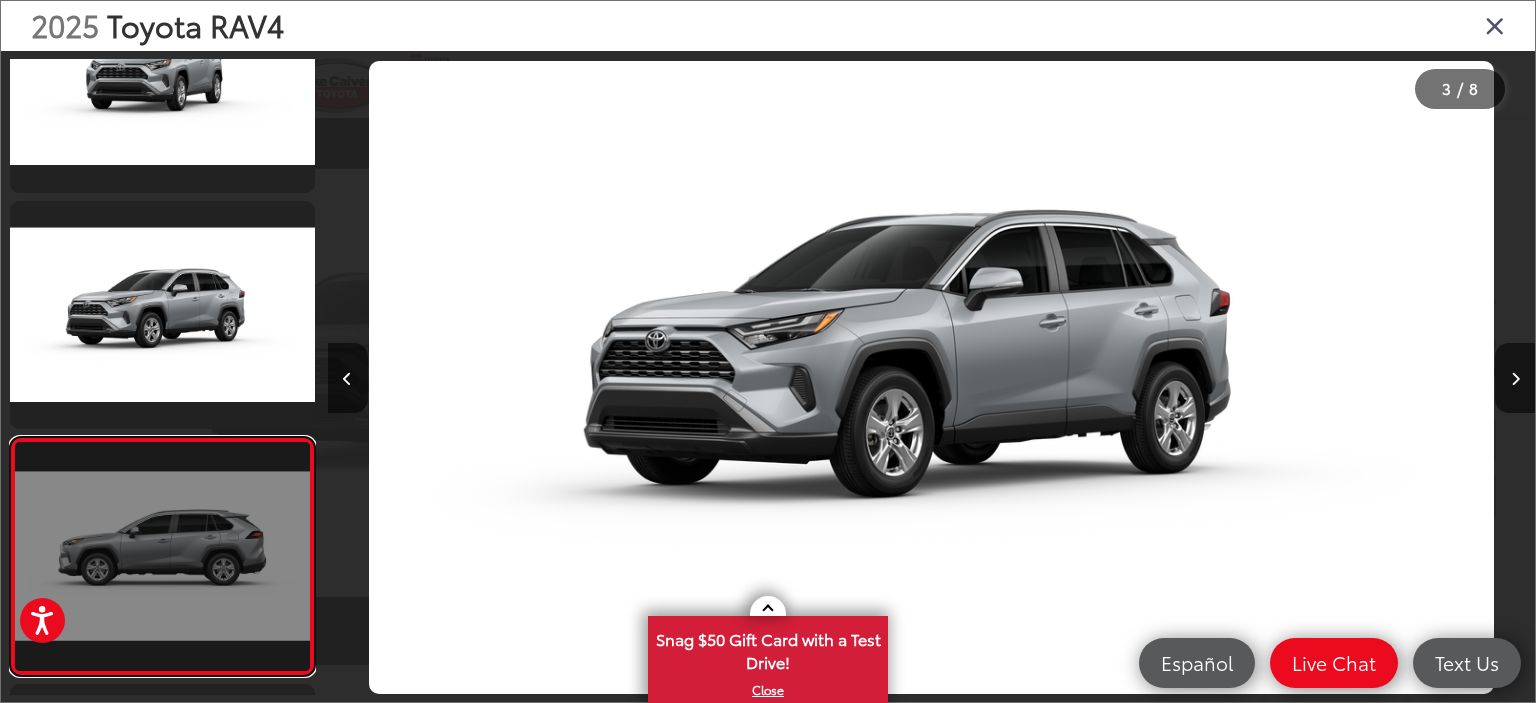 scroll, scrollTop: 0, scrollLeft: 1286, axis: horizontal 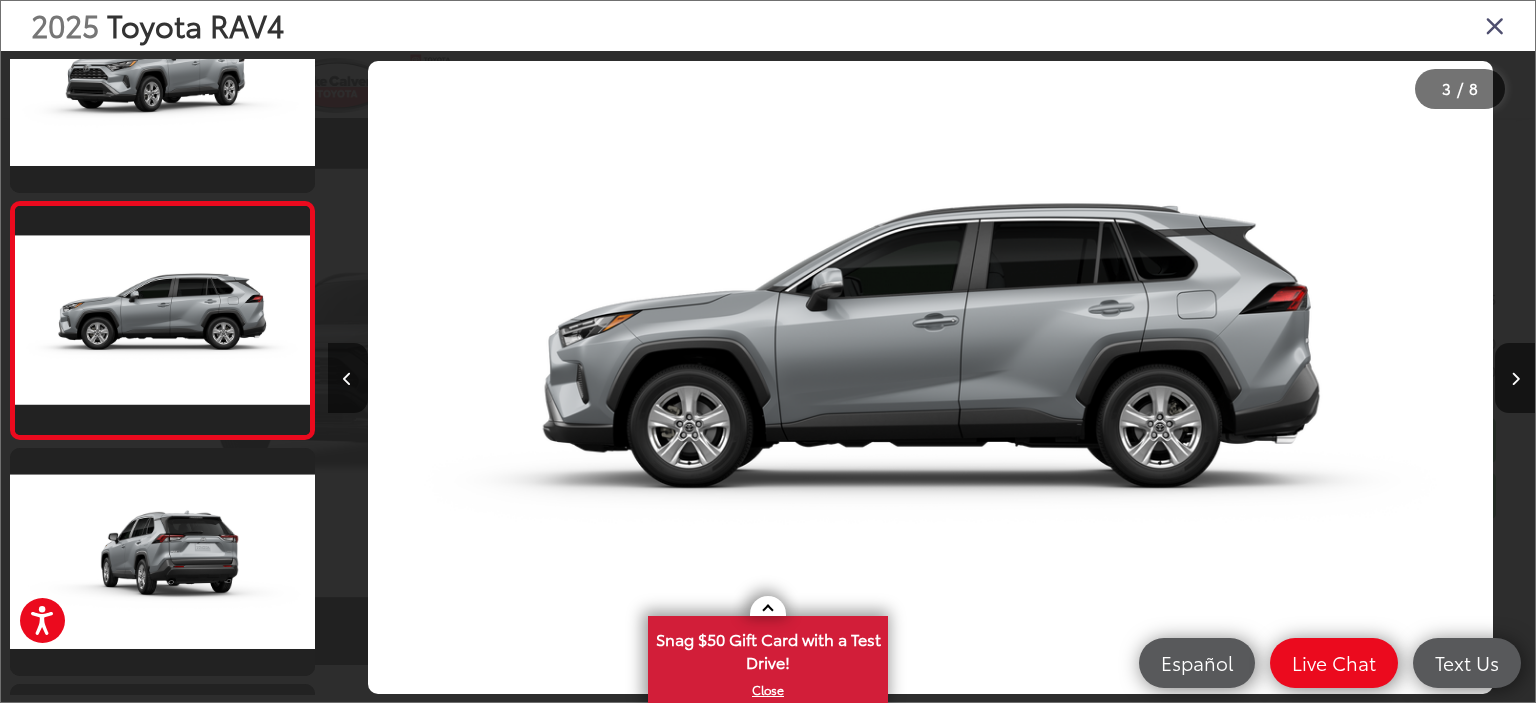 click at bounding box center (1495, 25) 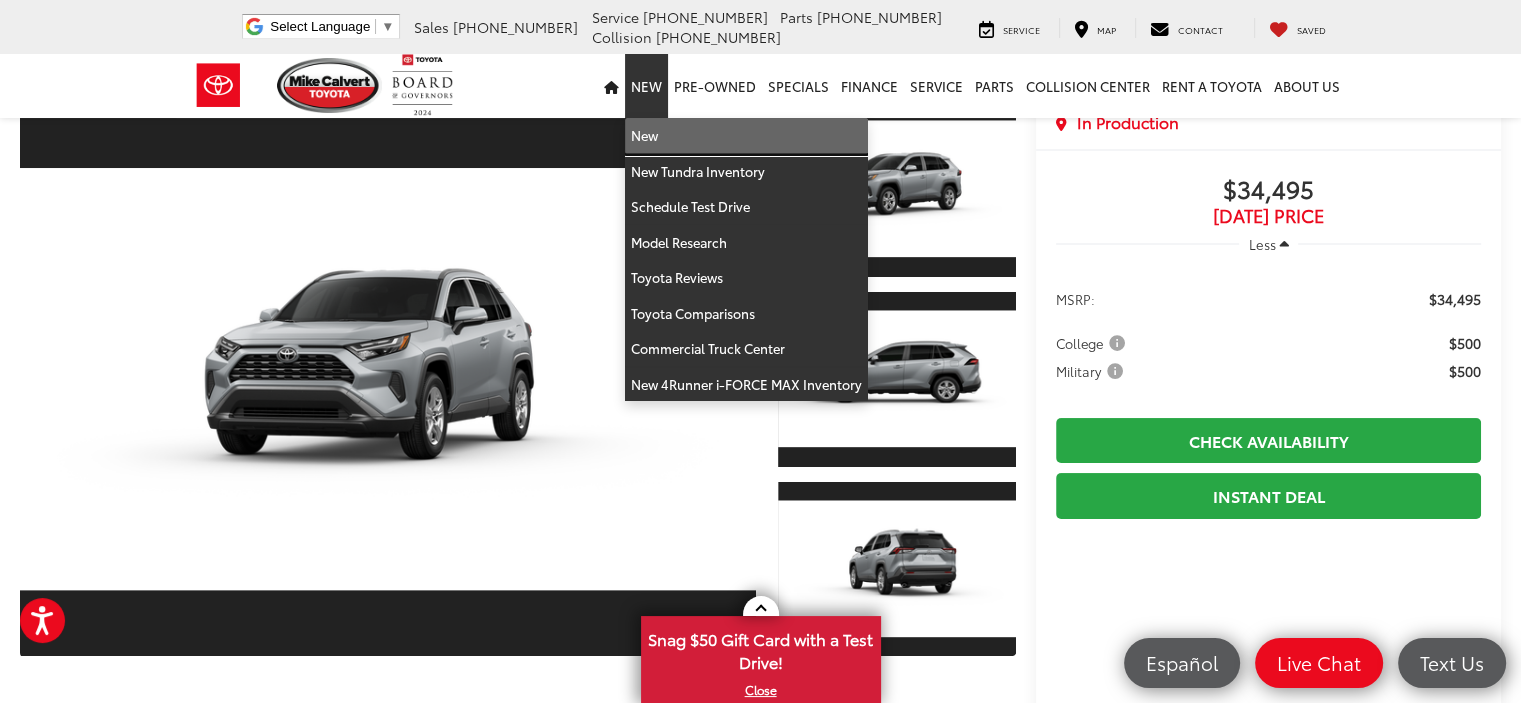 click on "New" at bounding box center (746, 136) 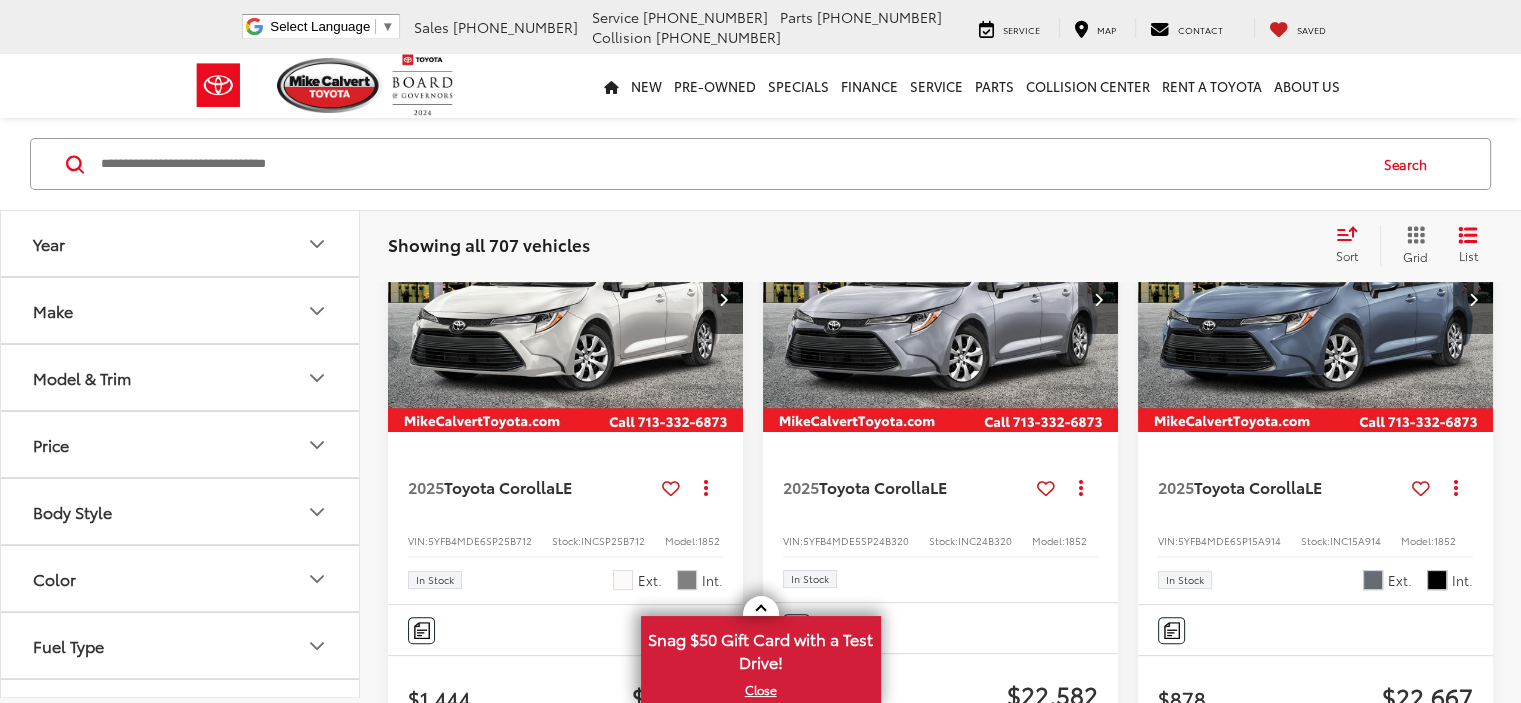 scroll, scrollTop: 400, scrollLeft: 0, axis: vertical 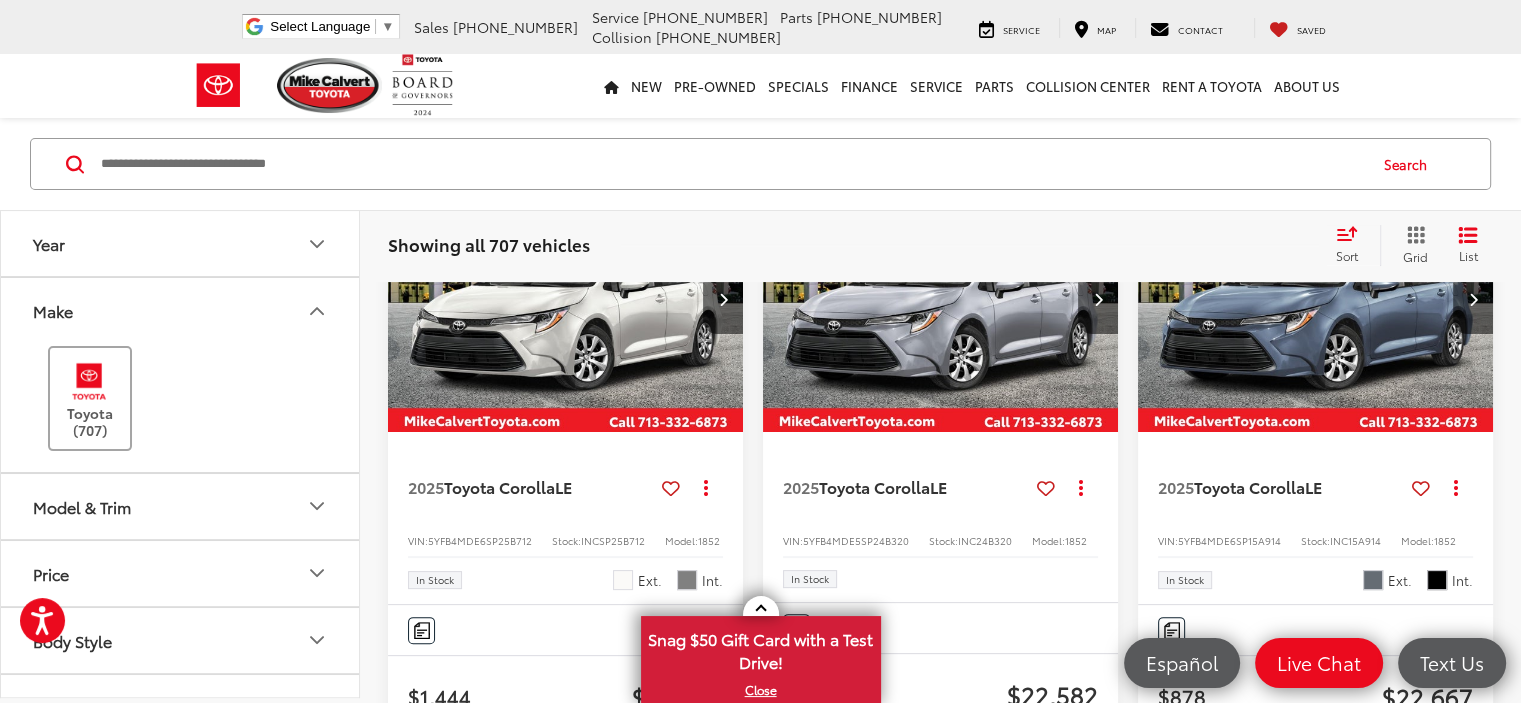 click on "Toyota   (707)" at bounding box center (90, 398) 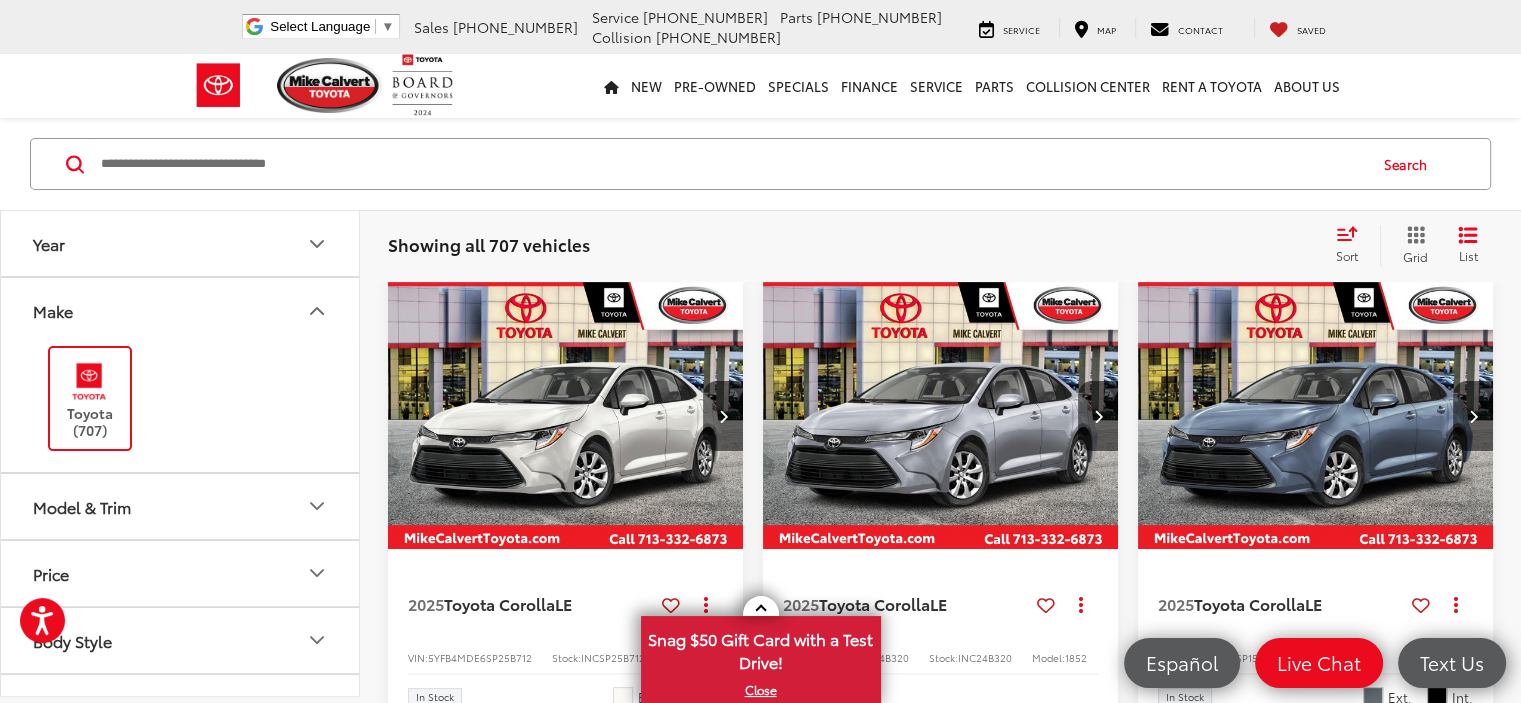 scroll, scrollTop: 280, scrollLeft: 0, axis: vertical 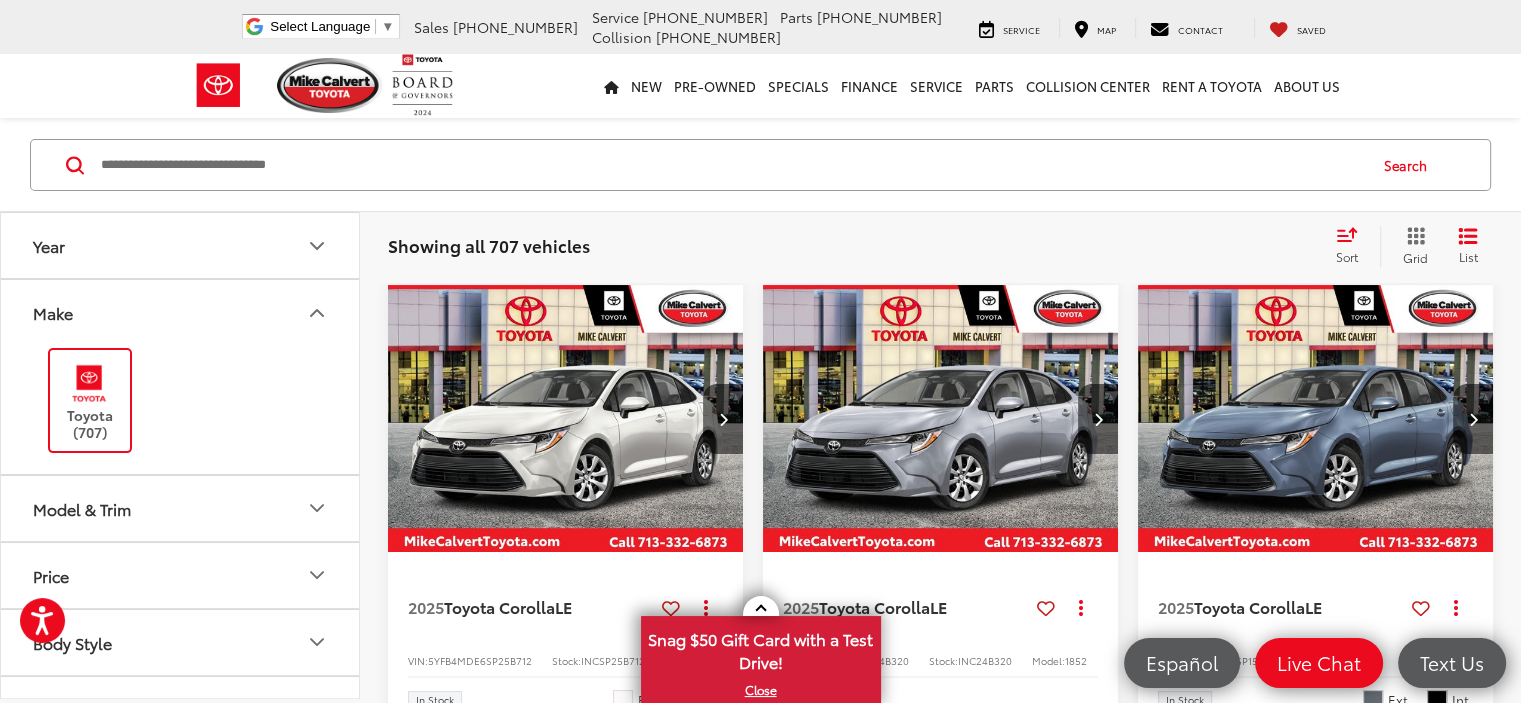click 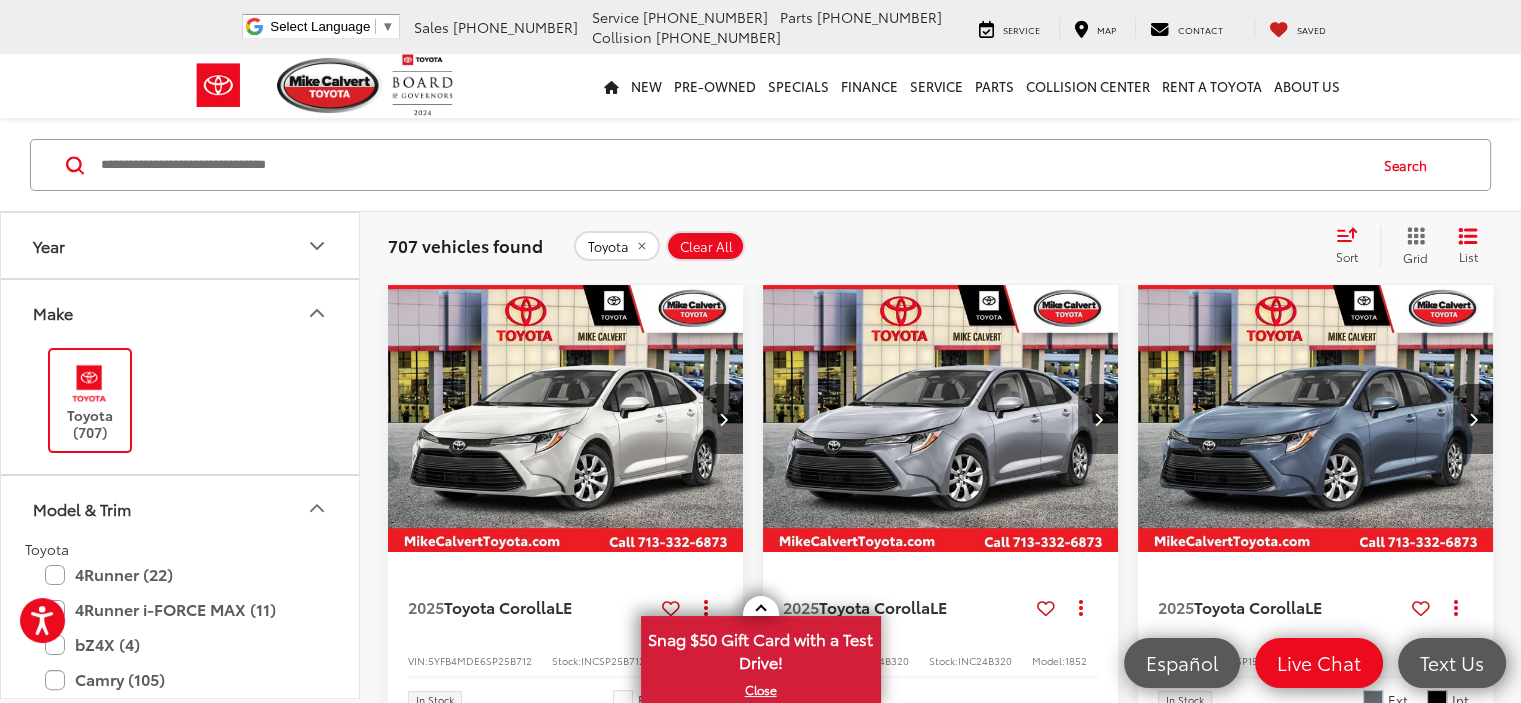 scroll, scrollTop: 0, scrollLeft: 0, axis: both 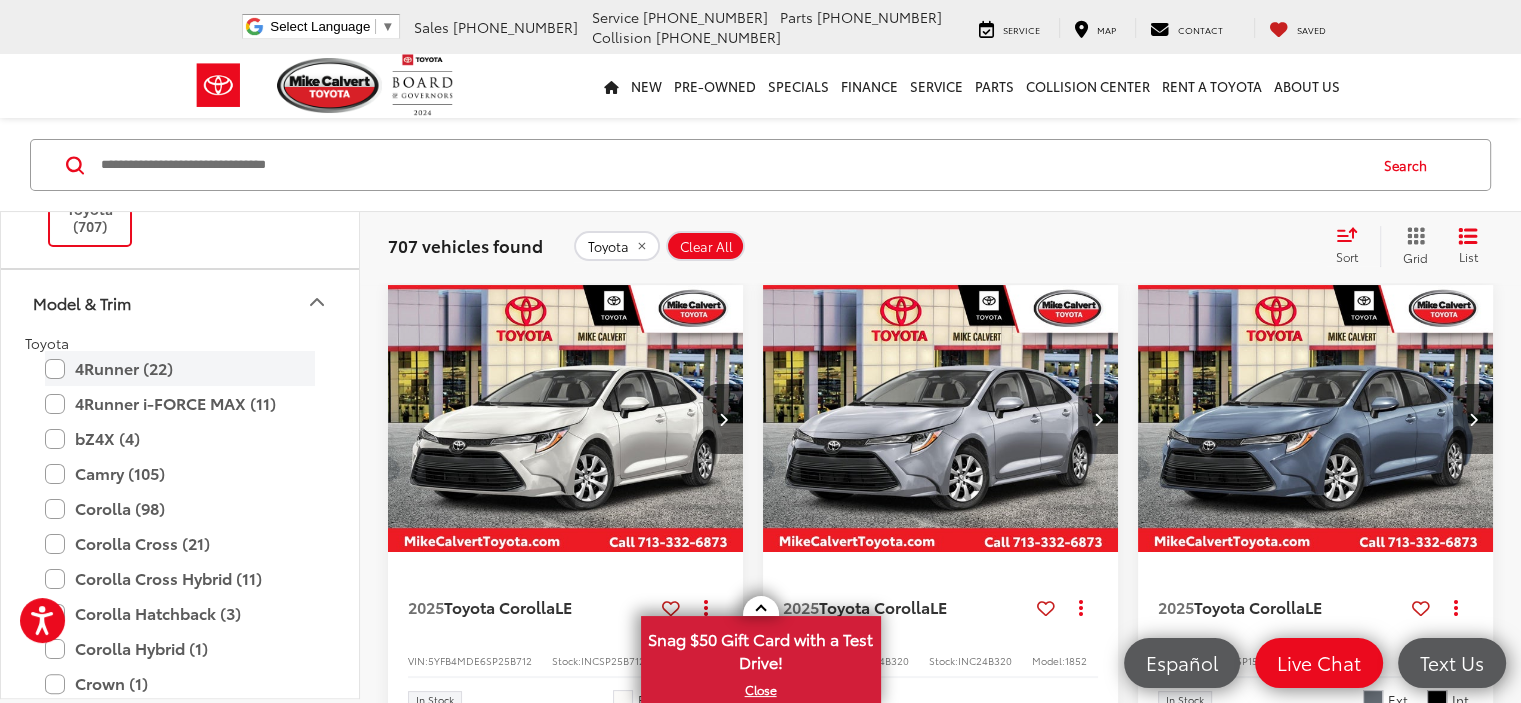 click on "4Runner (22)" at bounding box center (180, 368) 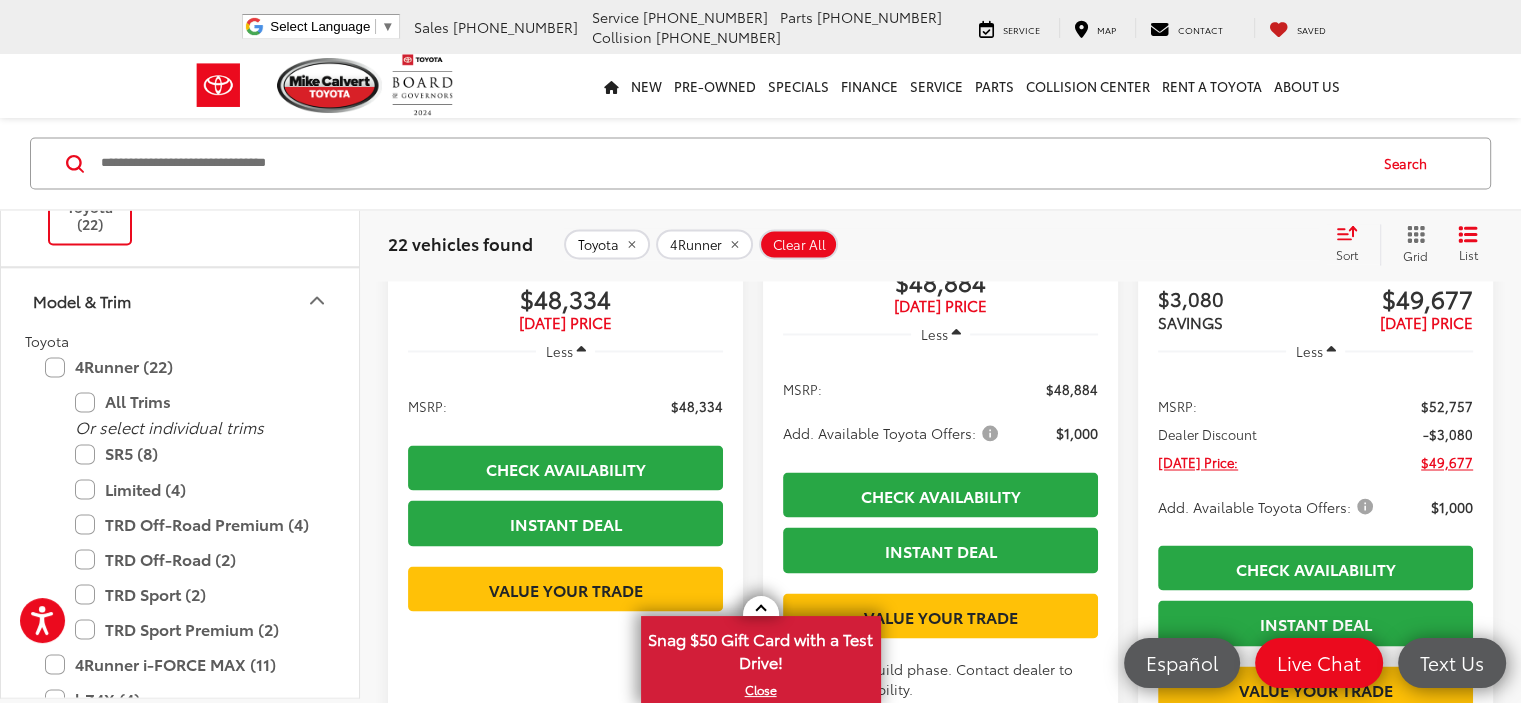scroll, scrollTop: 3400, scrollLeft: 0, axis: vertical 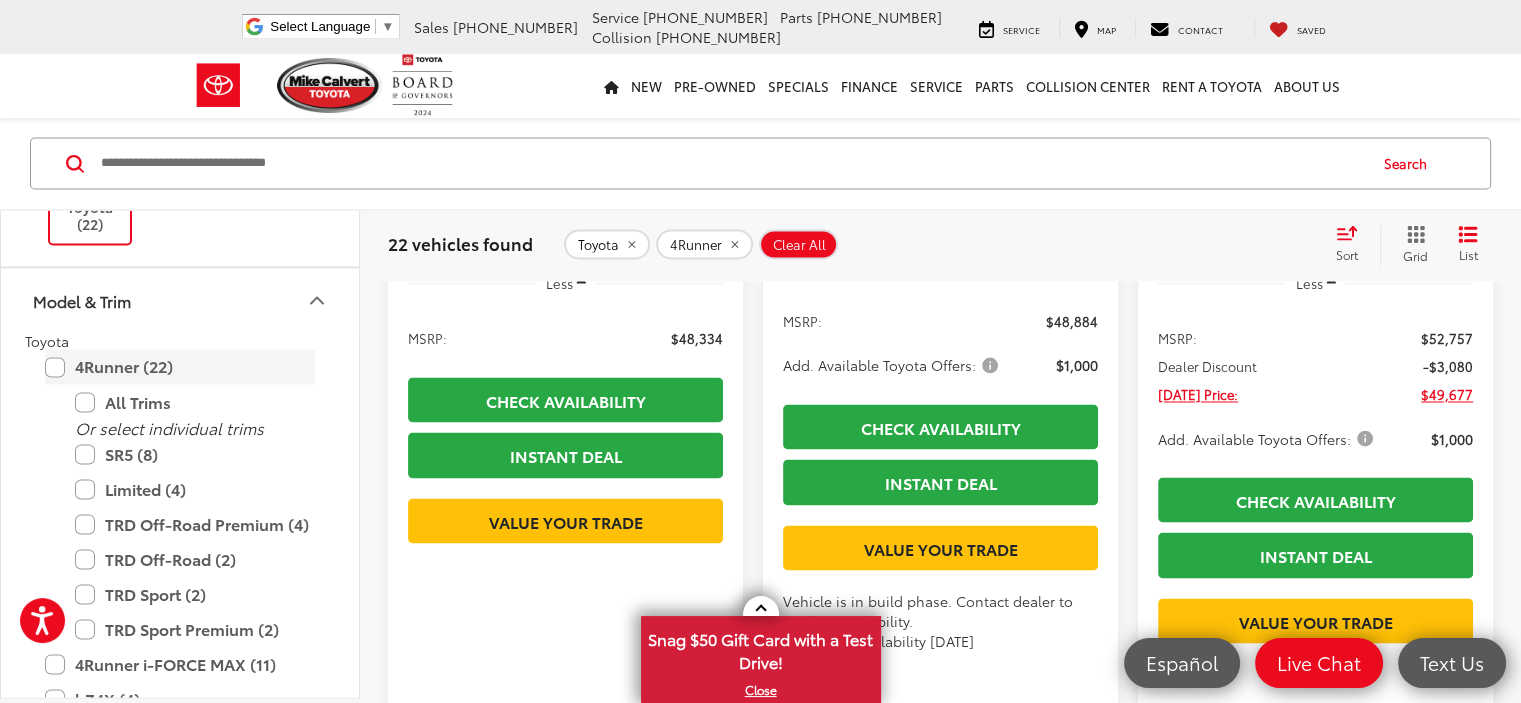 click on "4Runner (22)" at bounding box center (180, 367) 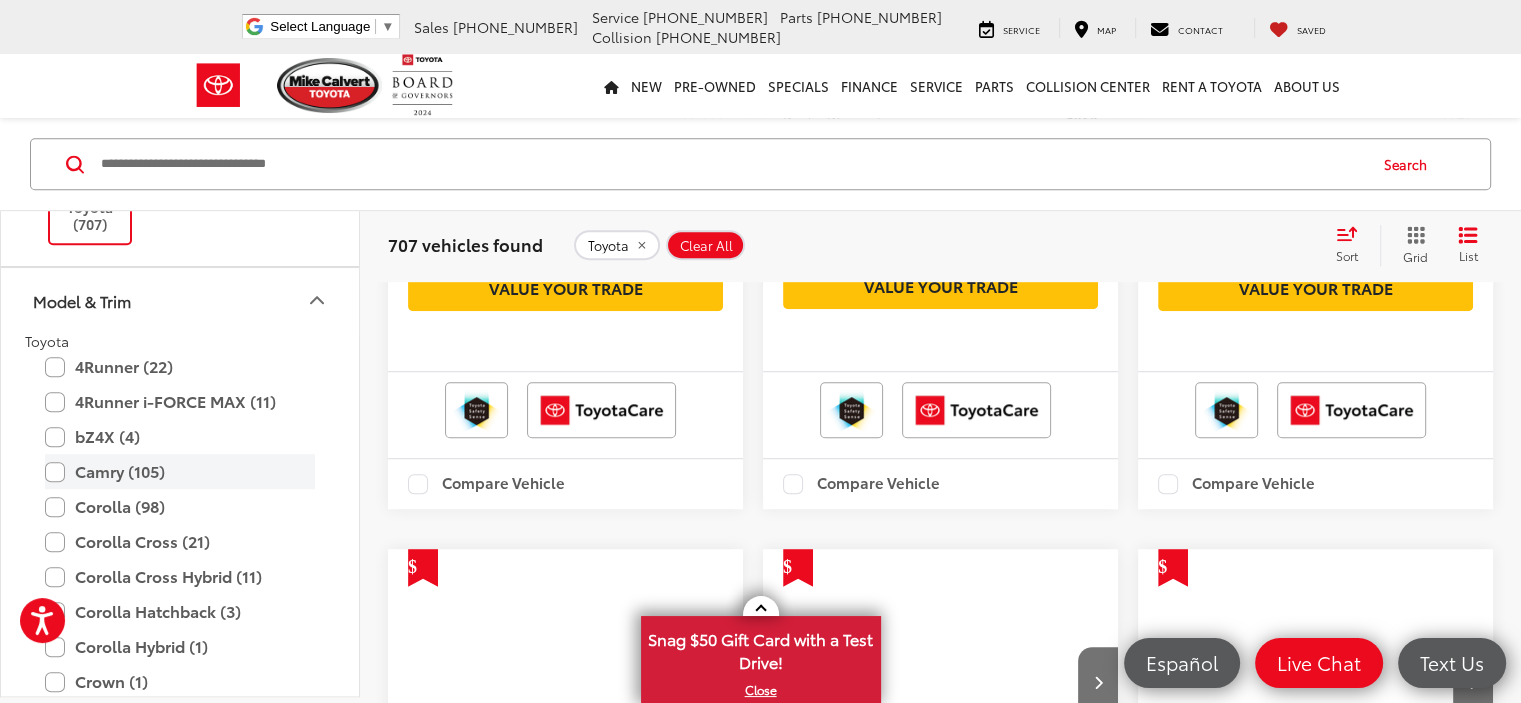 scroll, scrollTop: 280, scrollLeft: 0, axis: vertical 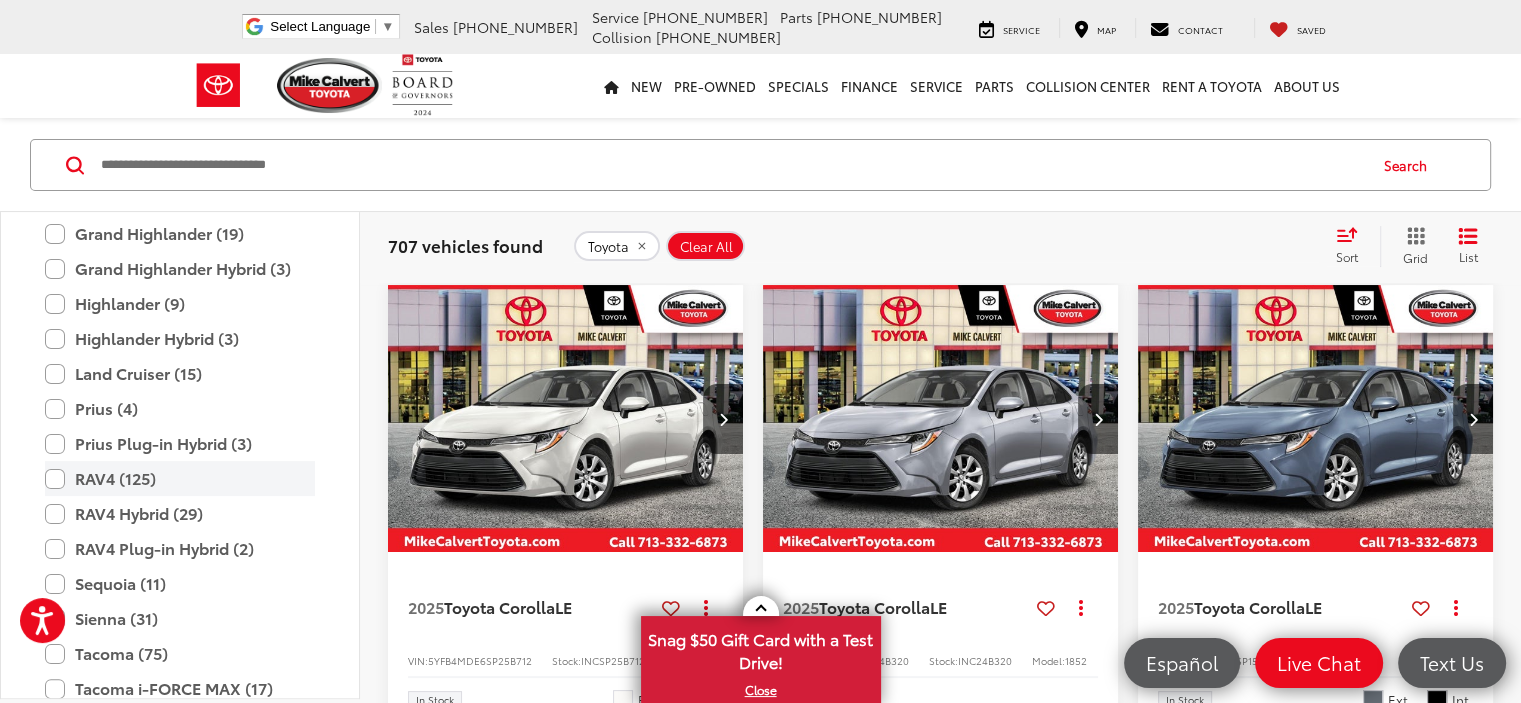 click on "RAV4 (125)" at bounding box center (180, 478) 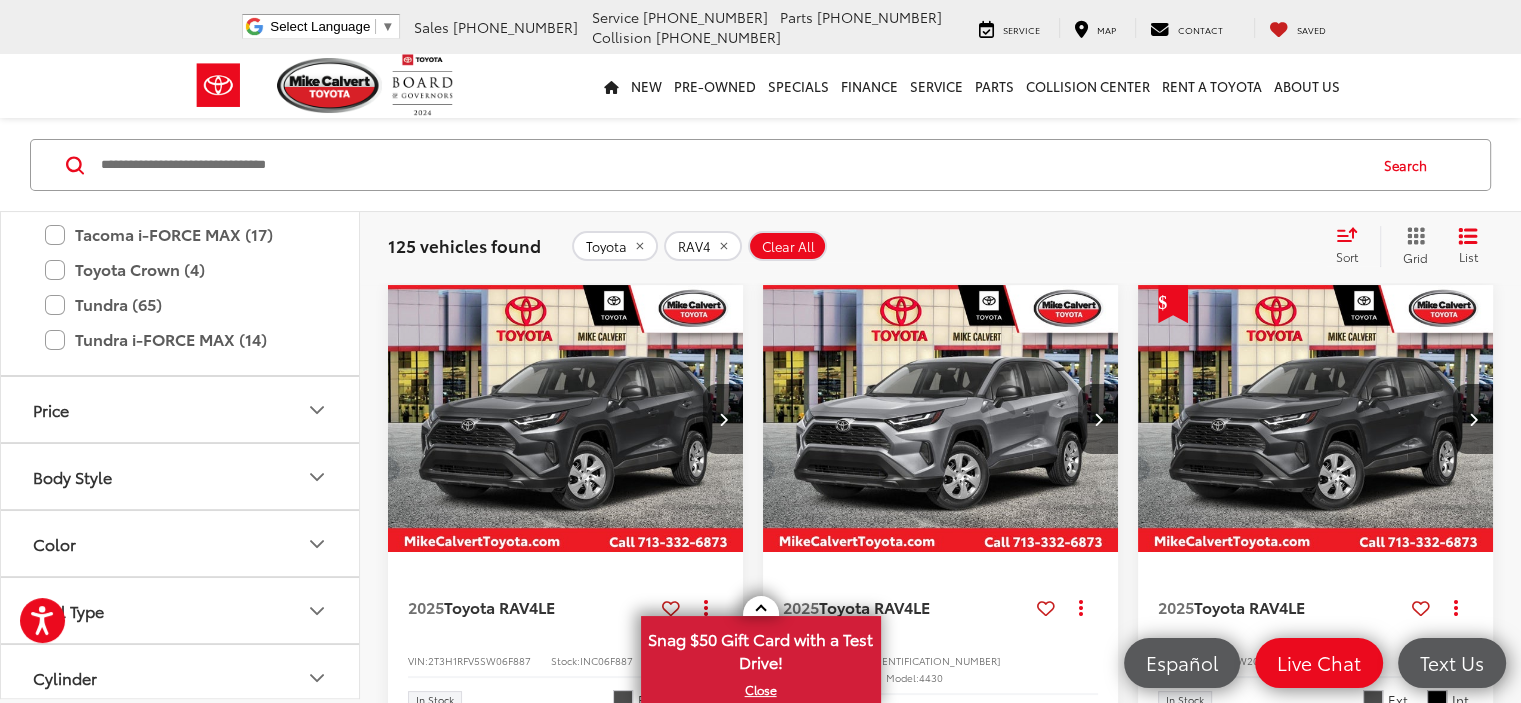 scroll, scrollTop: 1380, scrollLeft: 0, axis: vertical 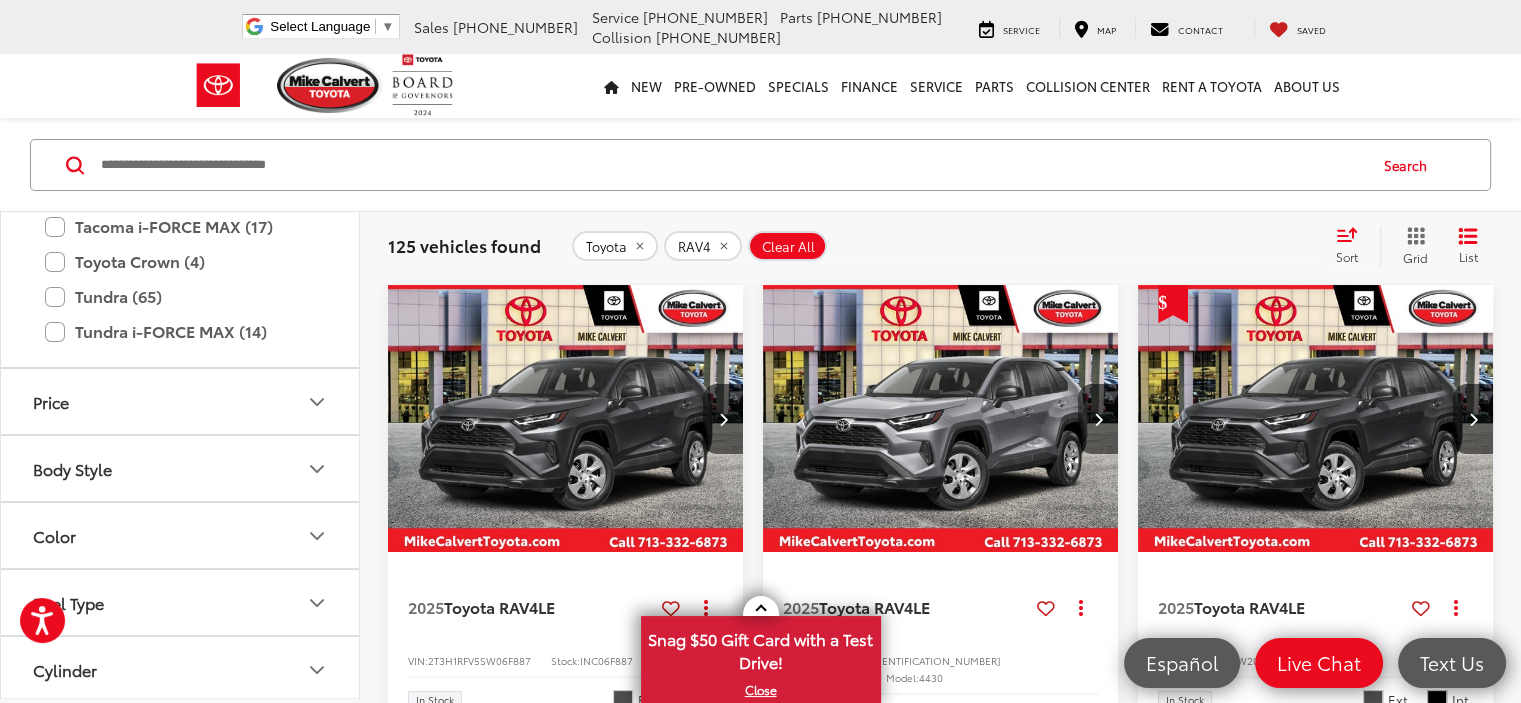 click 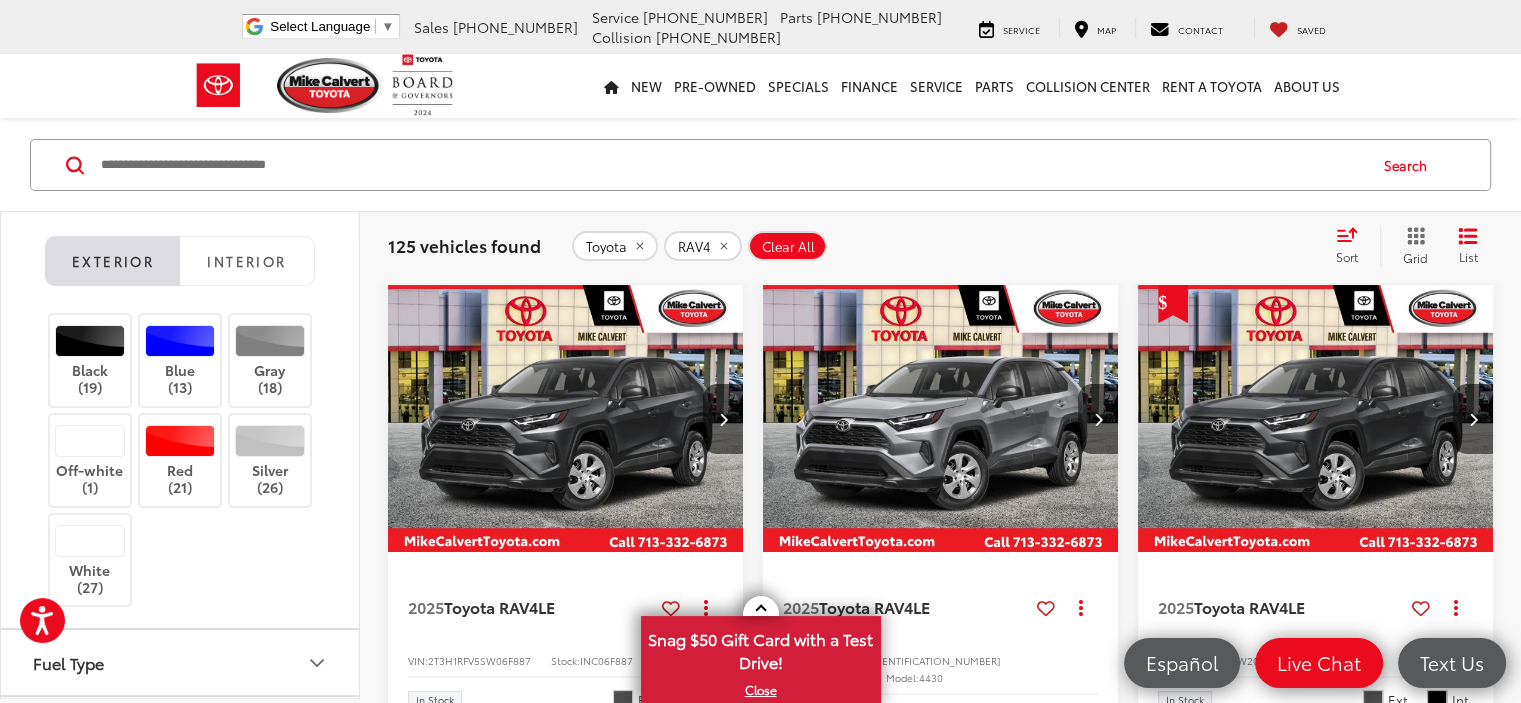 scroll, scrollTop: 1707, scrollLeft: 0, axis: vertical 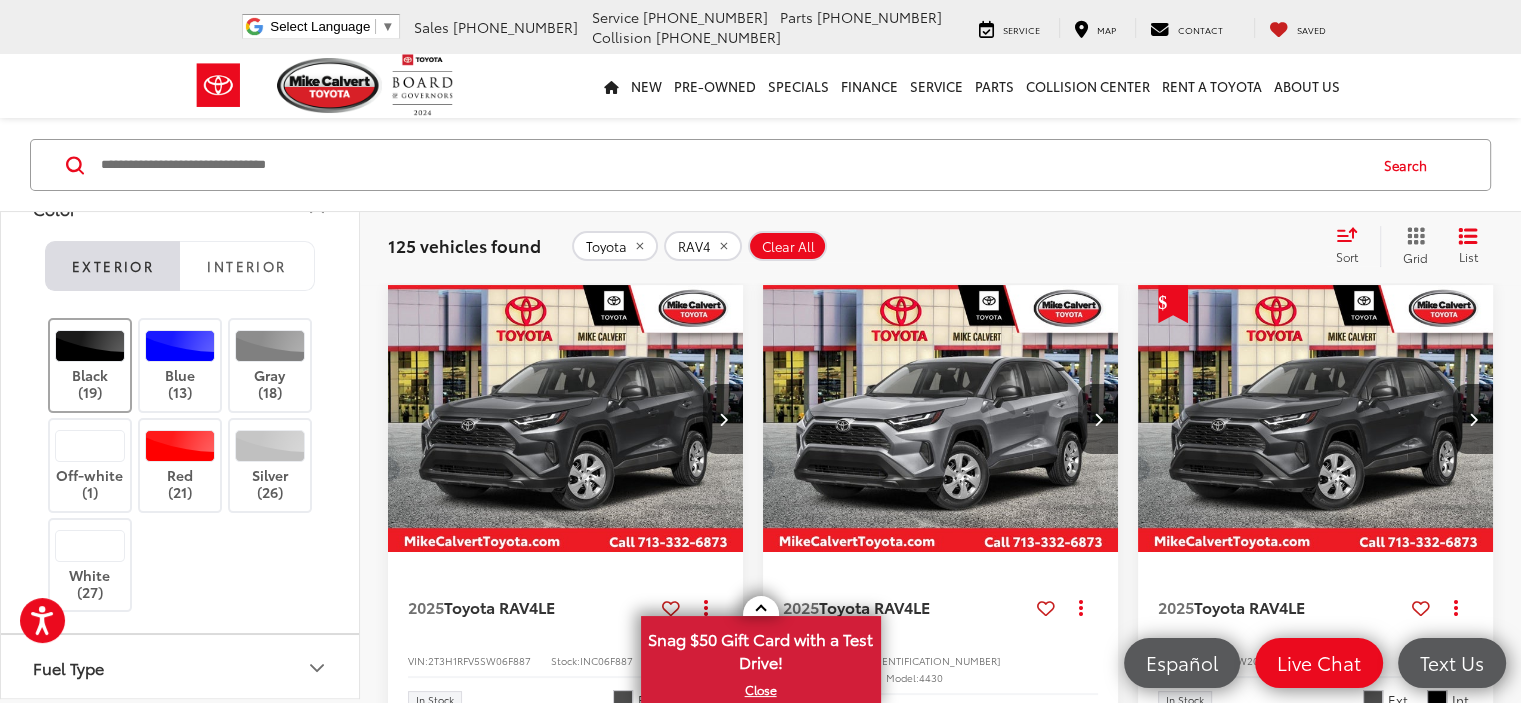 click on "Black   (19)" at bounding box center [90, 365] 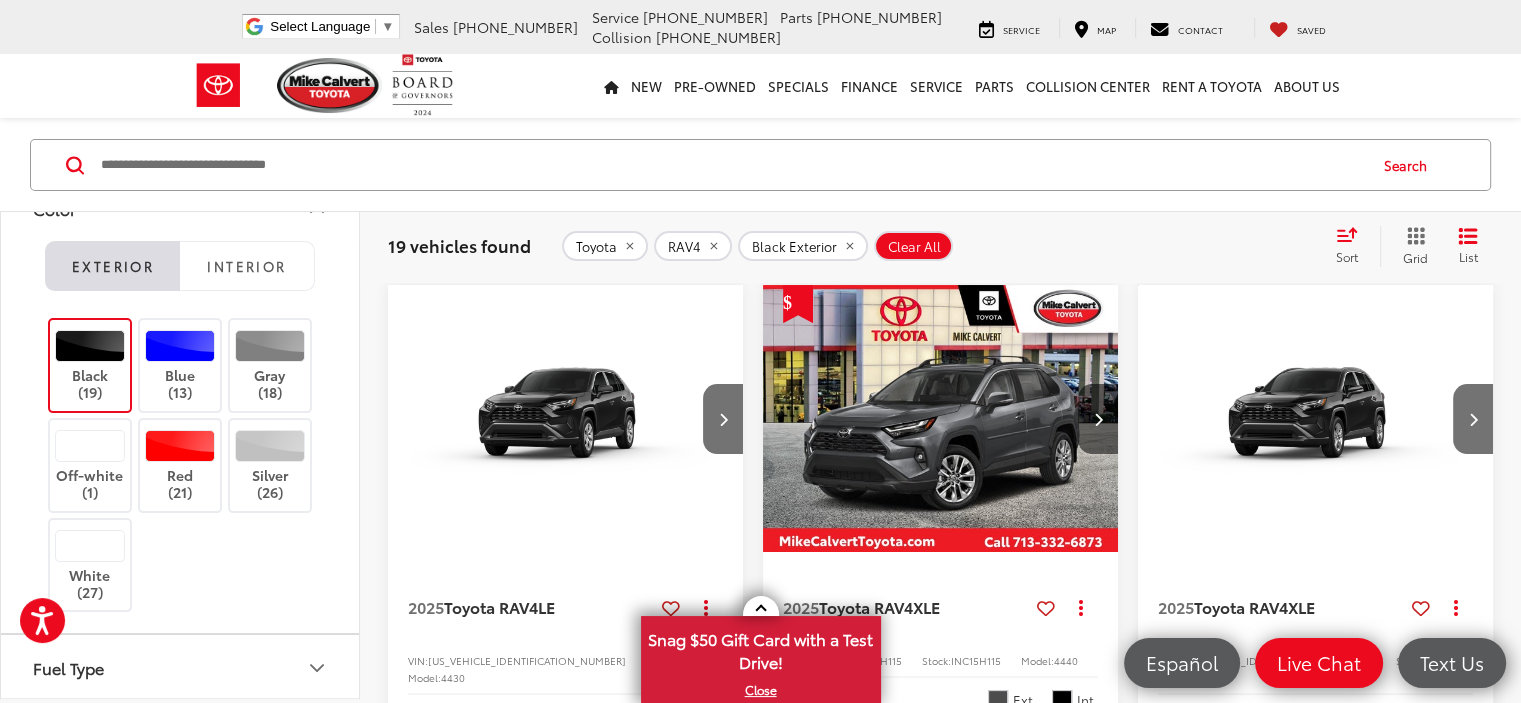 click at bounding box center [1316, 419] 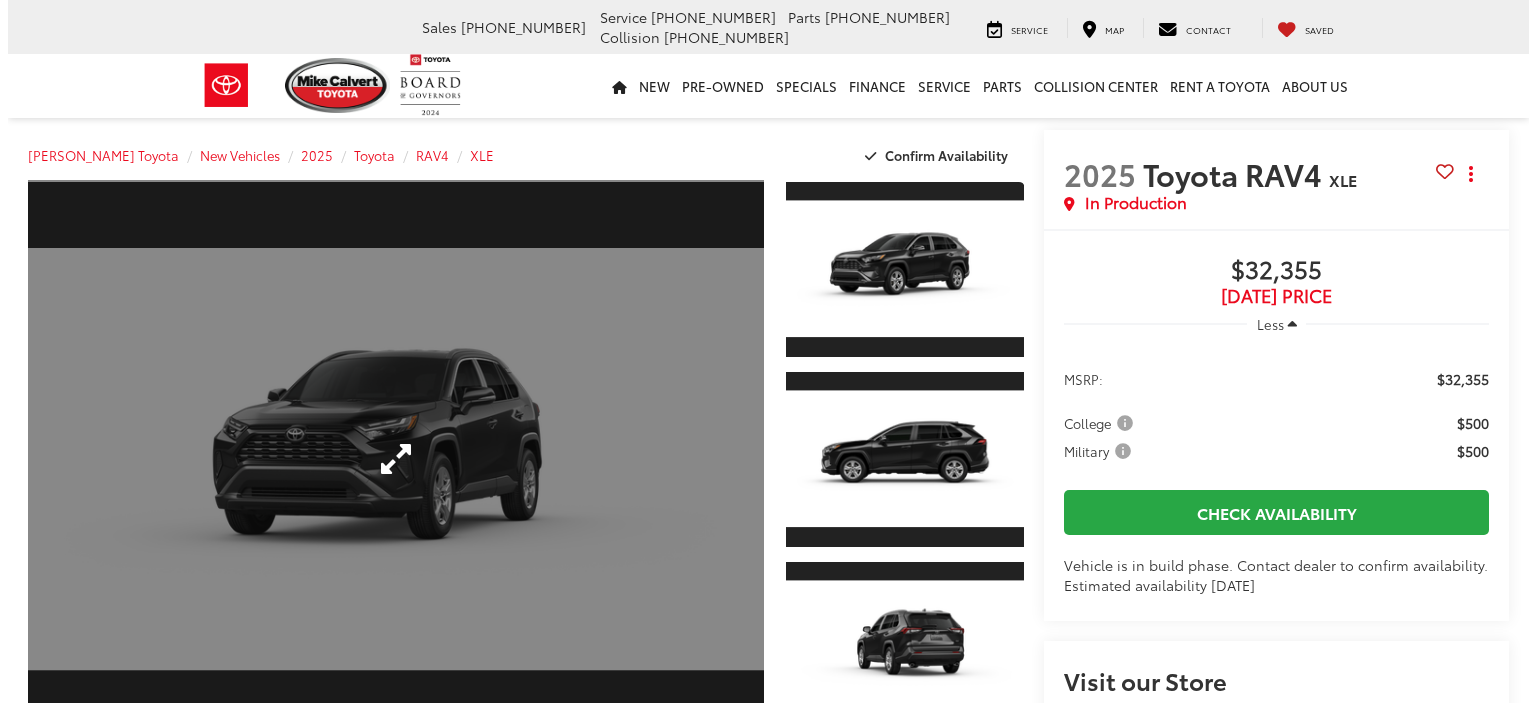 scroll, scrollTop: 0, scrollLeft: 0, axis: both 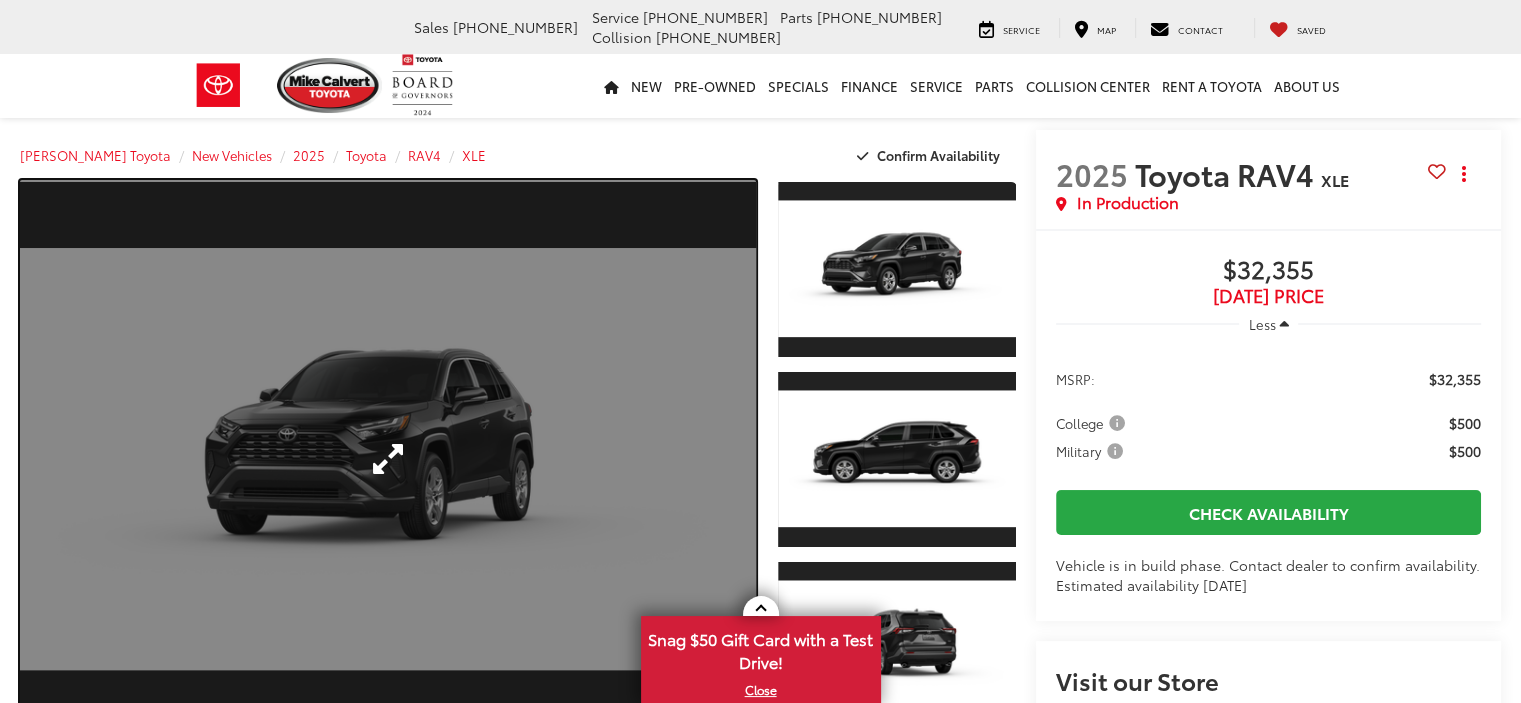 click at bounding box center (388, 459) 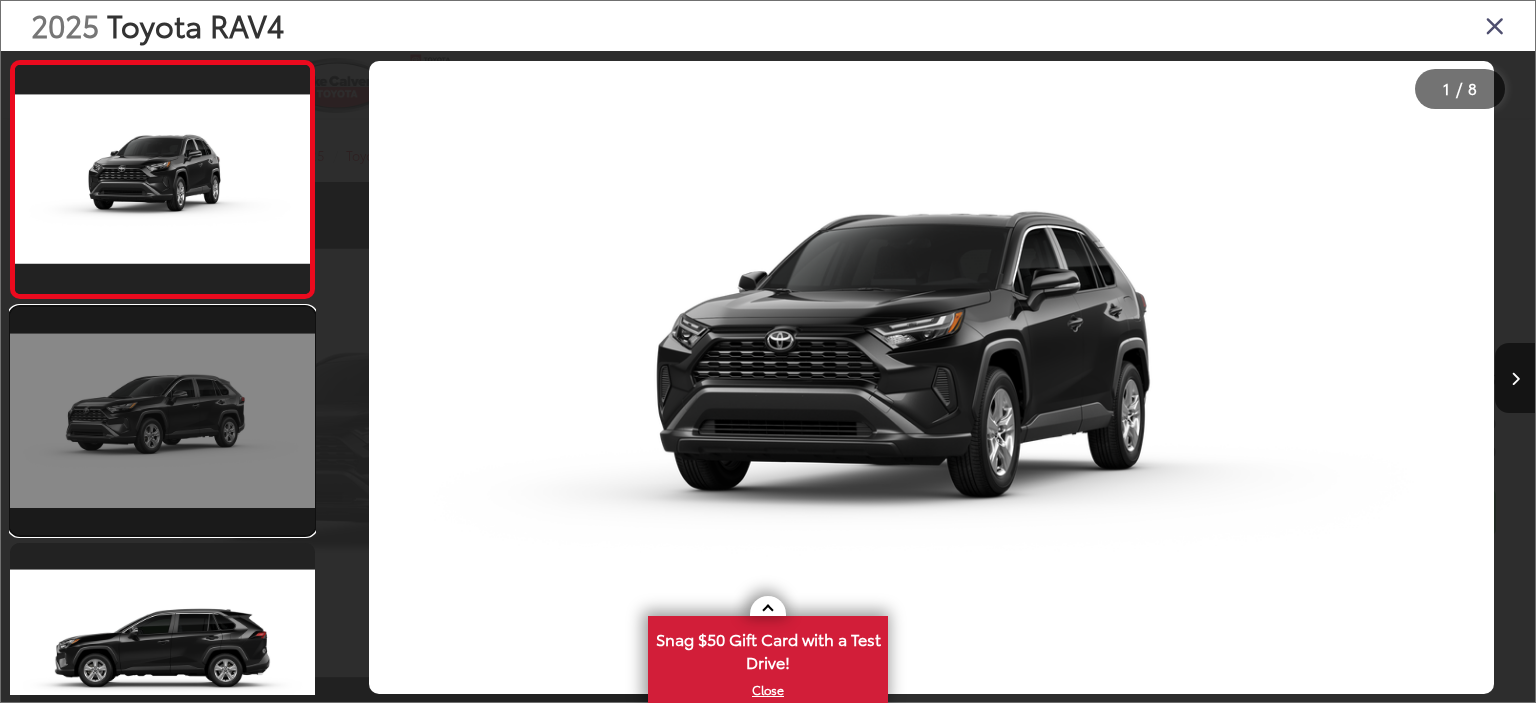 click at bounding box center [162, 421] 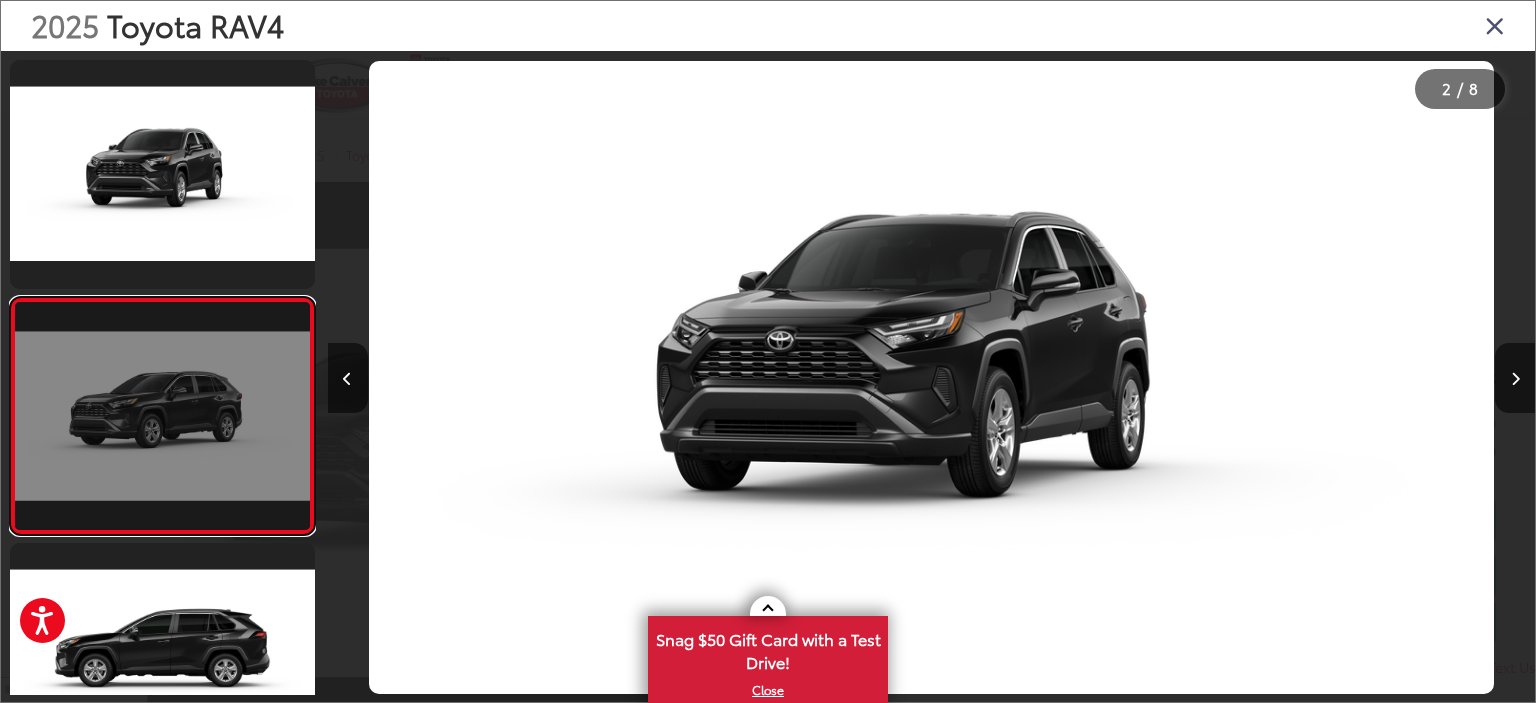 scroll, scrollTop: 0, scrollLeft: 1207, axis: horizontal 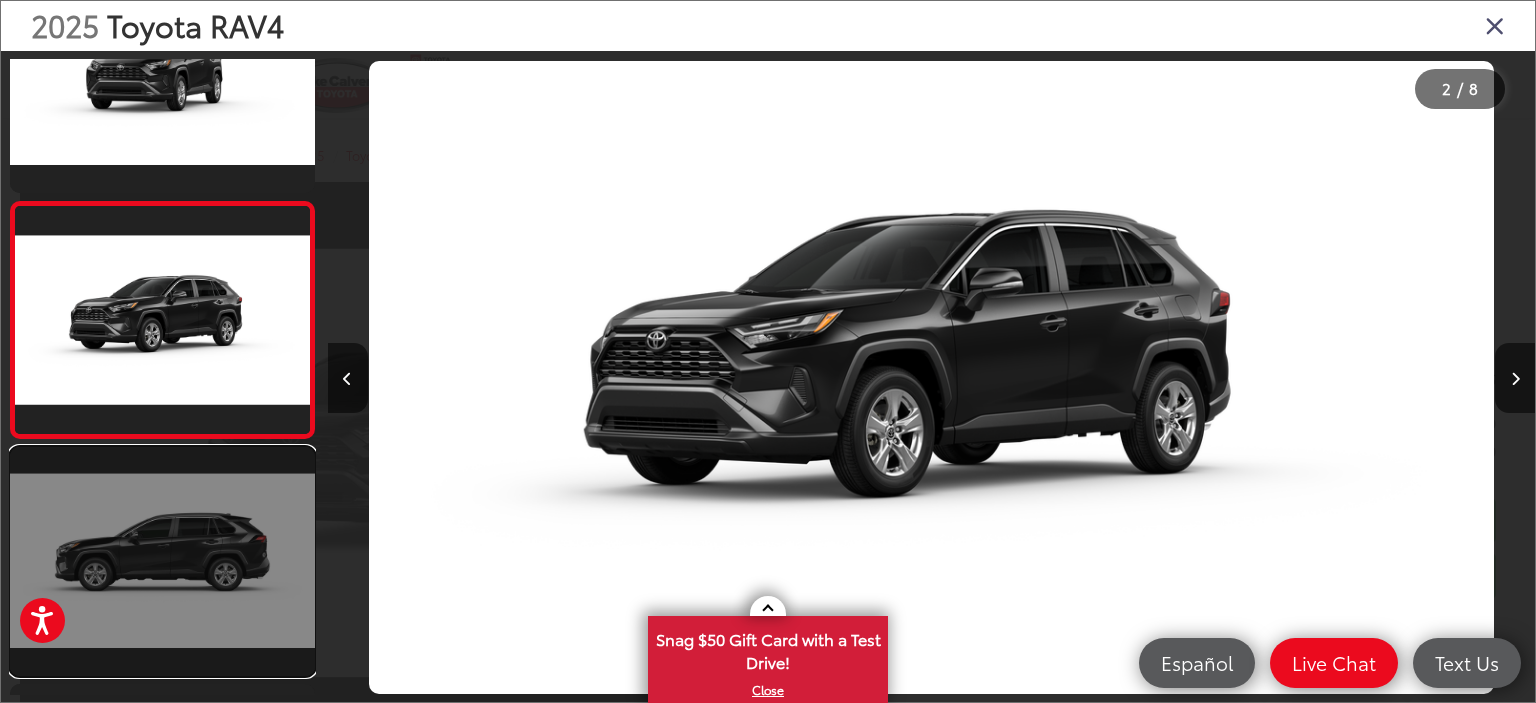 click at bounding box center [162, 561] 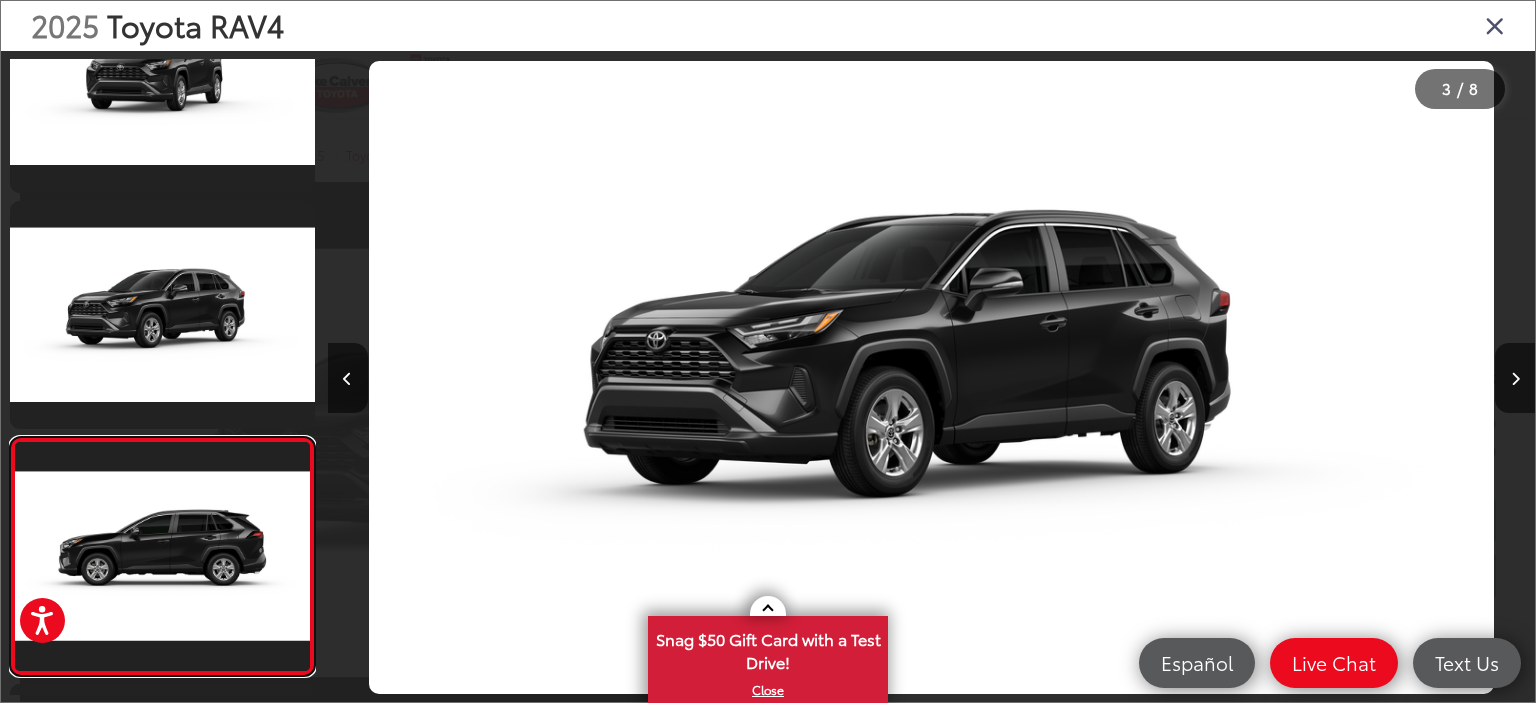 scroll, scrollTop: 0, scrollLeft: 2415, axis: horizontal 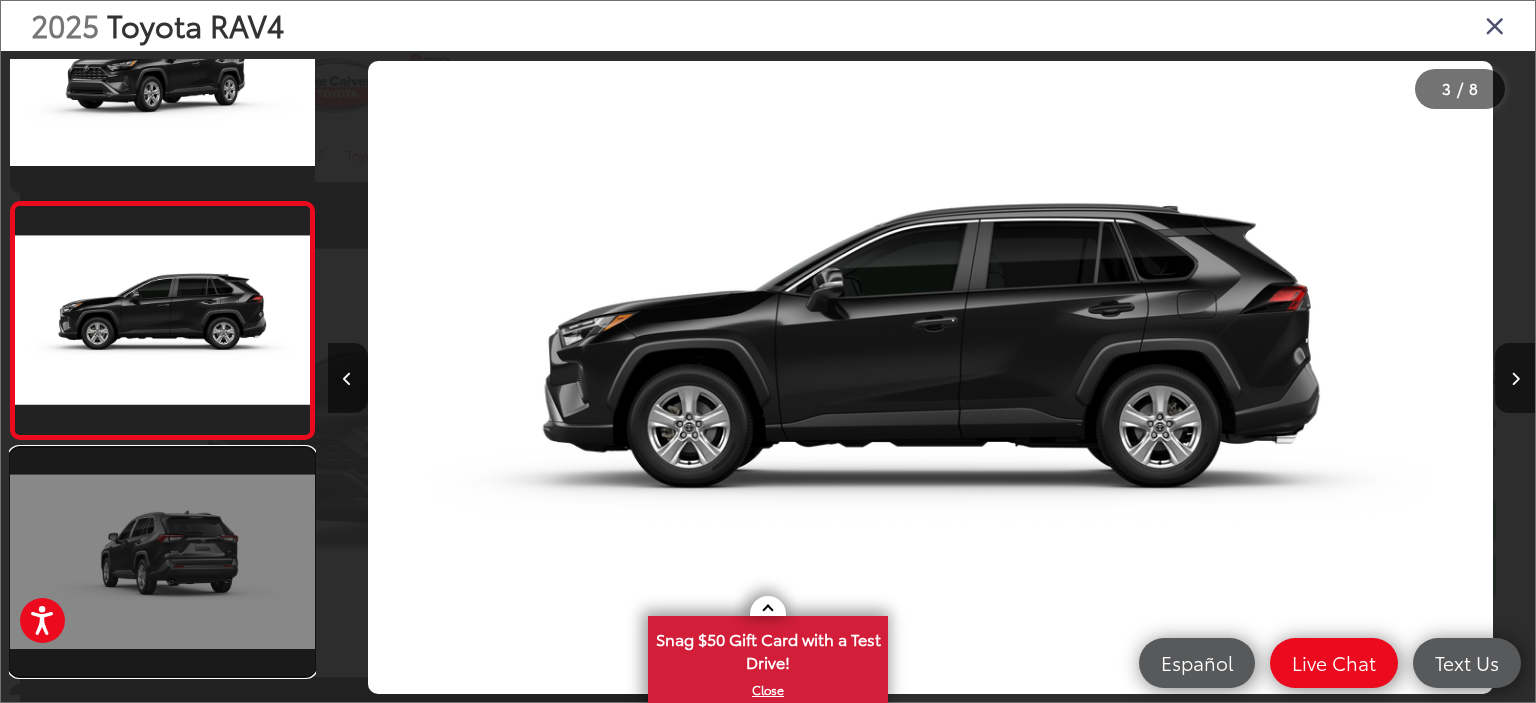 click at bounding box center [162, 562] 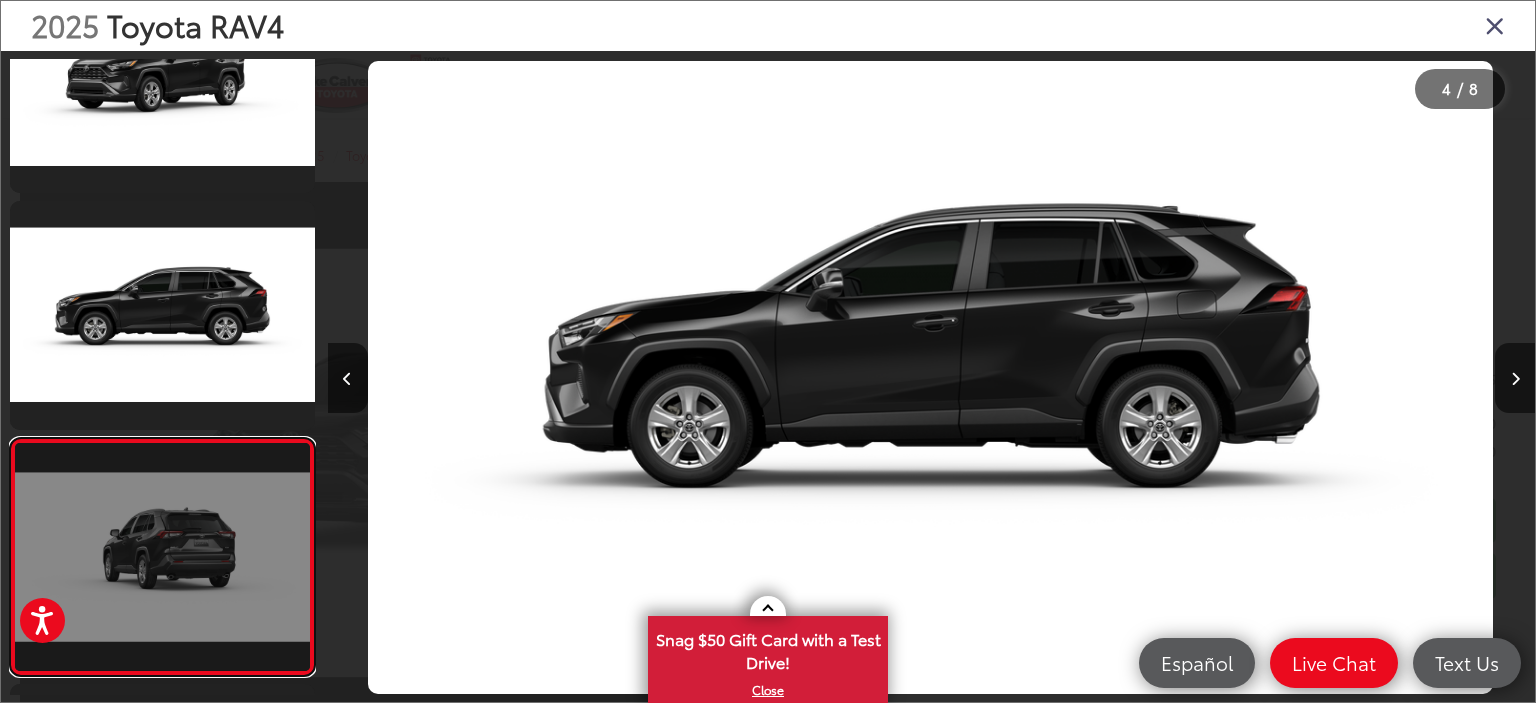 scroll, scrollTop: 0, scrollLeft: 2741, axis: horizontal 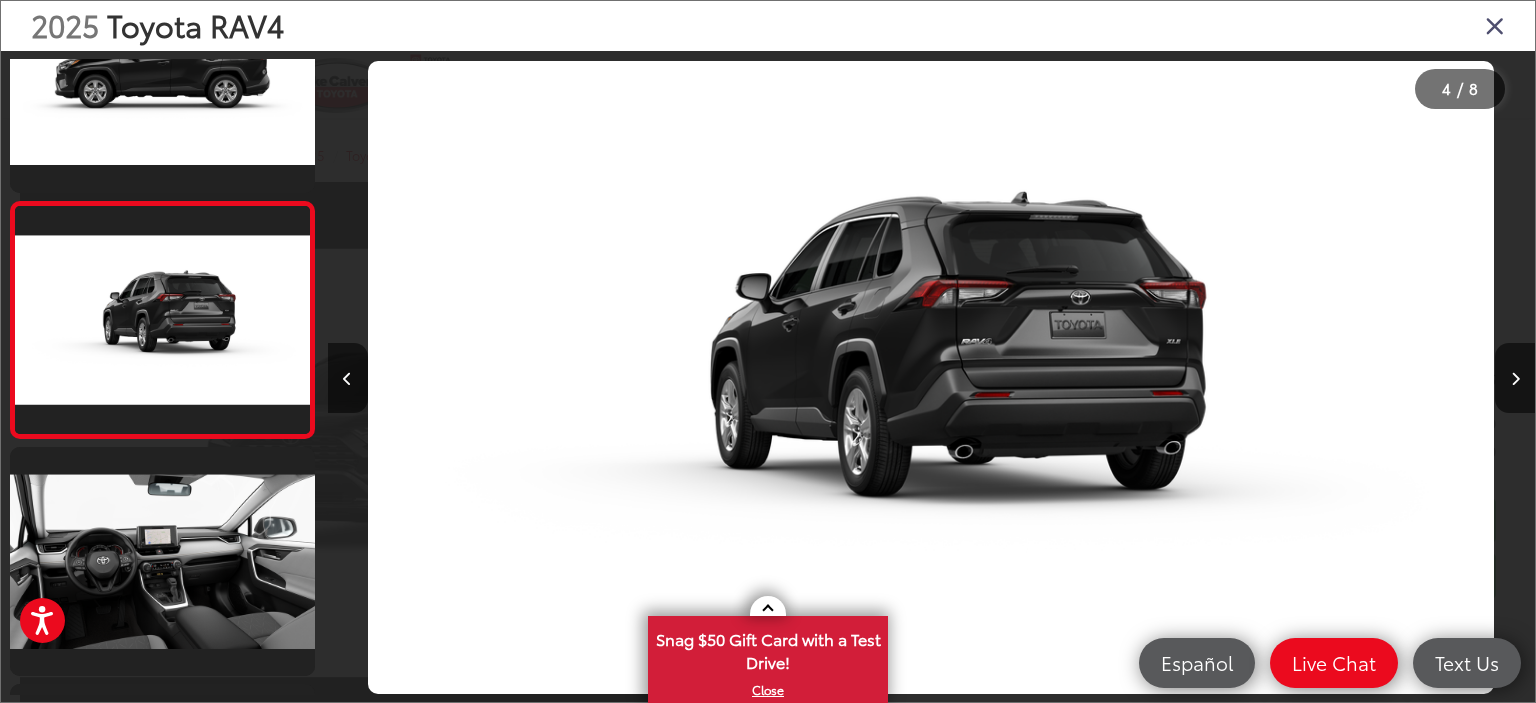 click at bounding box center [1495, 25] 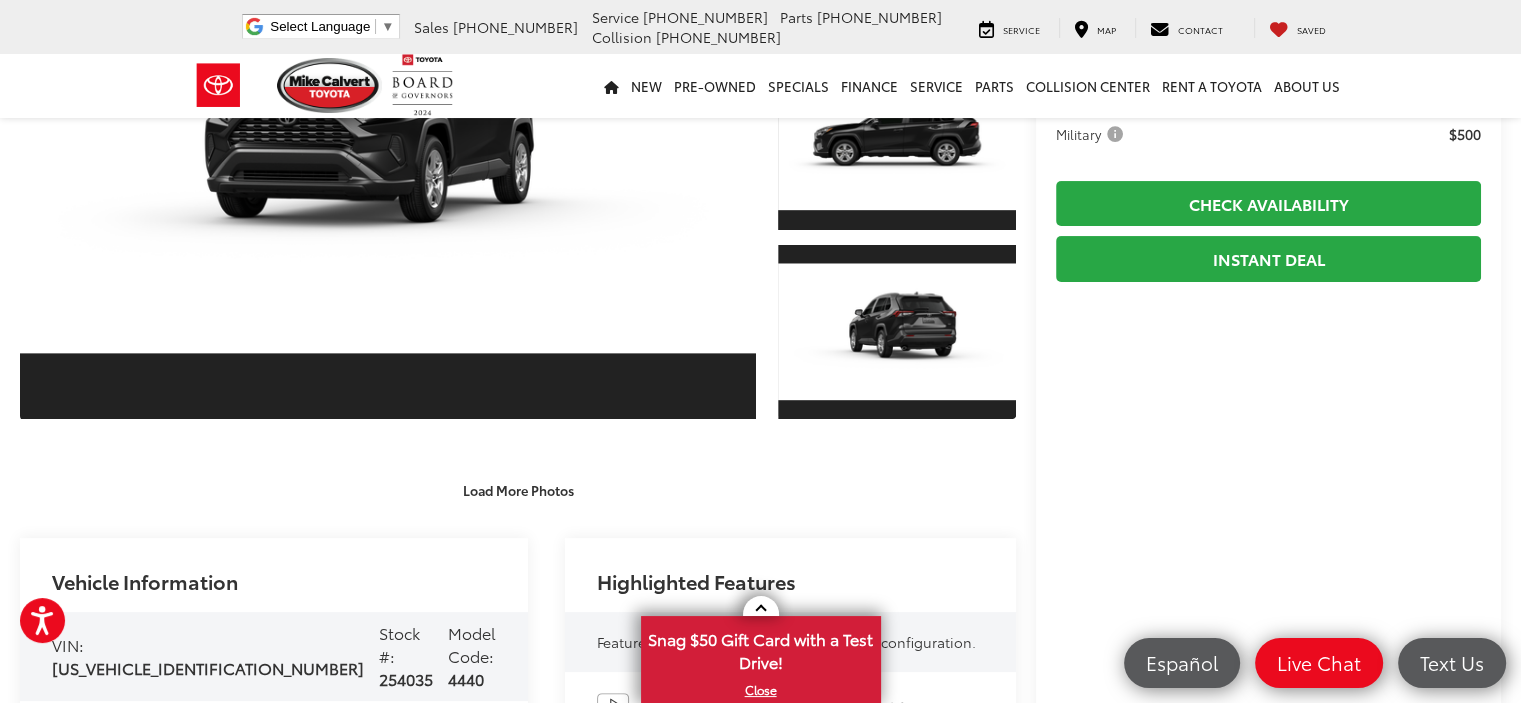 scroll, scrollTop: 0, scrollLeft: 0, axis: both 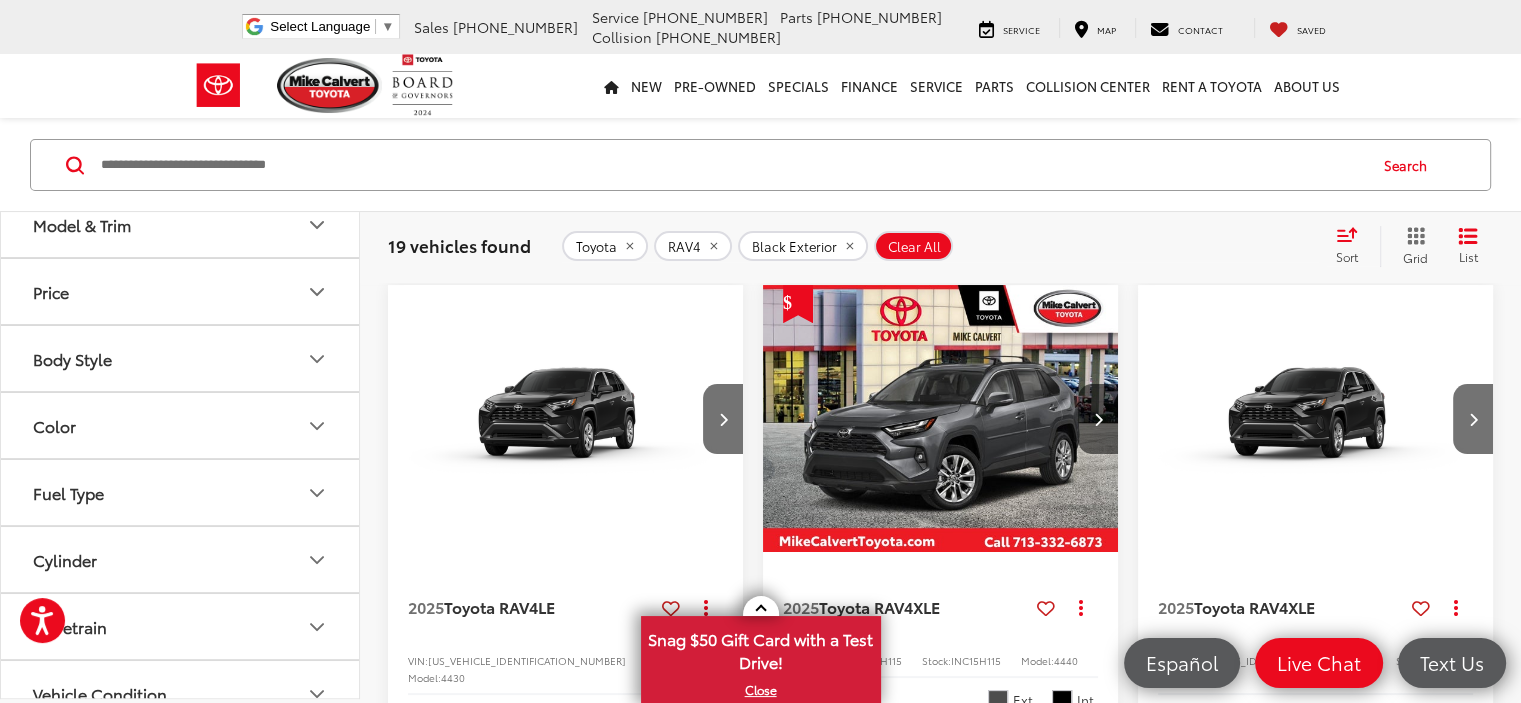 click 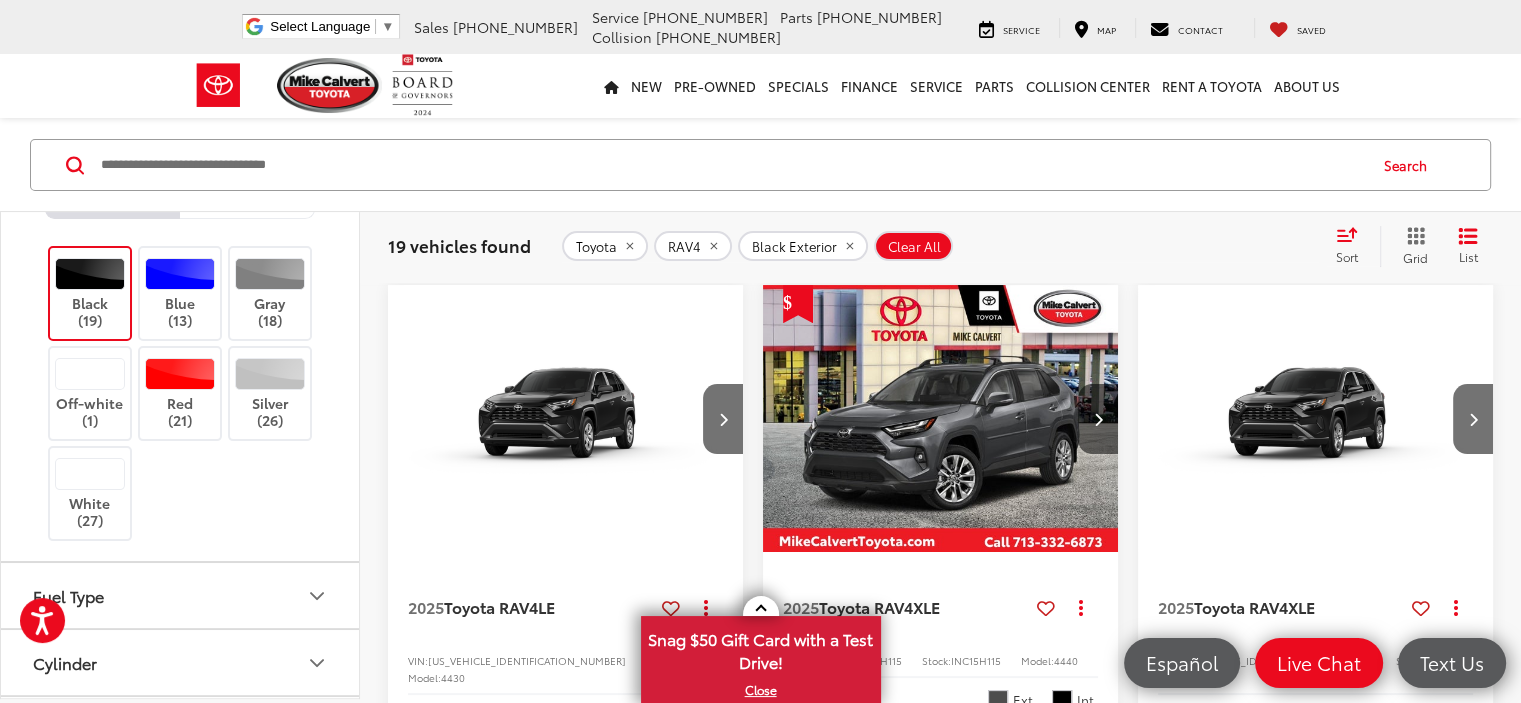 scroll, scrollTop: 434, scrollLeft: 0, axis: vertical 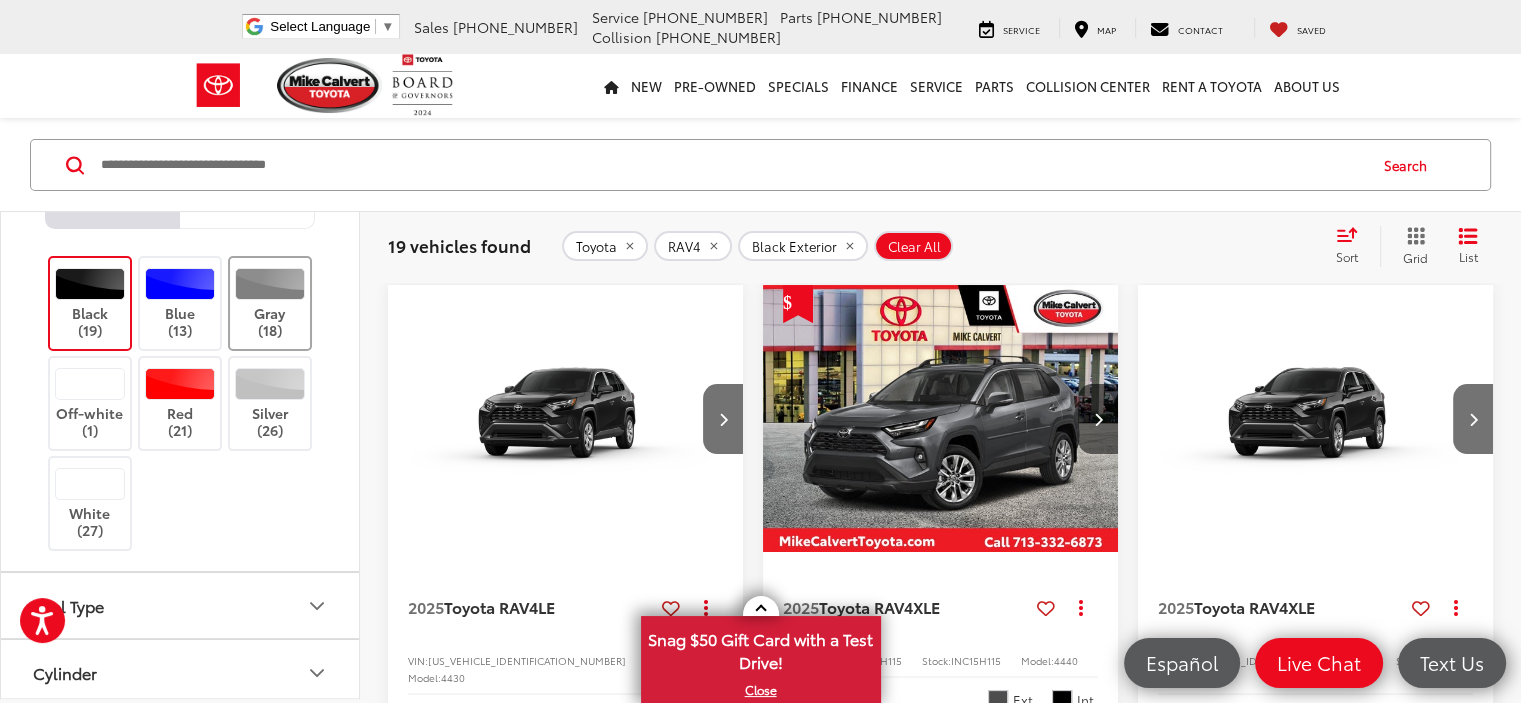 click on "Gray   (18)" at bounding box center [270, 303] 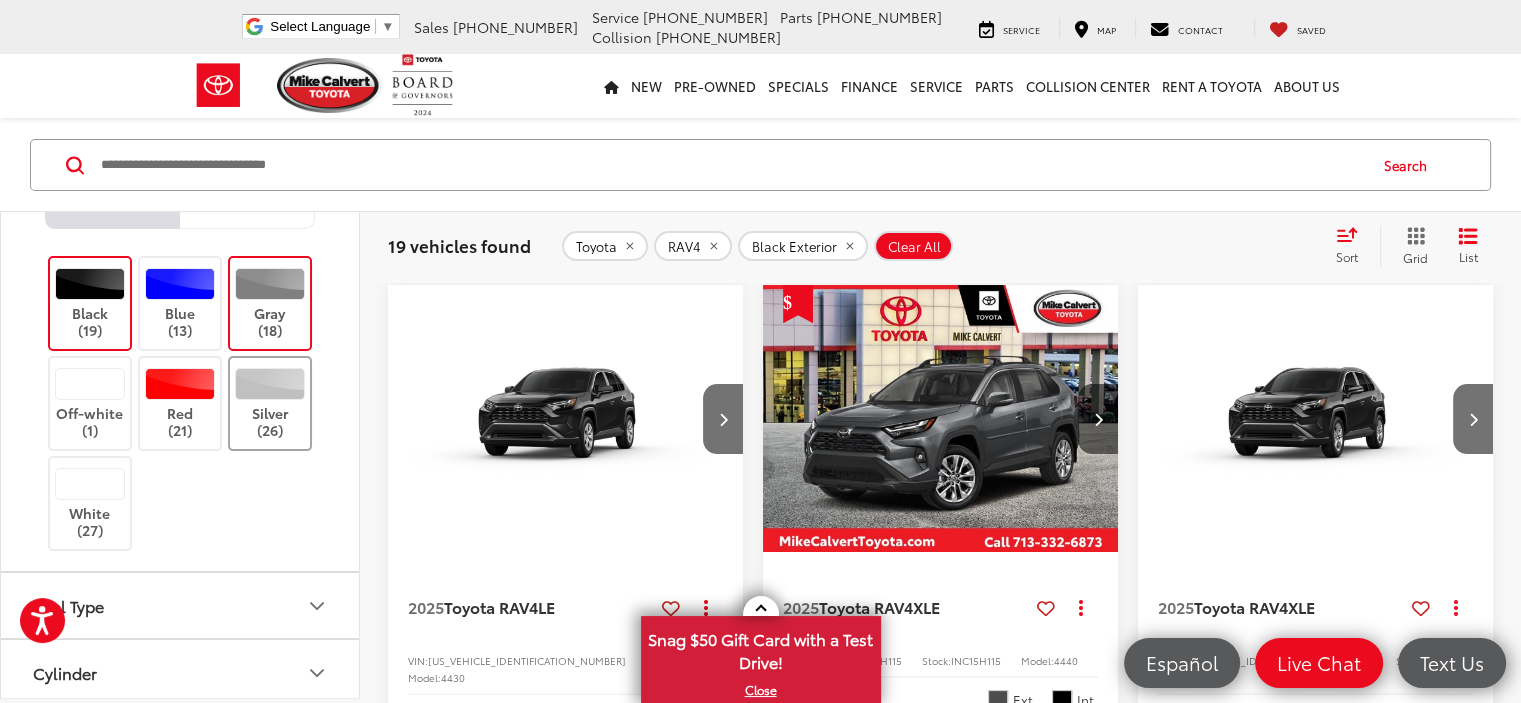 click at bounding box center [270, 384] 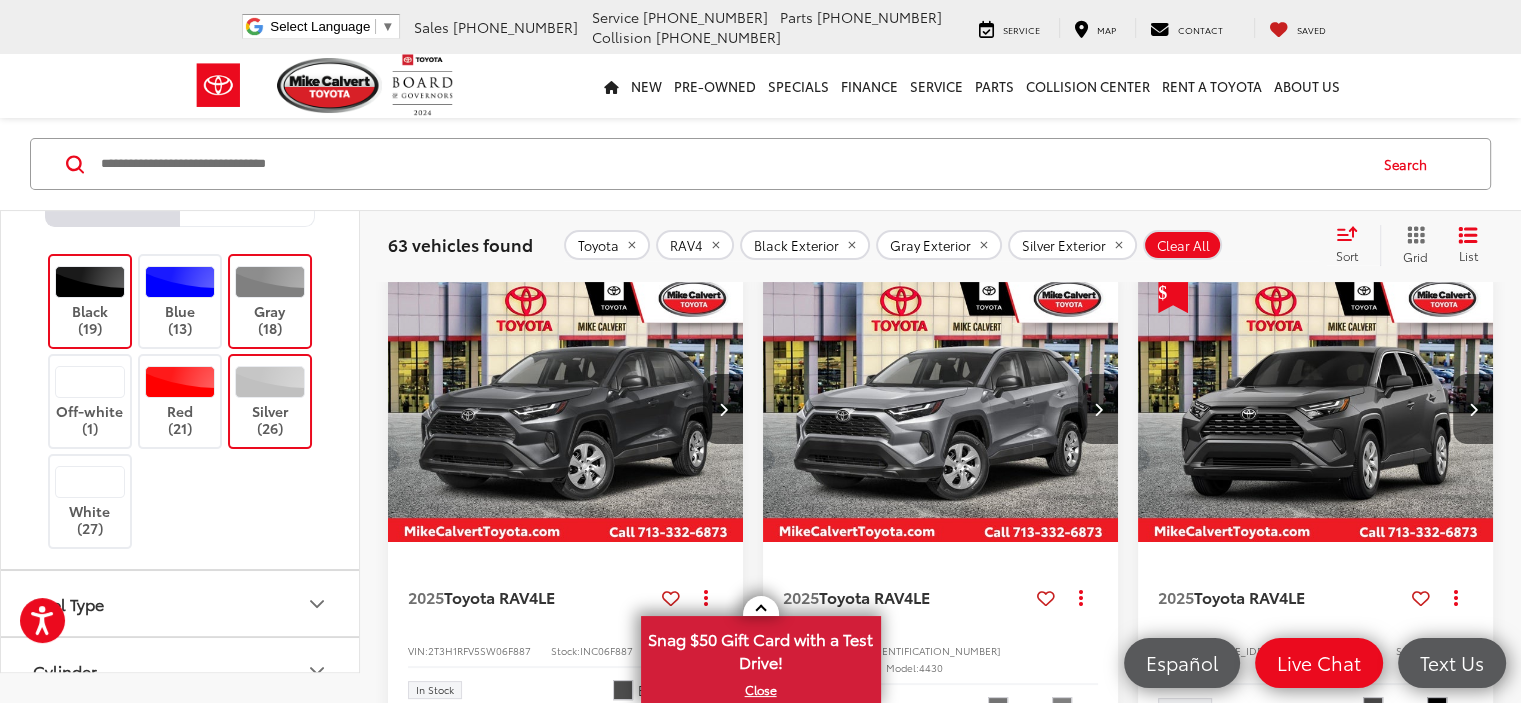 scroll, scrollTop: 256, scrollLeft: 0, axis: vertical 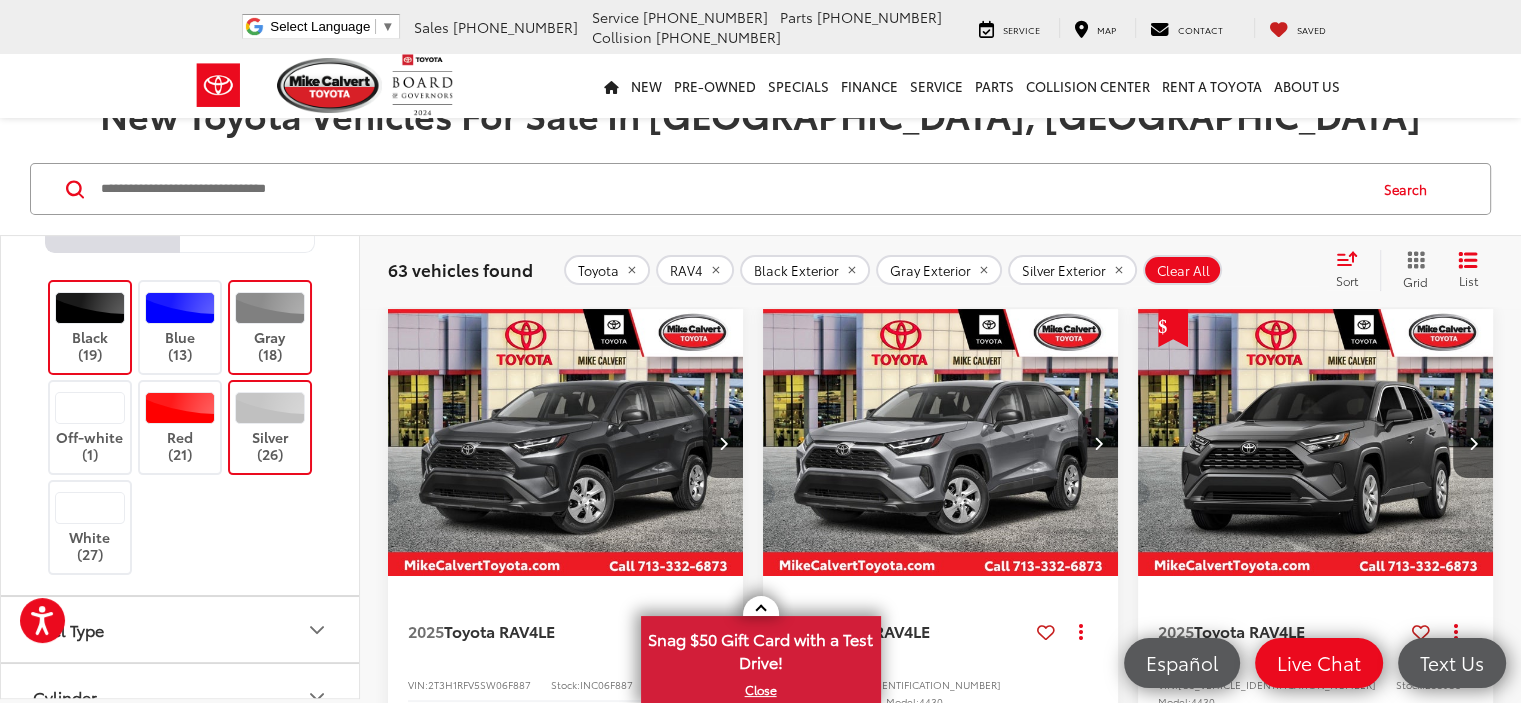 click at bounding box center (941, 443) 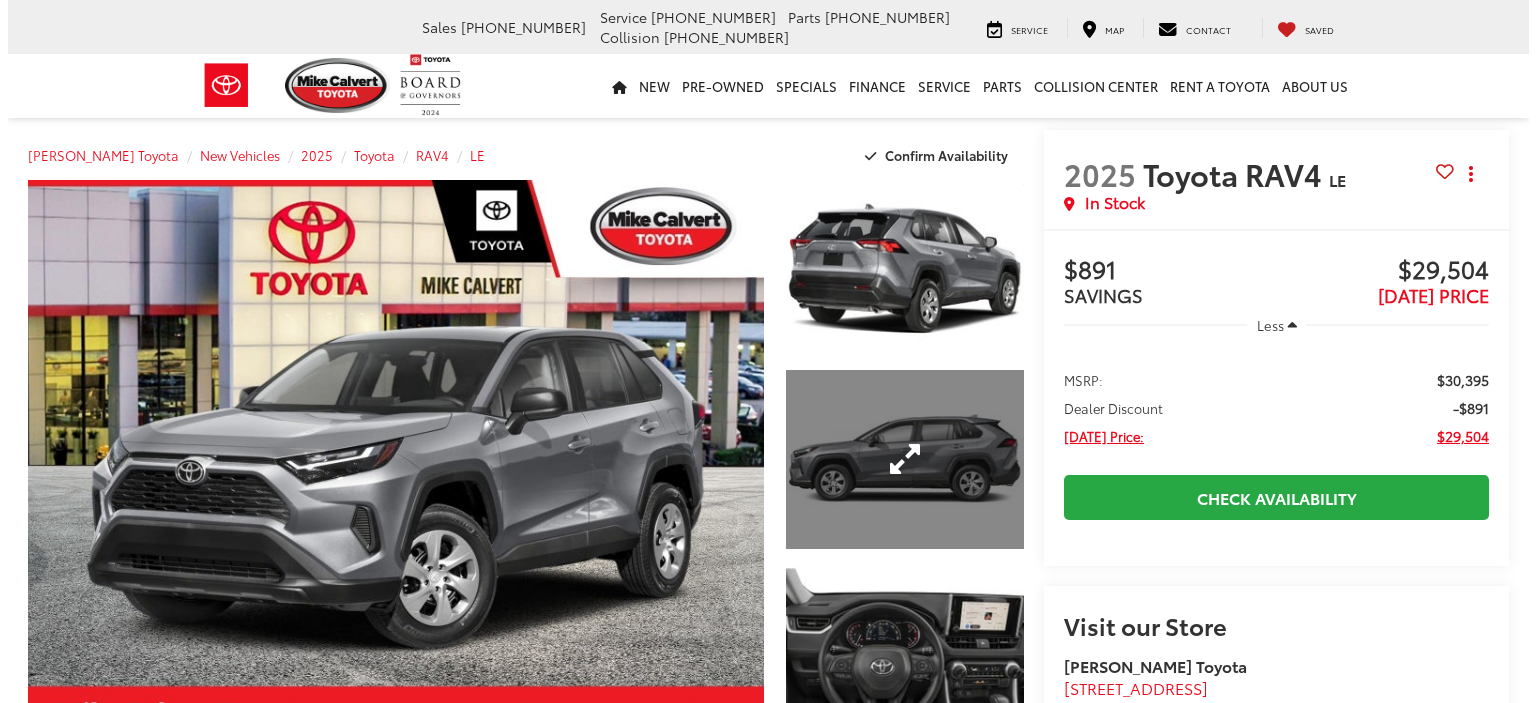 scroll, scrollTop: 0, scrollLeft: 0, axis: both 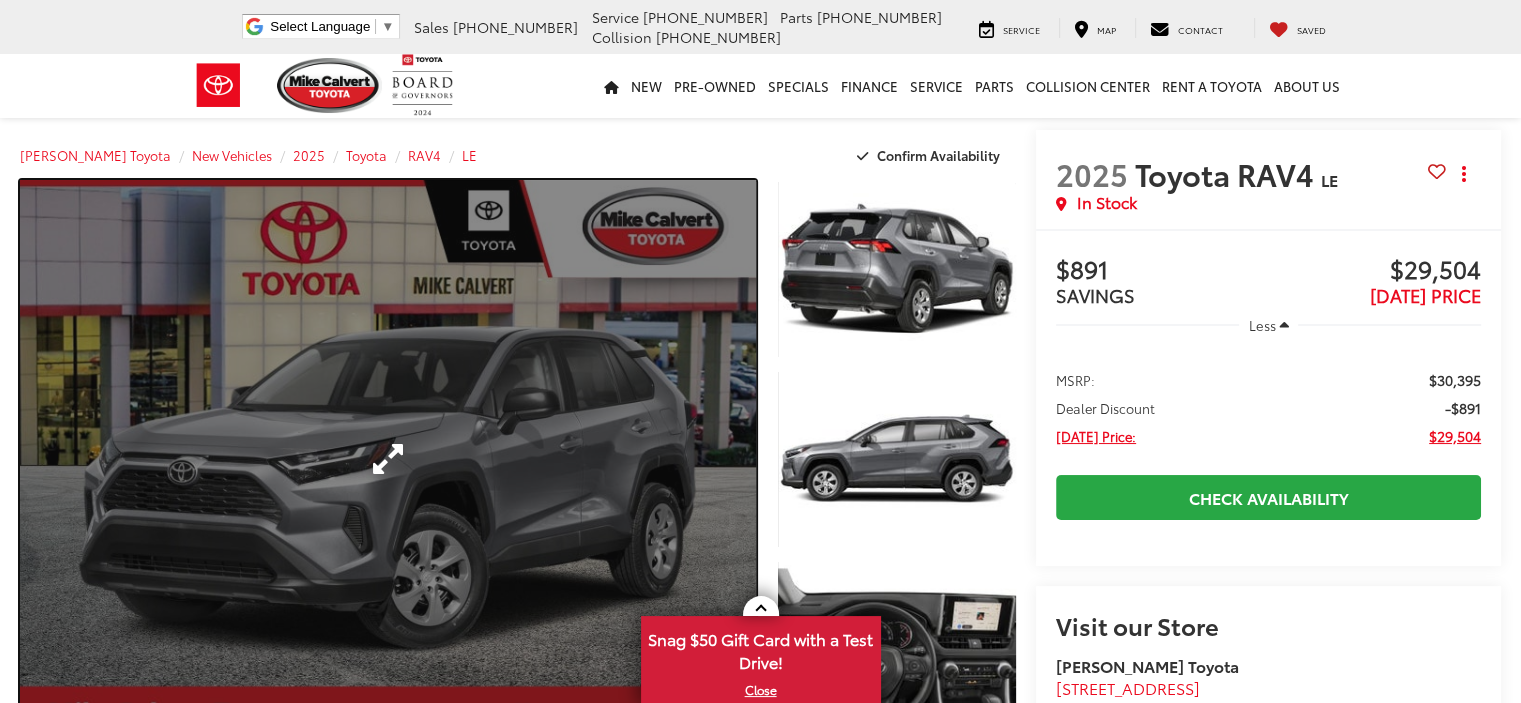 click at bounding box center (388, 459) 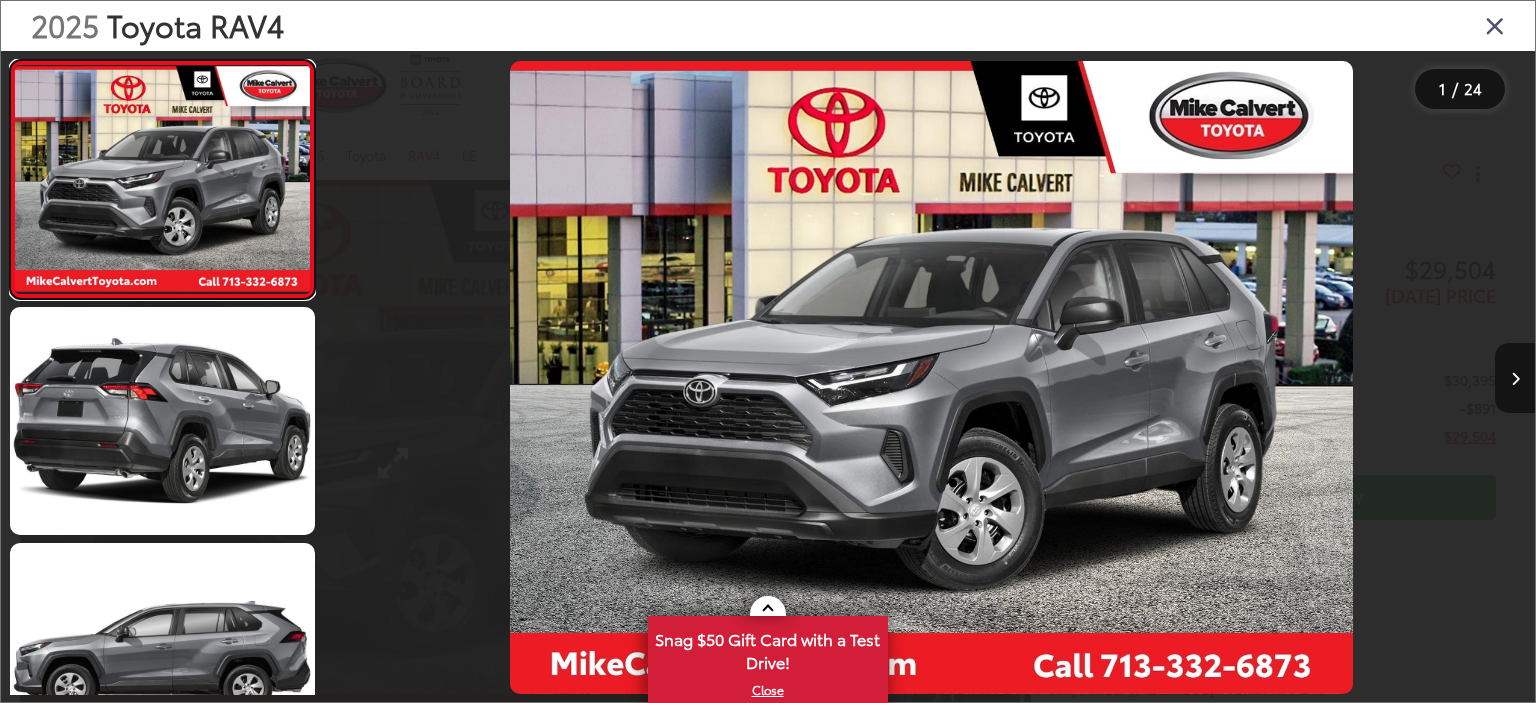 scroll, scrollTop: 0, scrollLeft: 0, axis: both 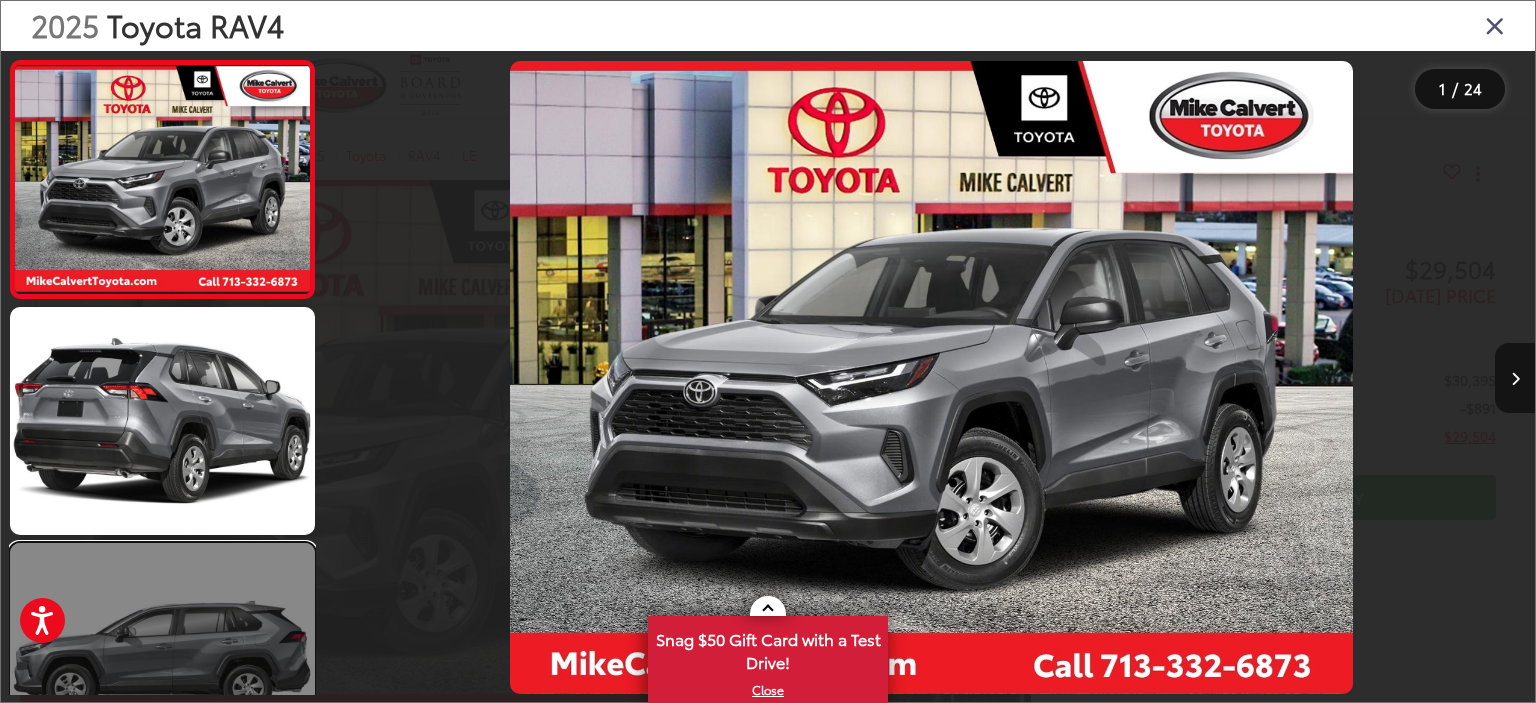 click at bounding box center [162, 657] 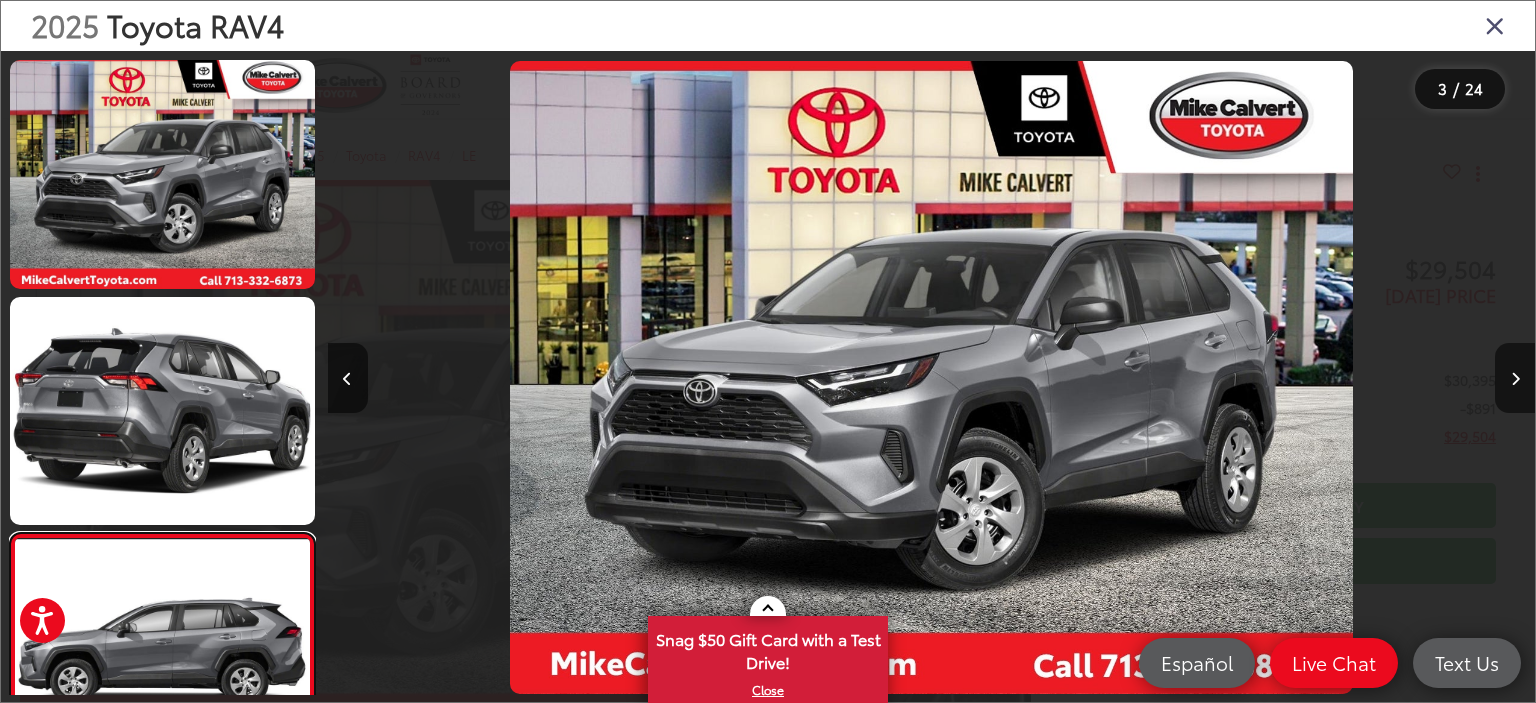 scroll, scrollTop: 0, scrollLeft: 559, axis: horizontal 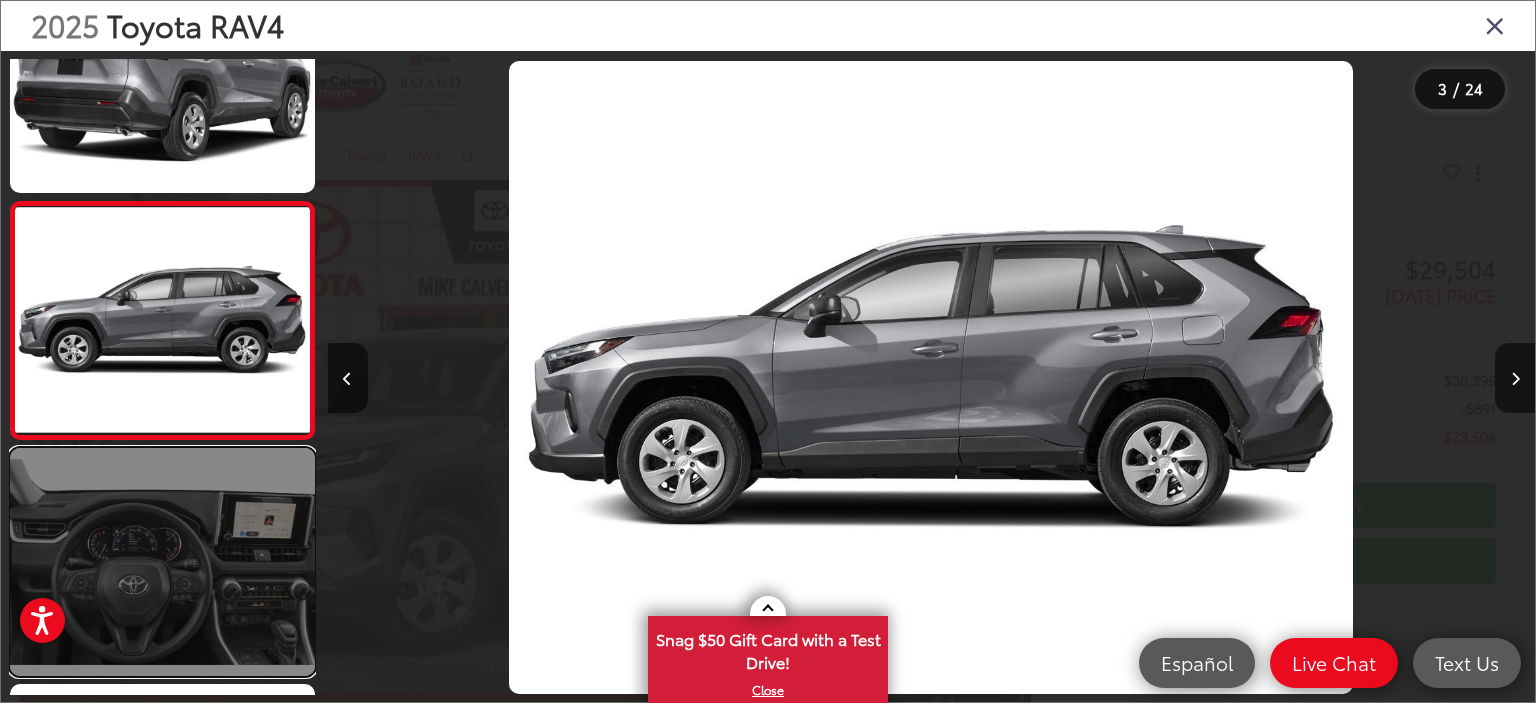 click at bounding box center [162, 562] 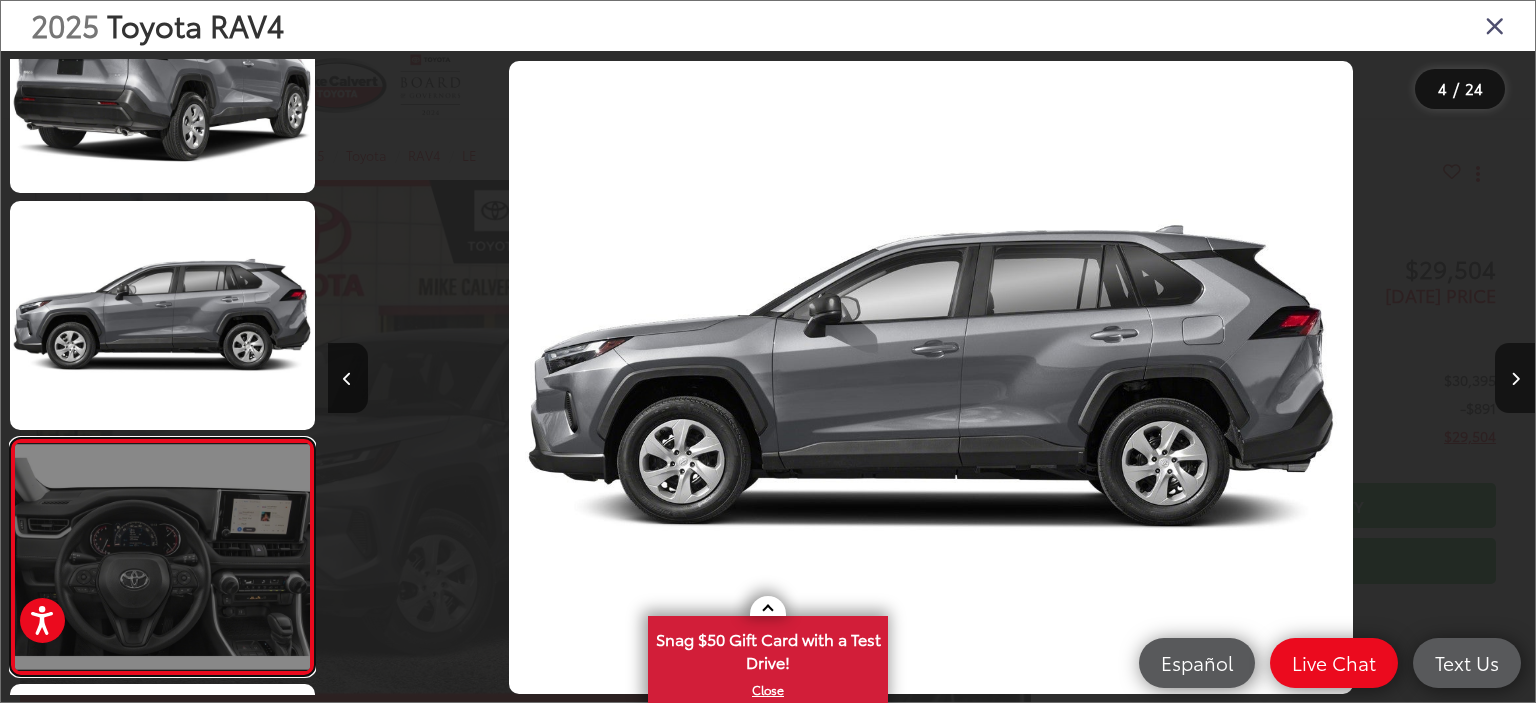 scroll, scrollTop: 0, scrollLeft: 2741, axis: horizontal 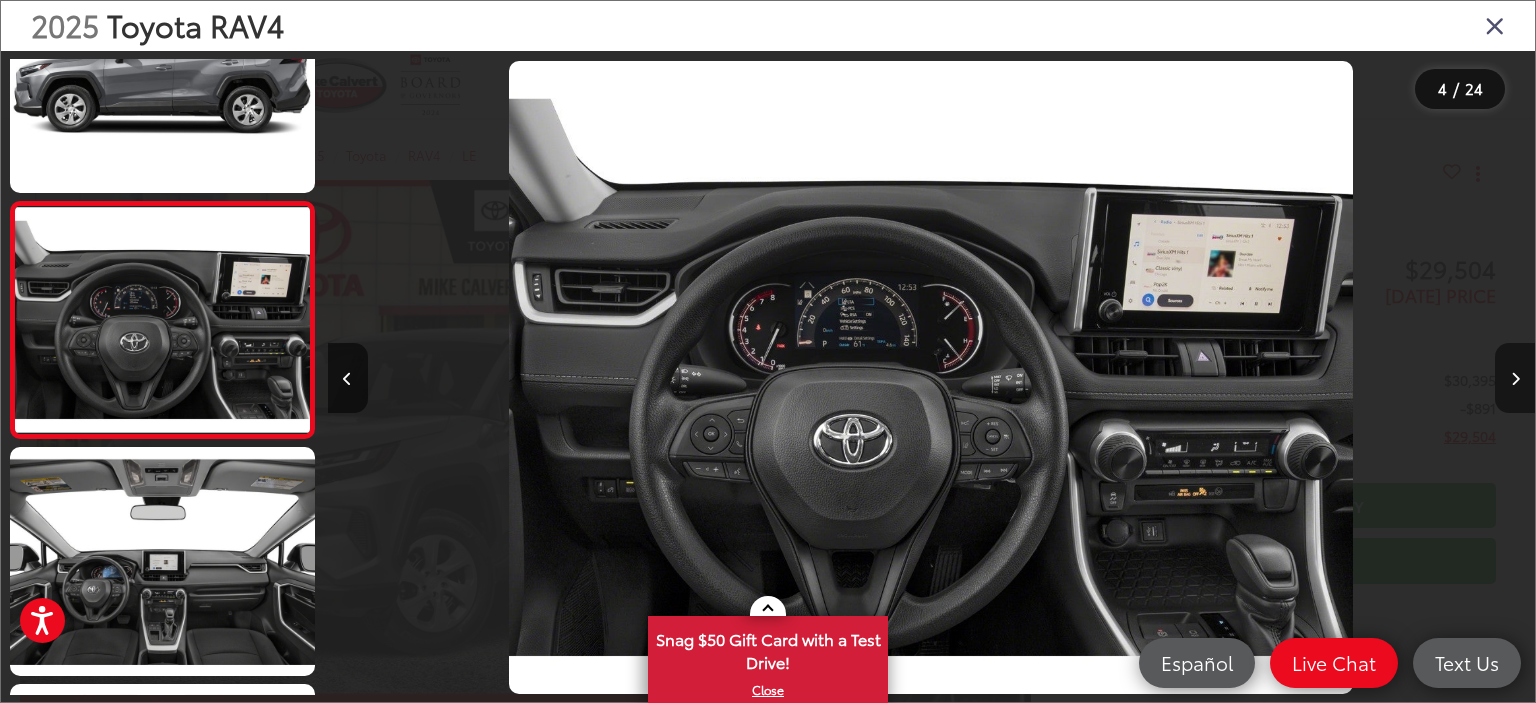 click at bounding box center (1515, 378) 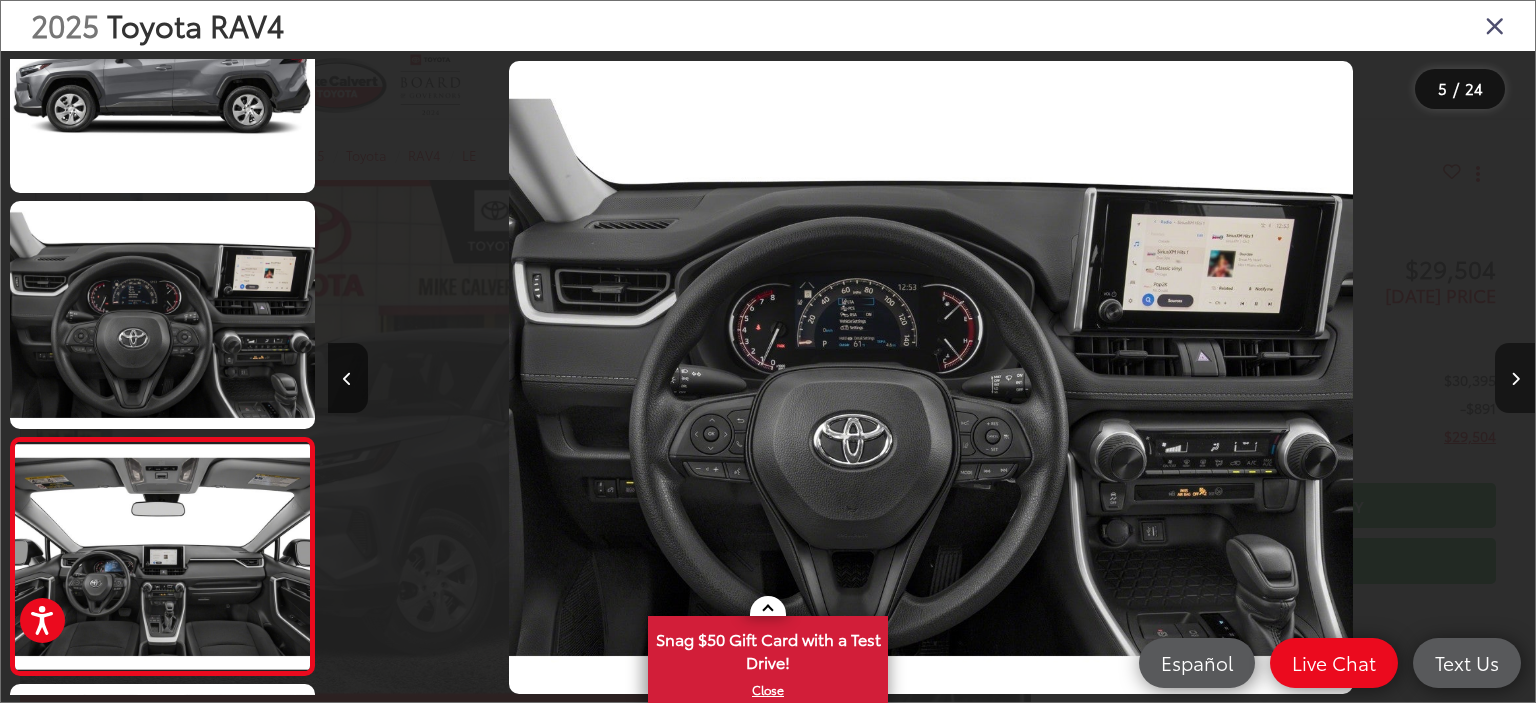scroll, scrollTop: 0, scrollLeft: 3948, axis: horizontal 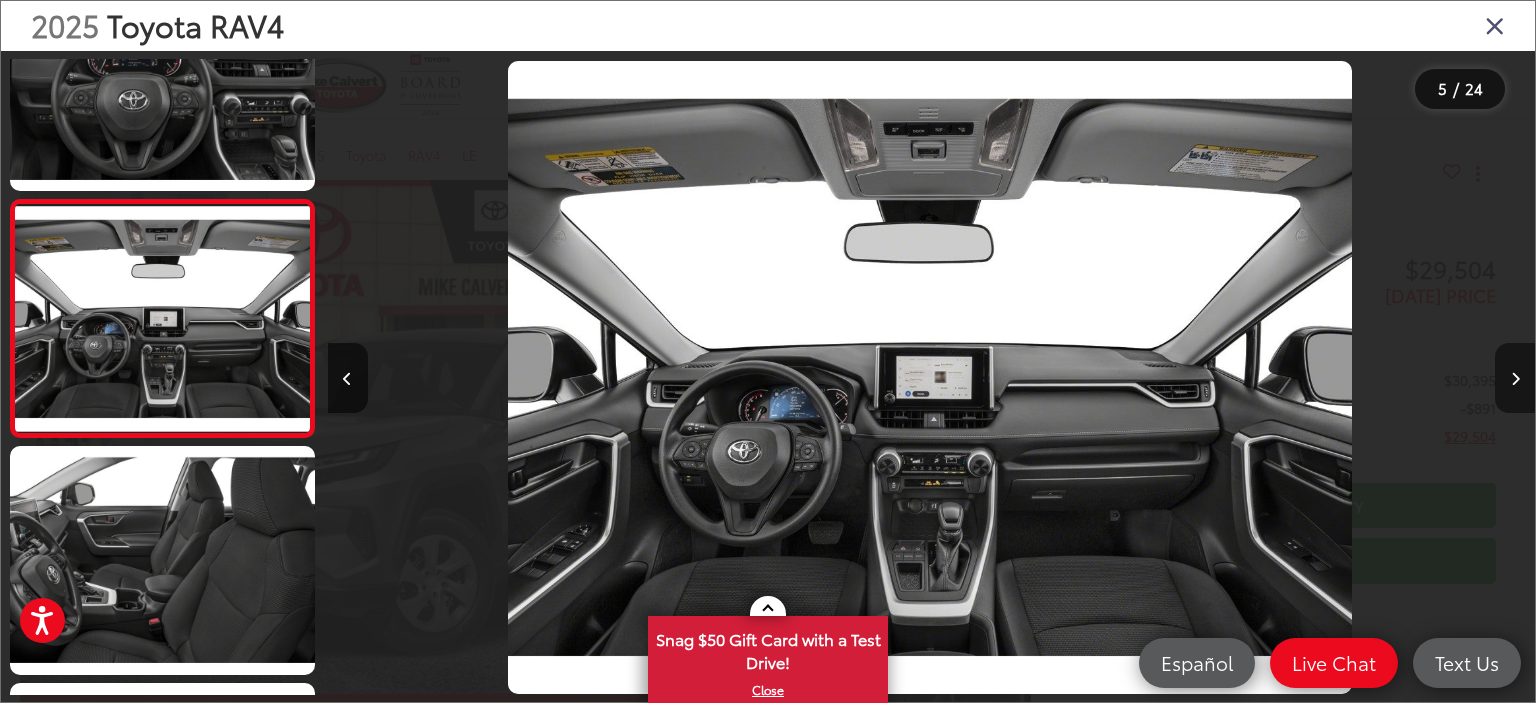 click at bounding box center (1515, 378) 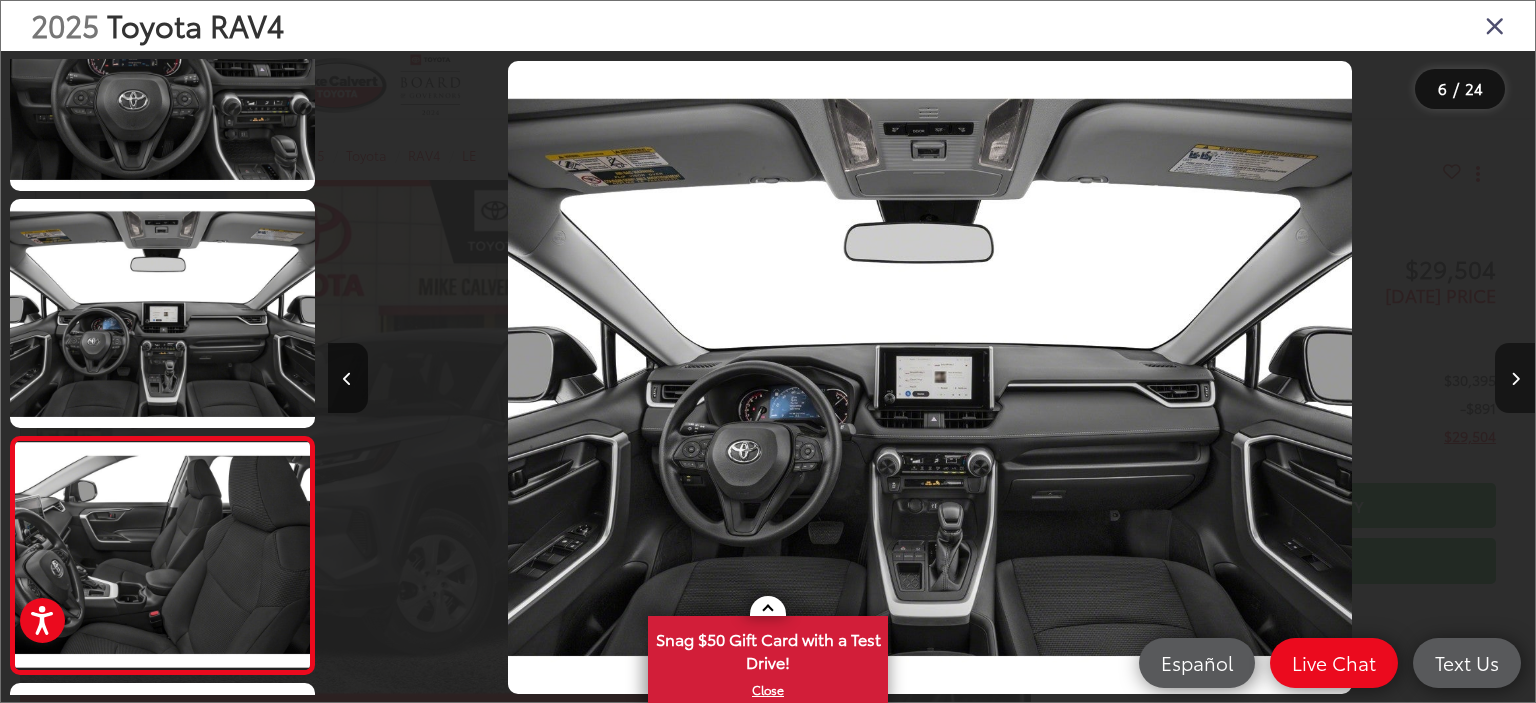 scroll, scrollTop: 0, scrollLeft: 4909, axis: horizontal 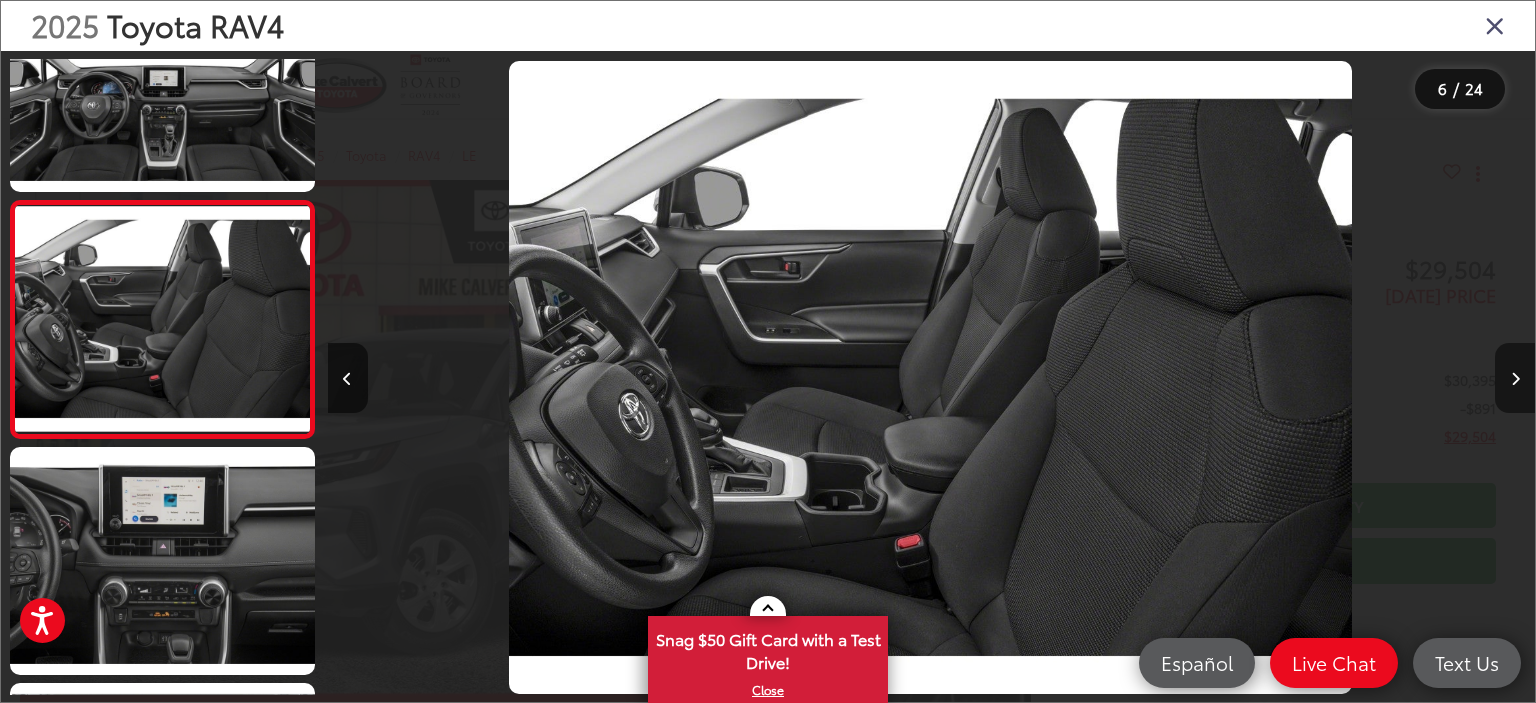 click at bounding box center (1515, 378) 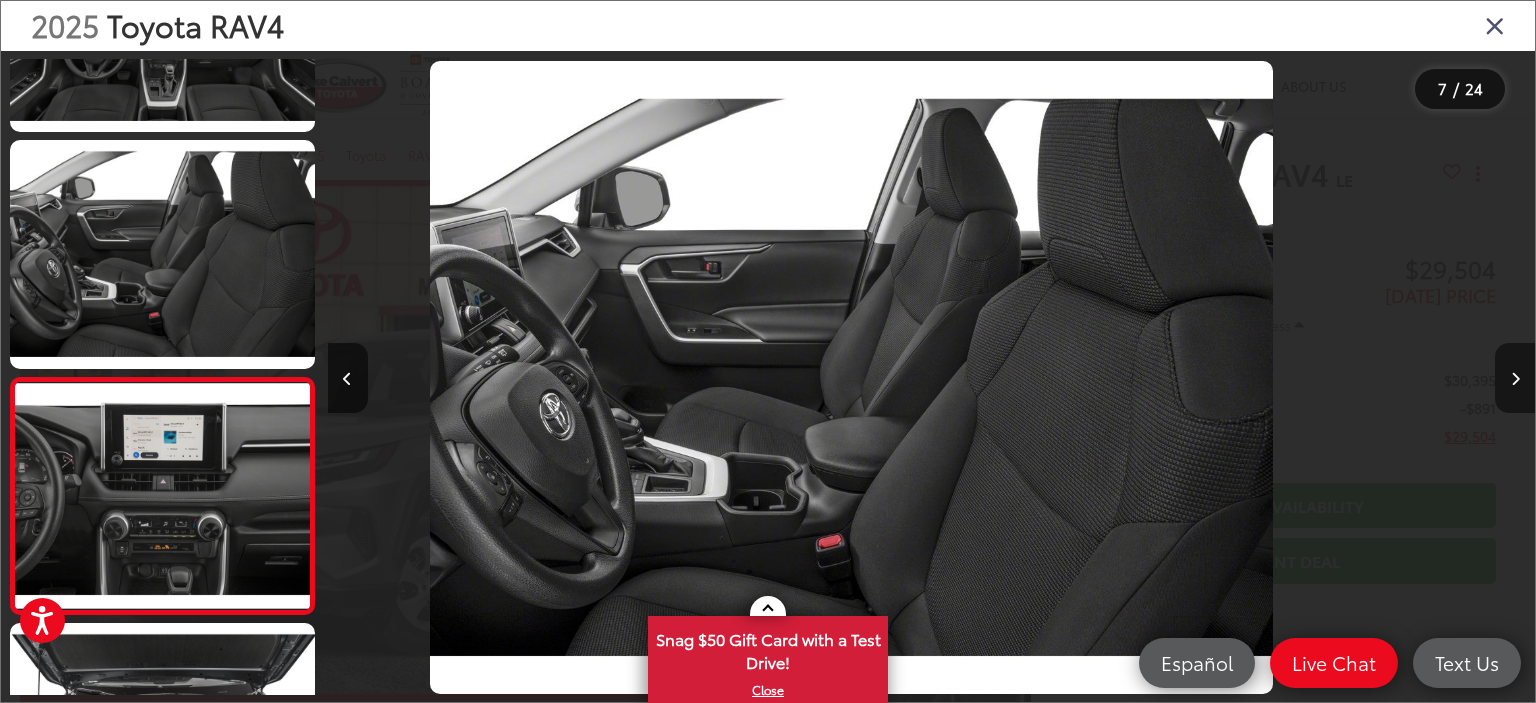 scroll, scrollTop: 1250, scrollLeft: 0, axis: vertical 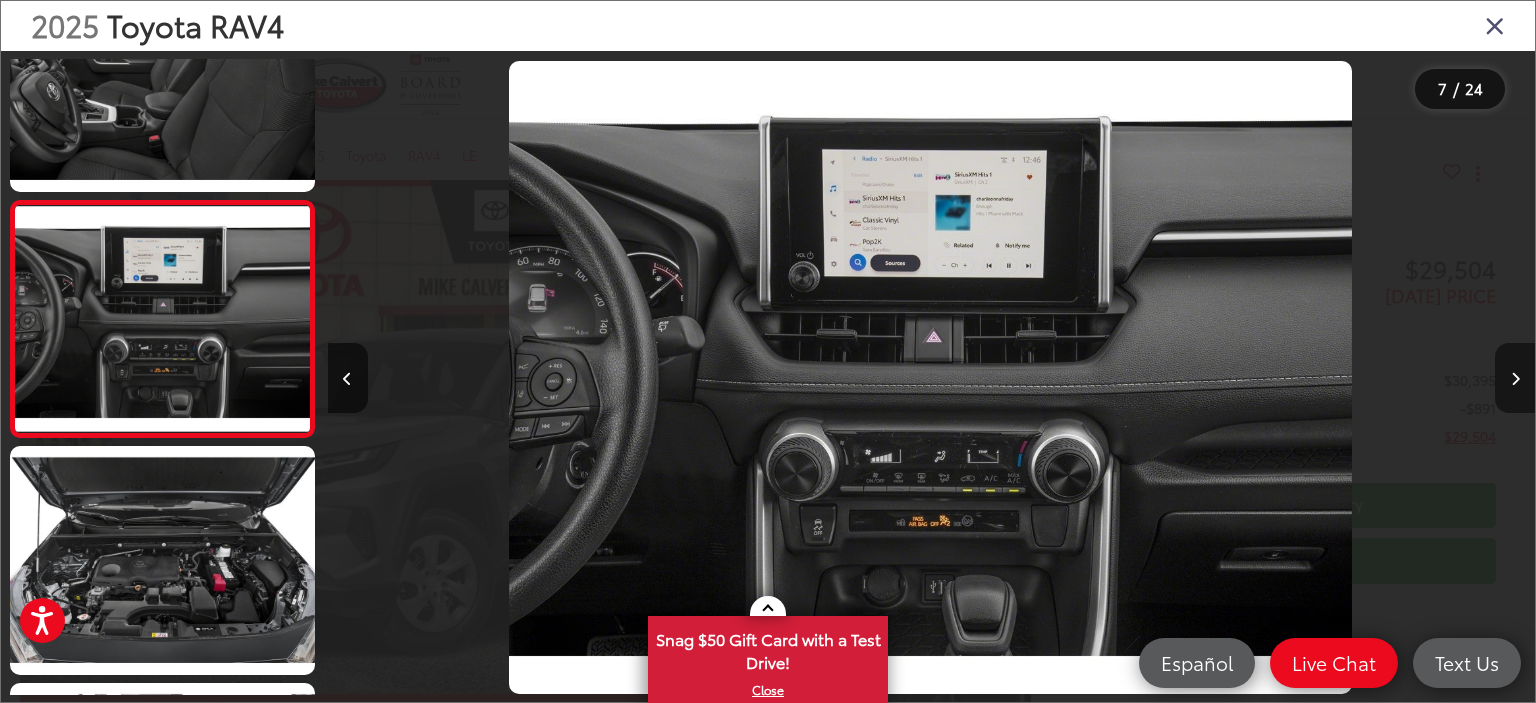 click at bounding box center (1515, 379) 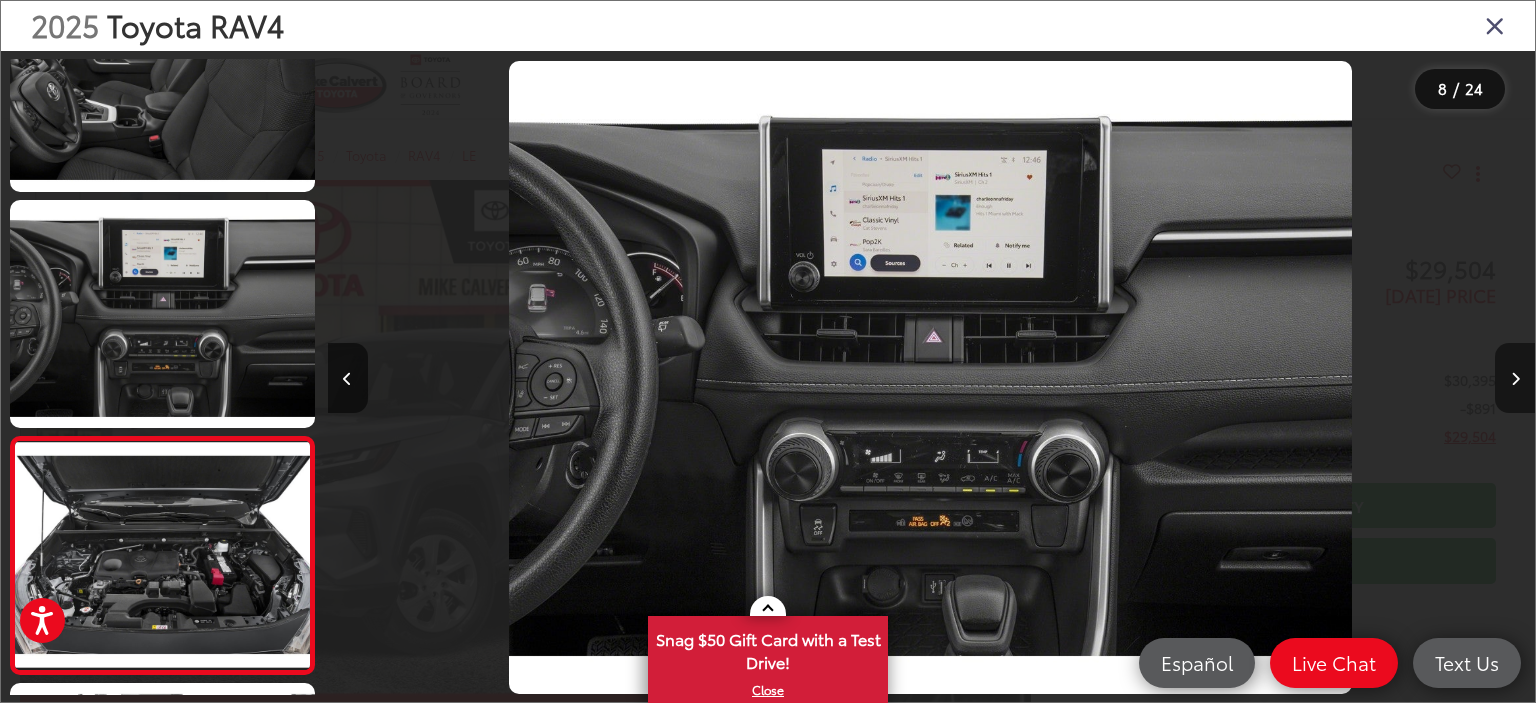 scroll, scrollTop: 0, scrollLeft: 7349, axis: horizontal 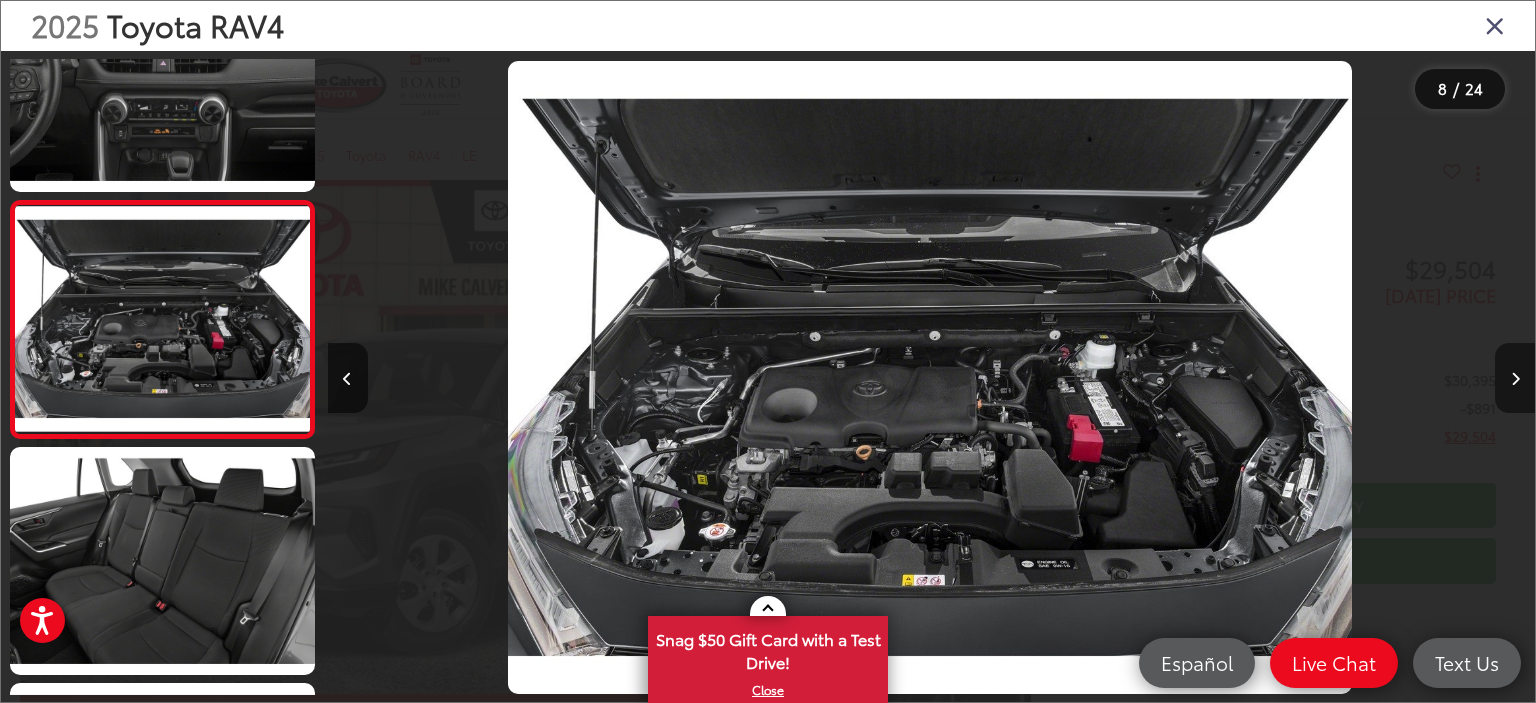 click at bounding box center [1515, 378] 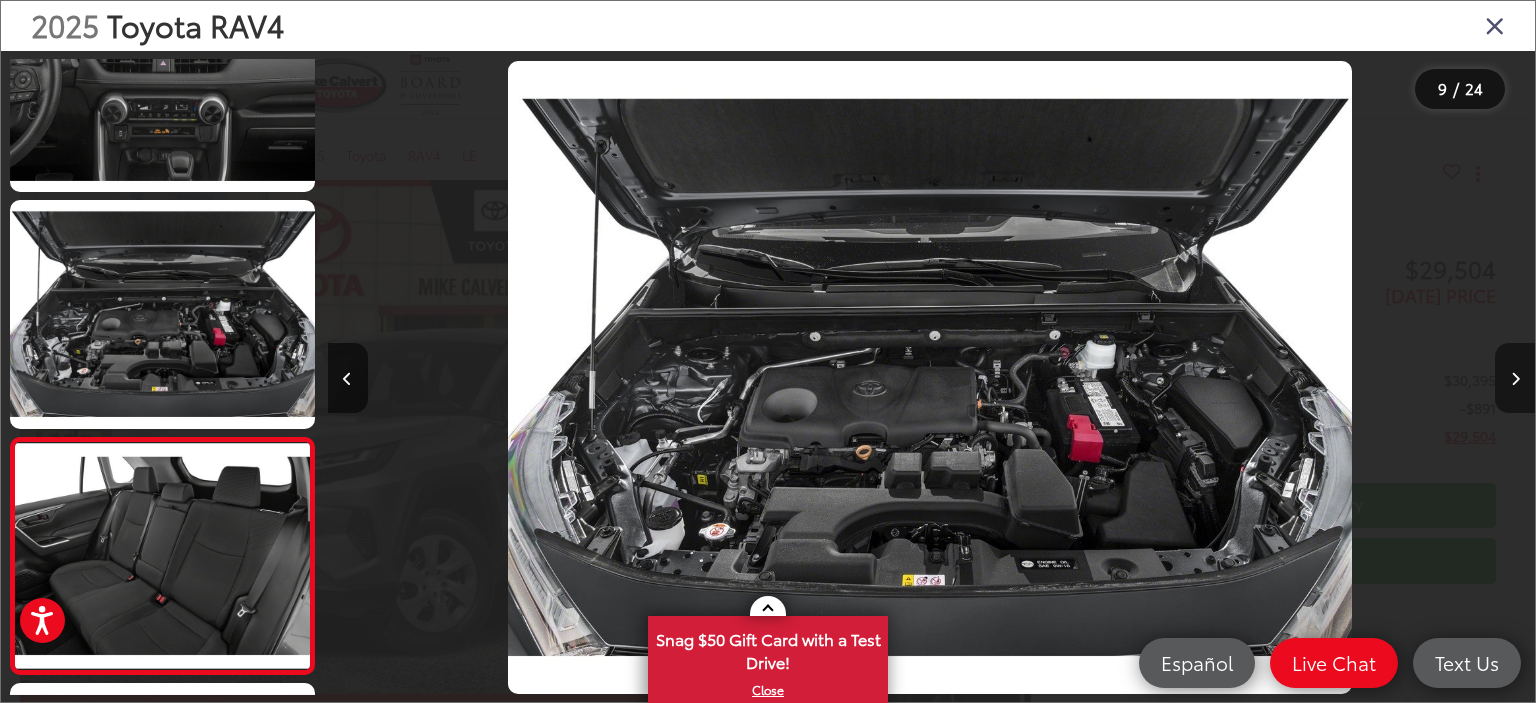 scroll, scrollTop: 0, scrollLeft: 8532, axis: horizontal 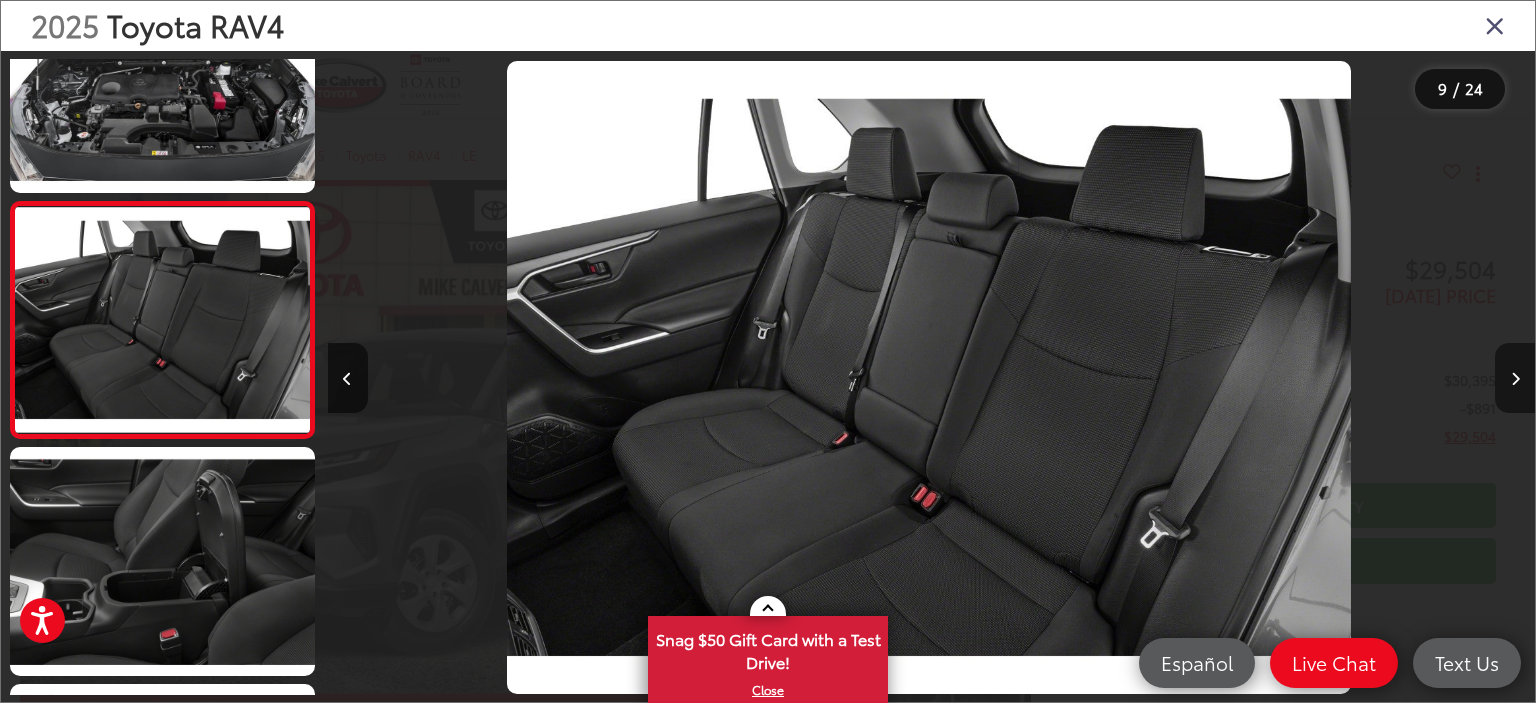click at bounding box center (1515, 378) 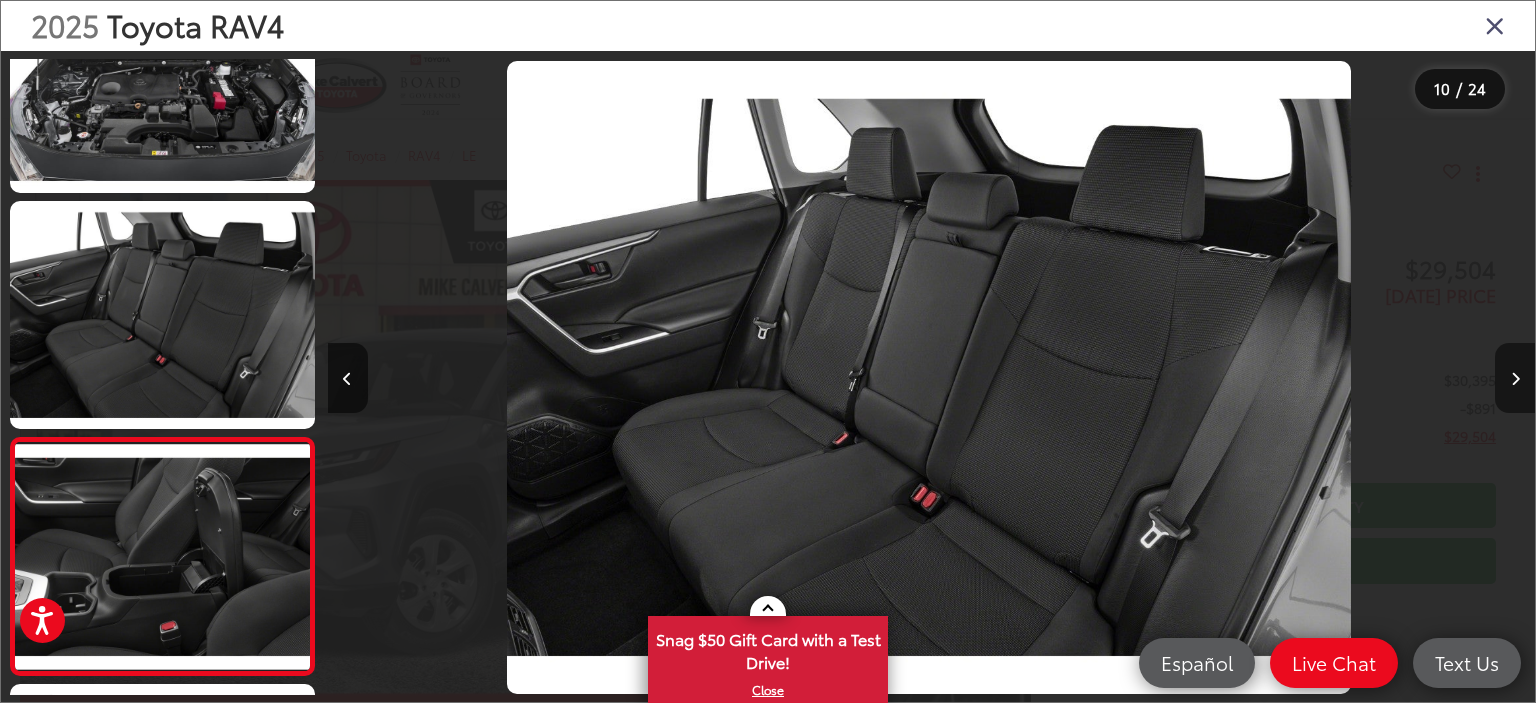 scroll, scrollTop: 0, scrollLeft: 9740, axis: horizontal 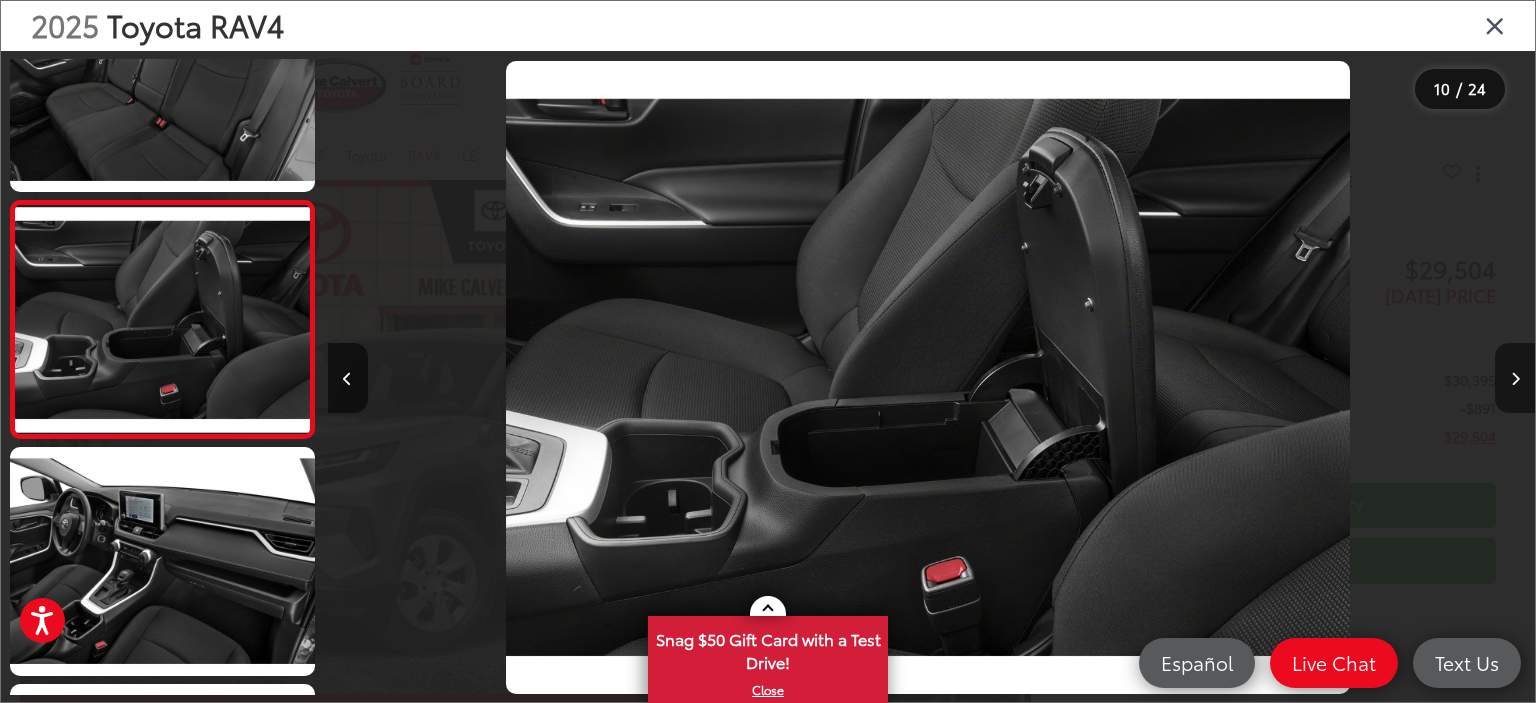 click at bounding box center [1515, 378] 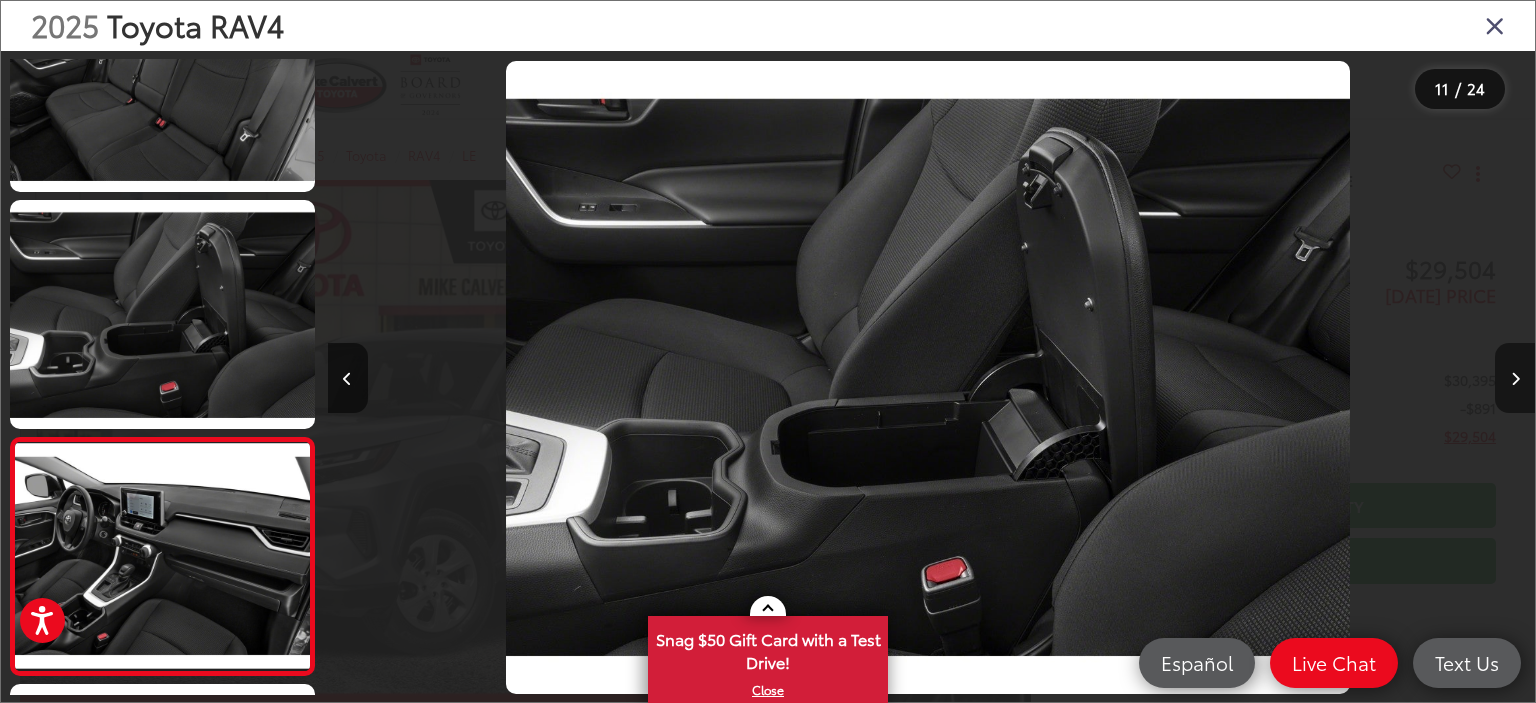 scroll, scrollTop: 0, scrollLeft: 11195, axis: horizontal 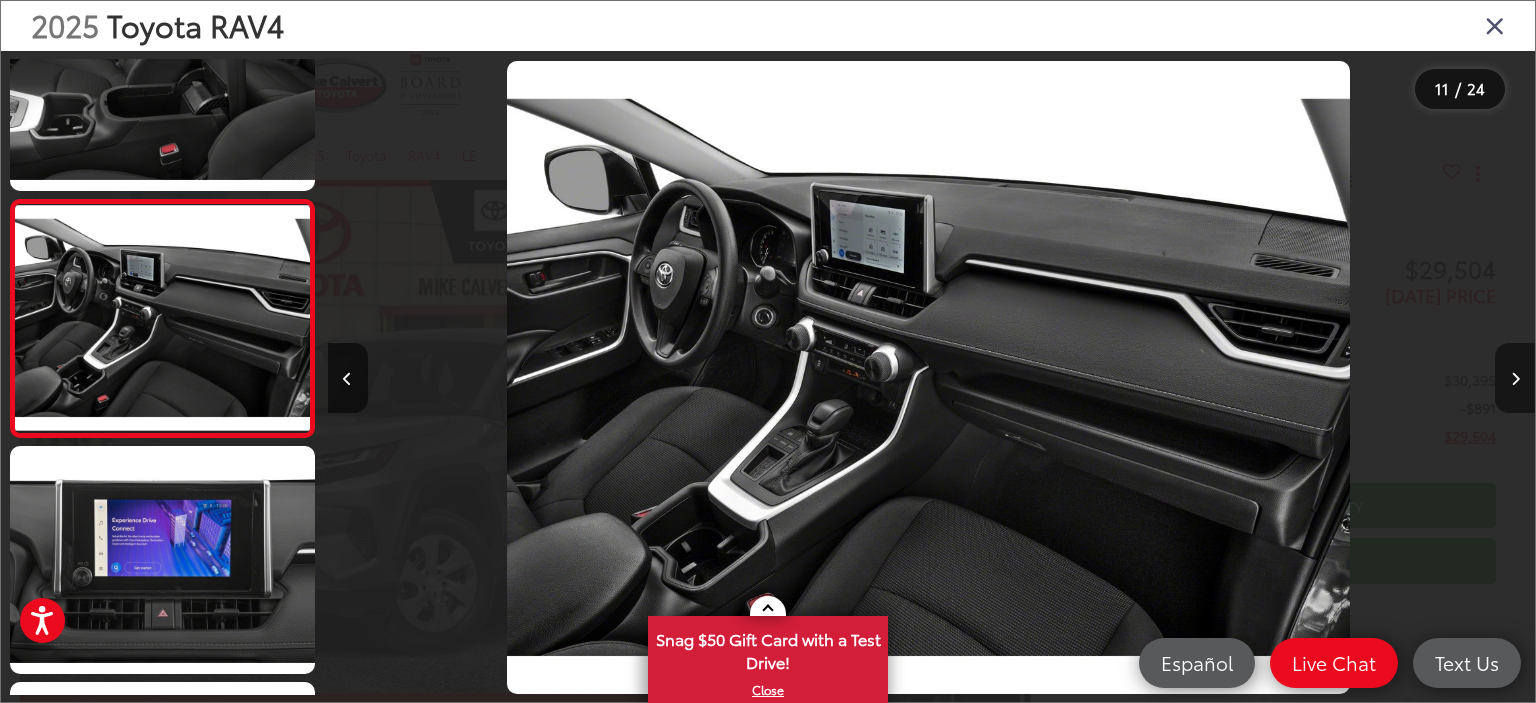 click at bounding box center (1515, 378) 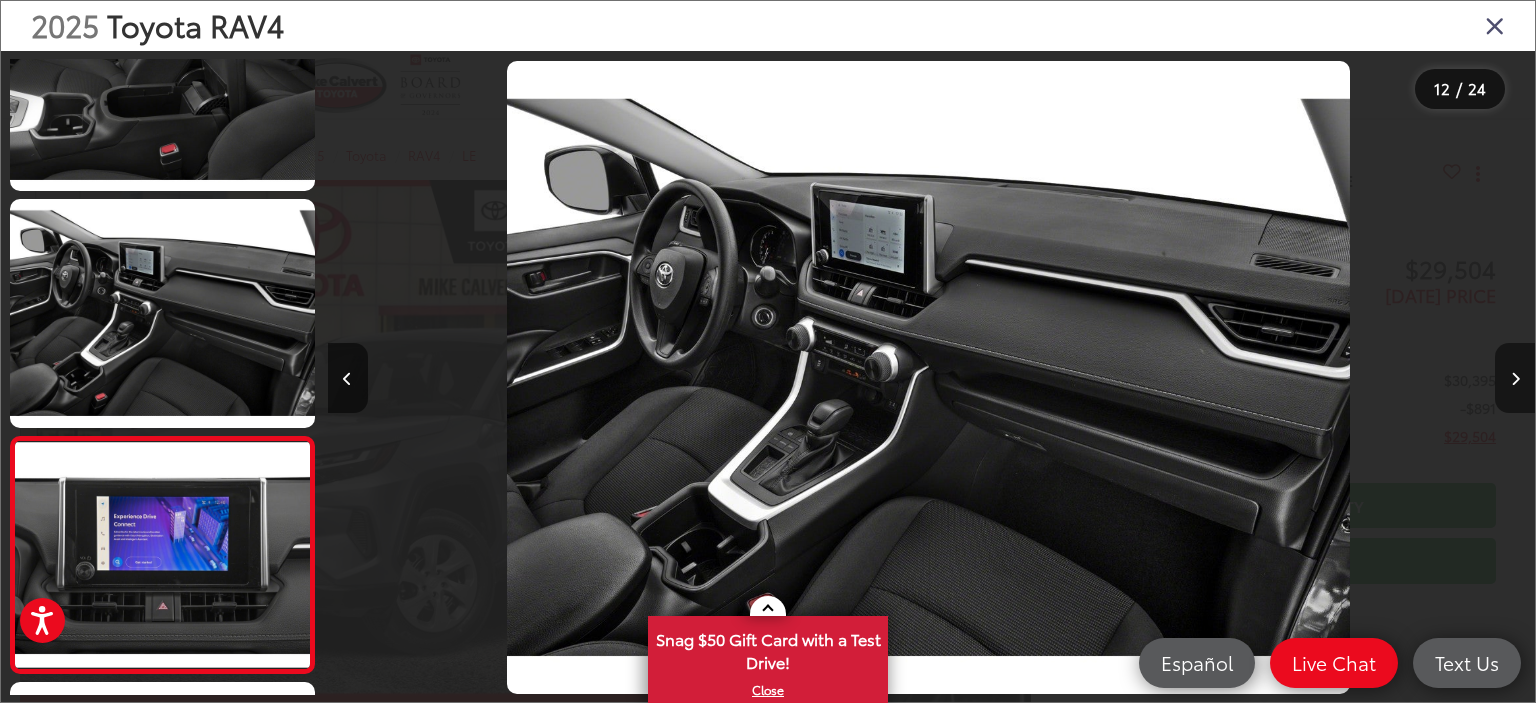 scroll, scrollTop: 0, scrollLeft: 12401, axis: horizontal 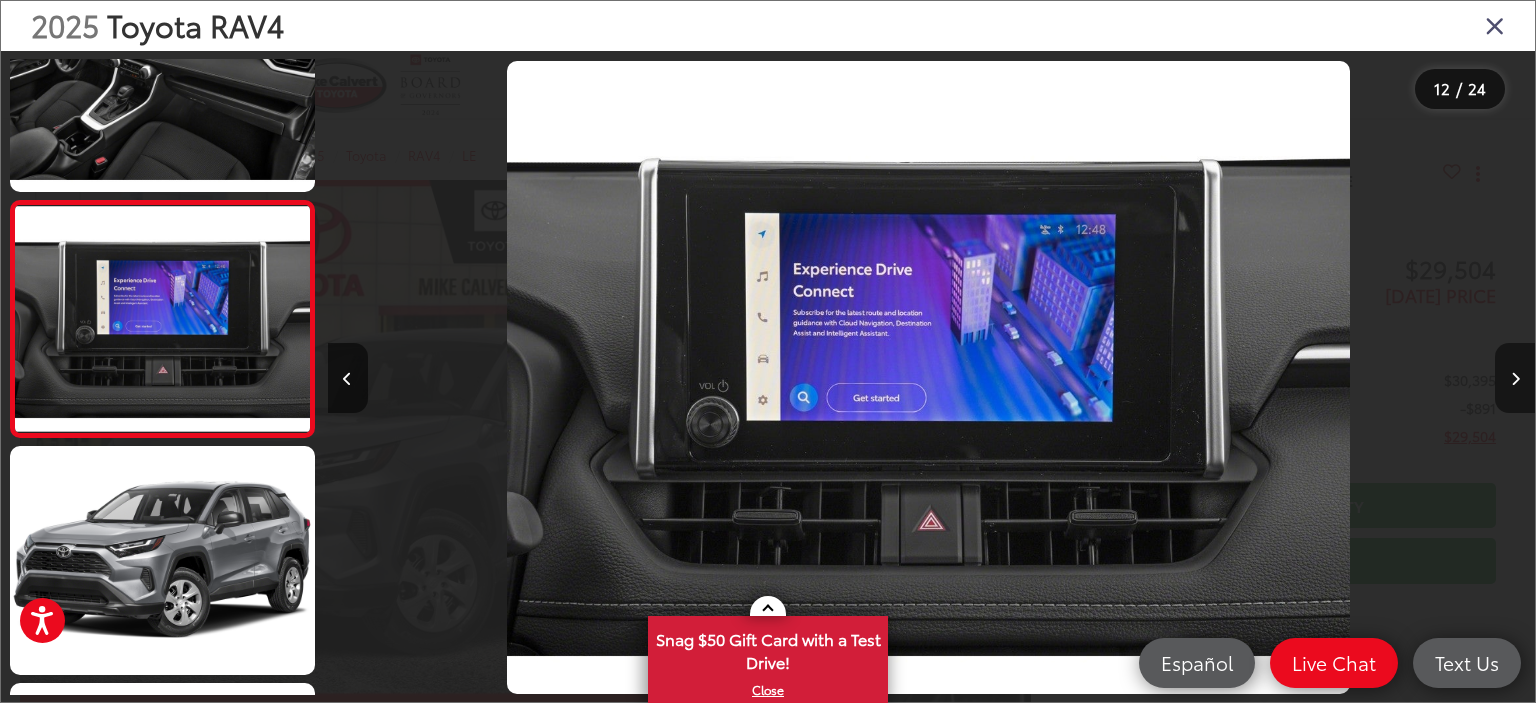 click at bounding box center [1515, 378] 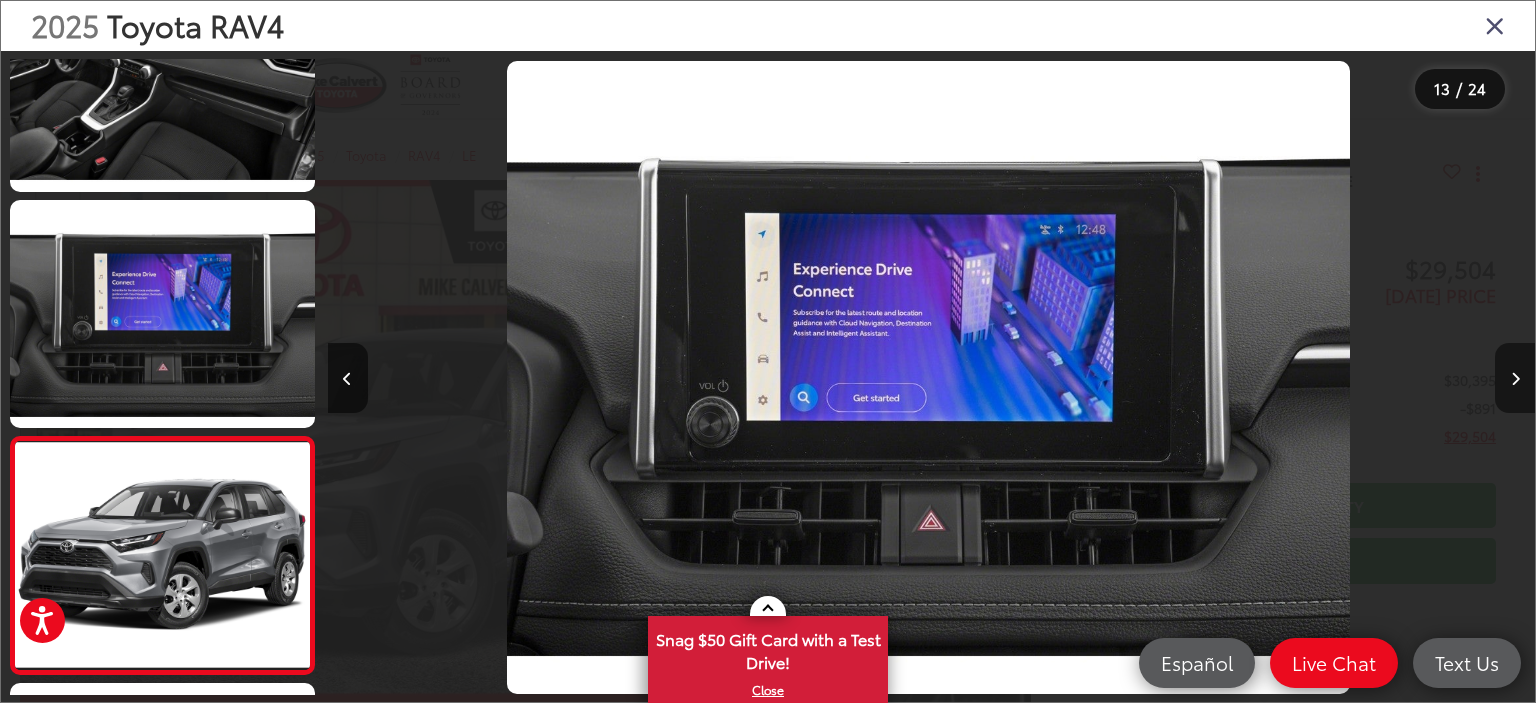 scroll, scrollTop: 0, scrollLeft: 13608, axis: horizontal 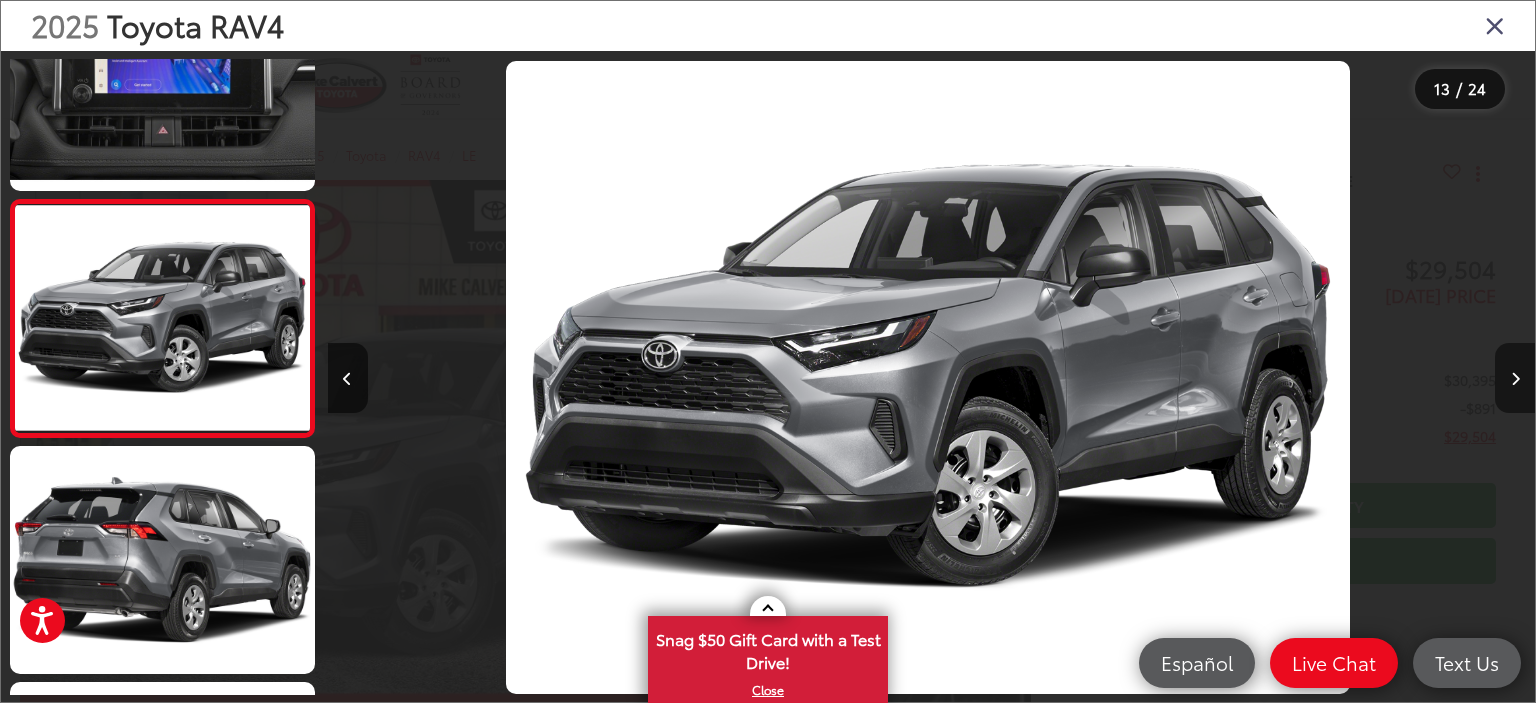 click at bounding box center [1515, 378] 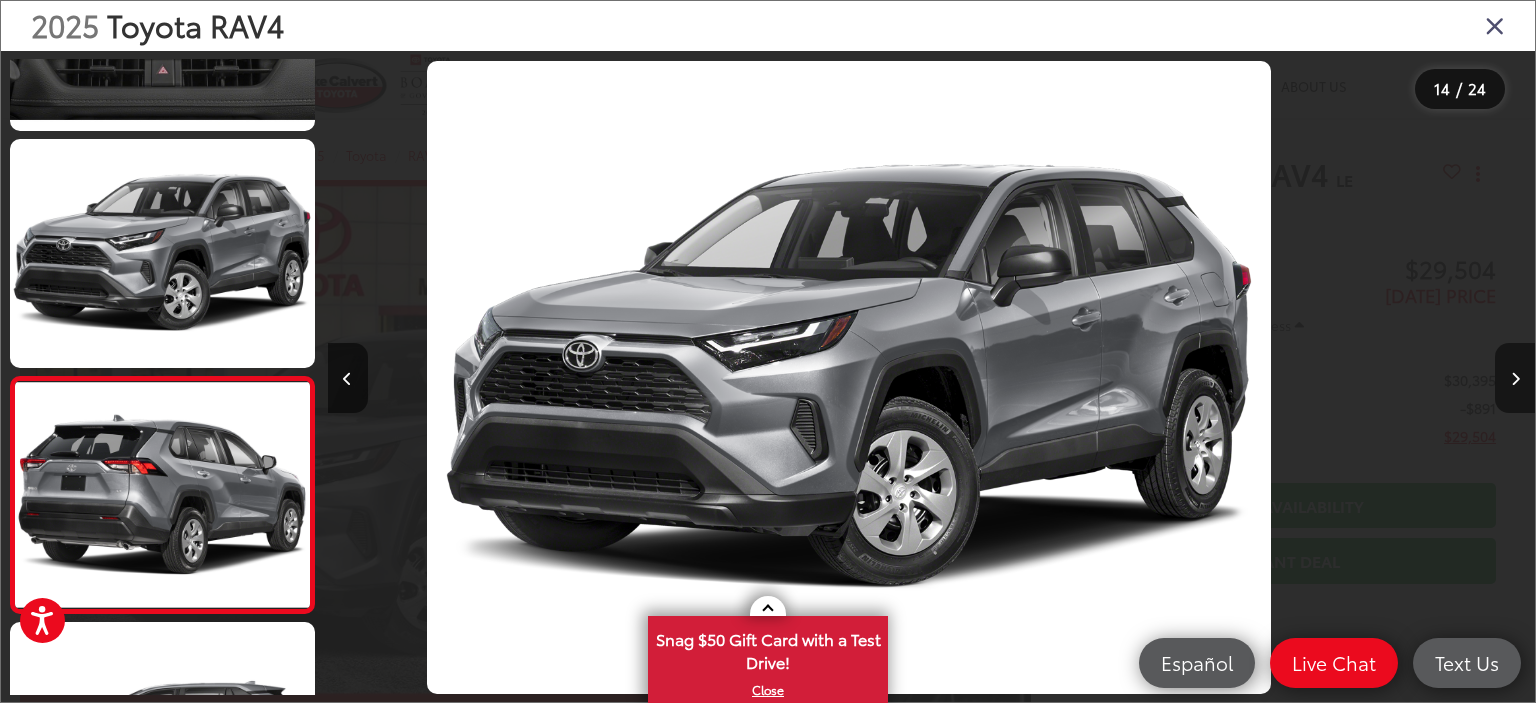 scroll, scrollTop: 2891, scrollLeft: 0, axis: vertical 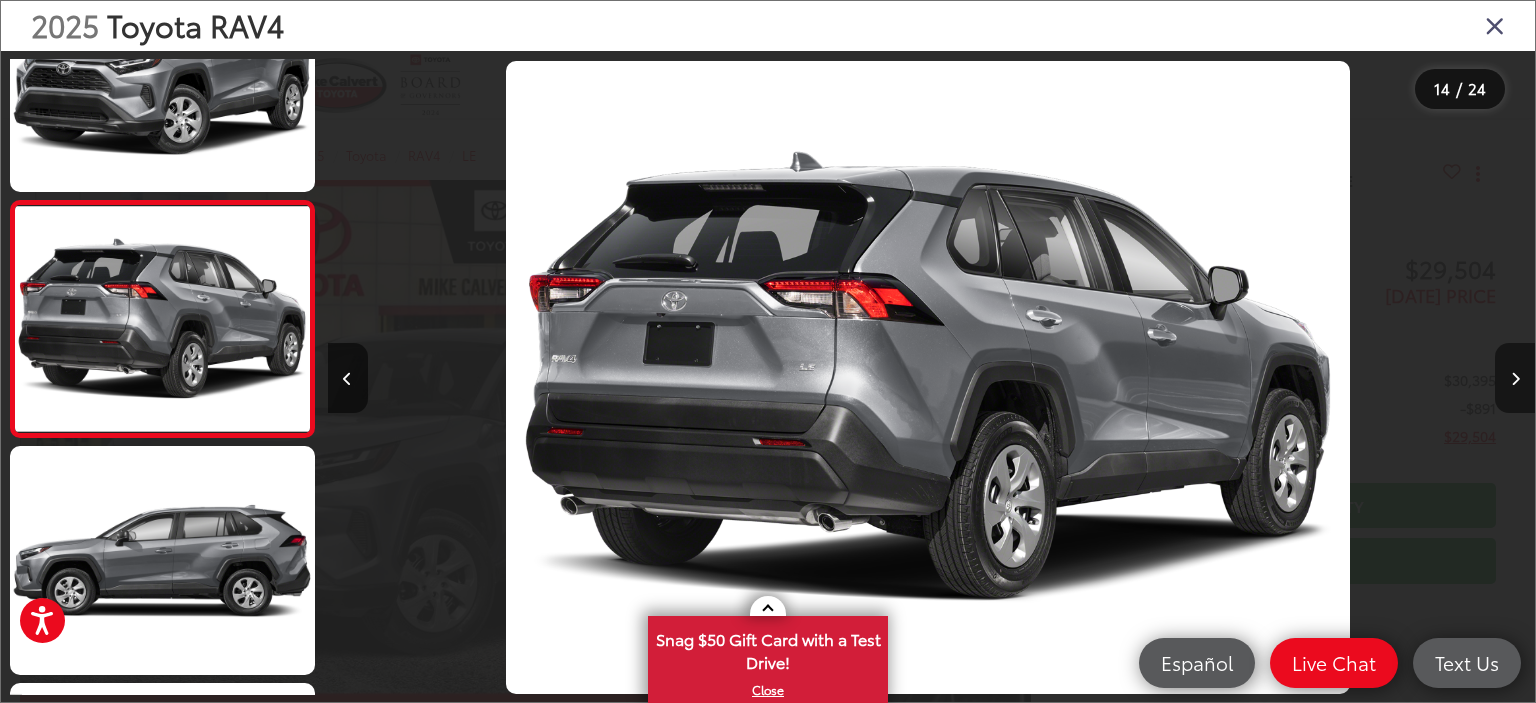 click at bounding box center (1515, 378) 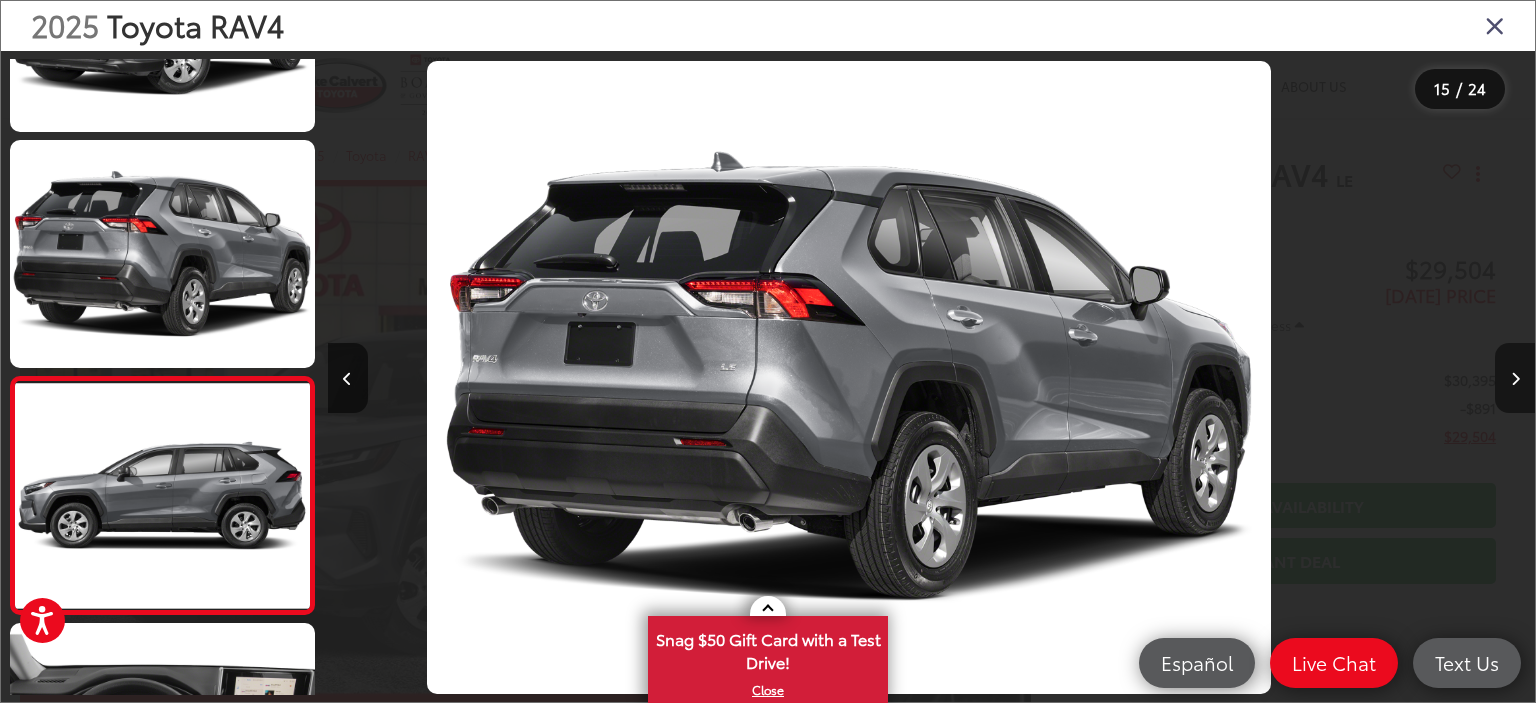 scroll, scrollTop: 3143, scrollLeft: 0, axis: vertical 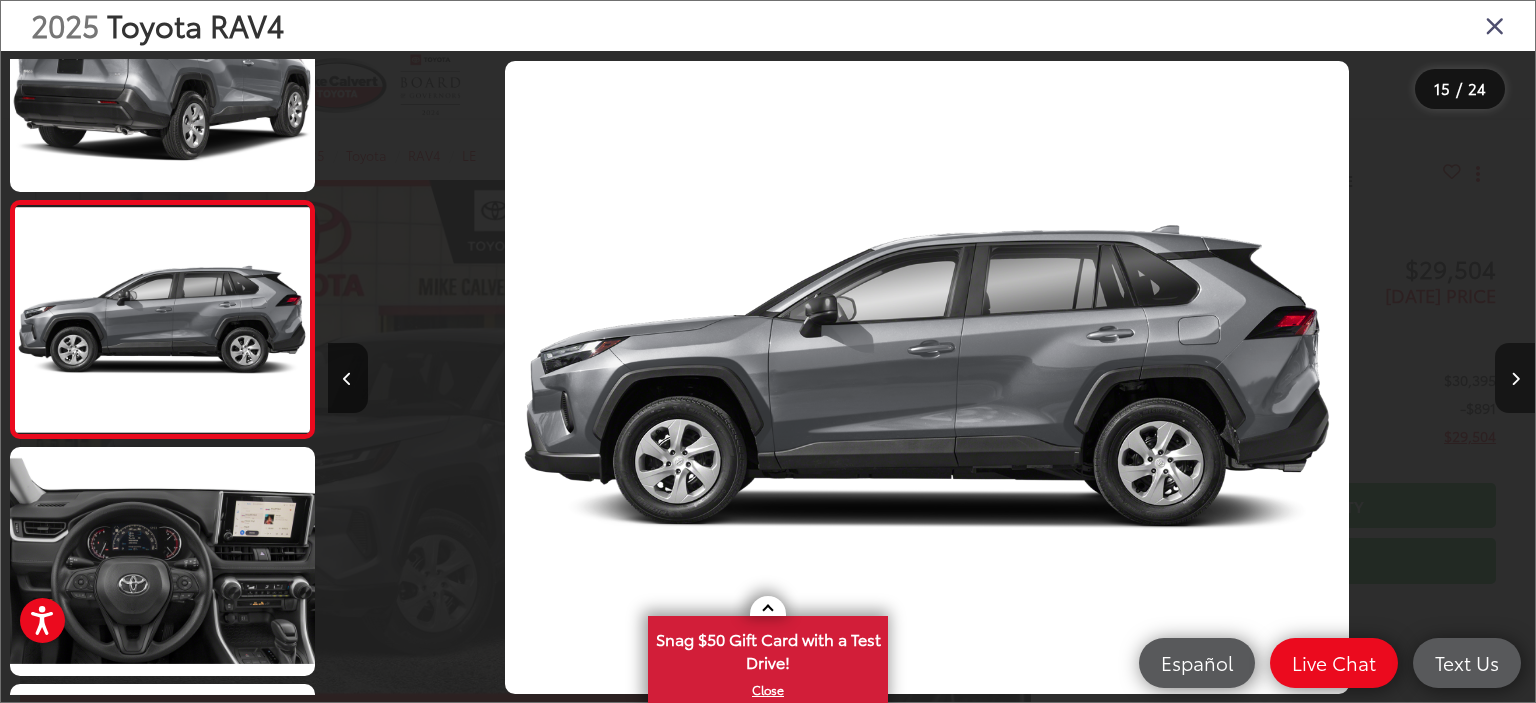 click at bounding box center [1515, 378] 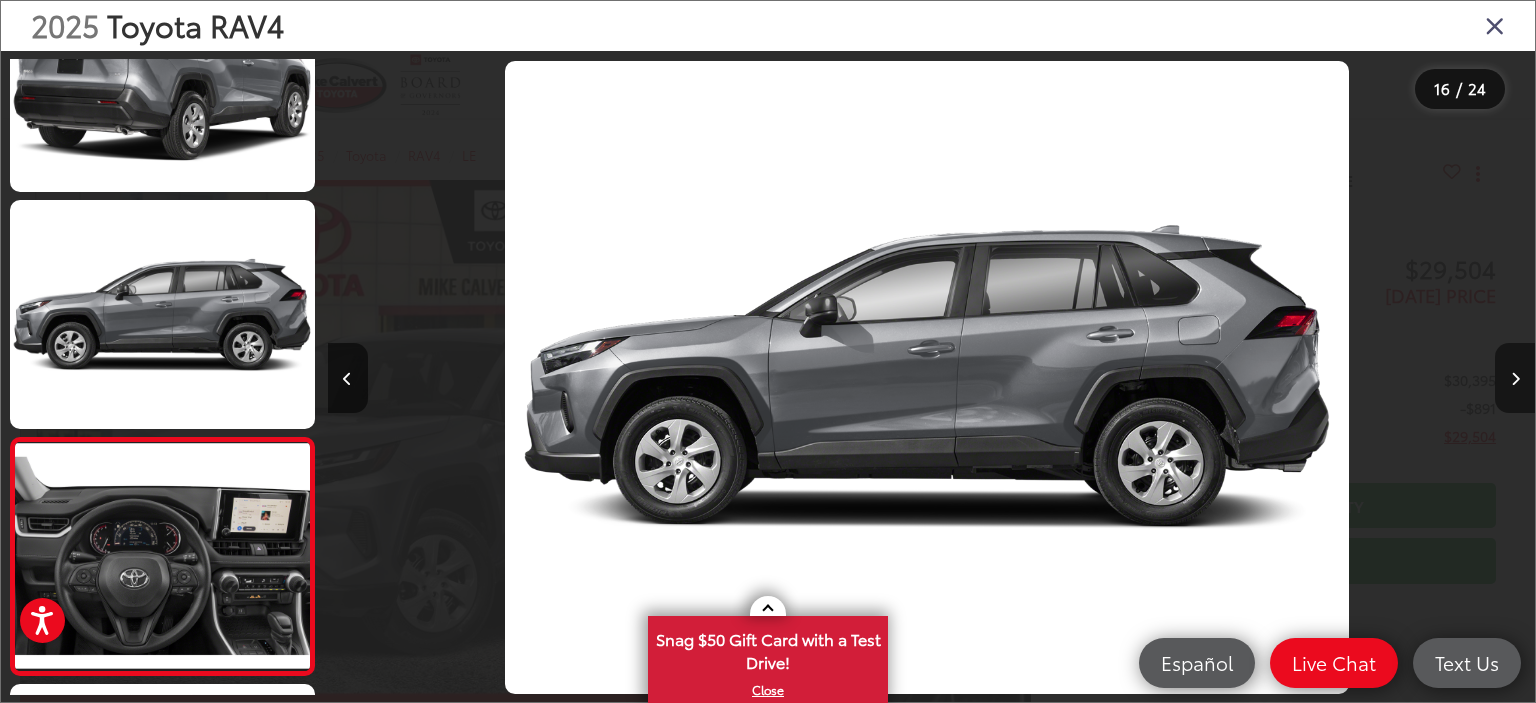 scroll 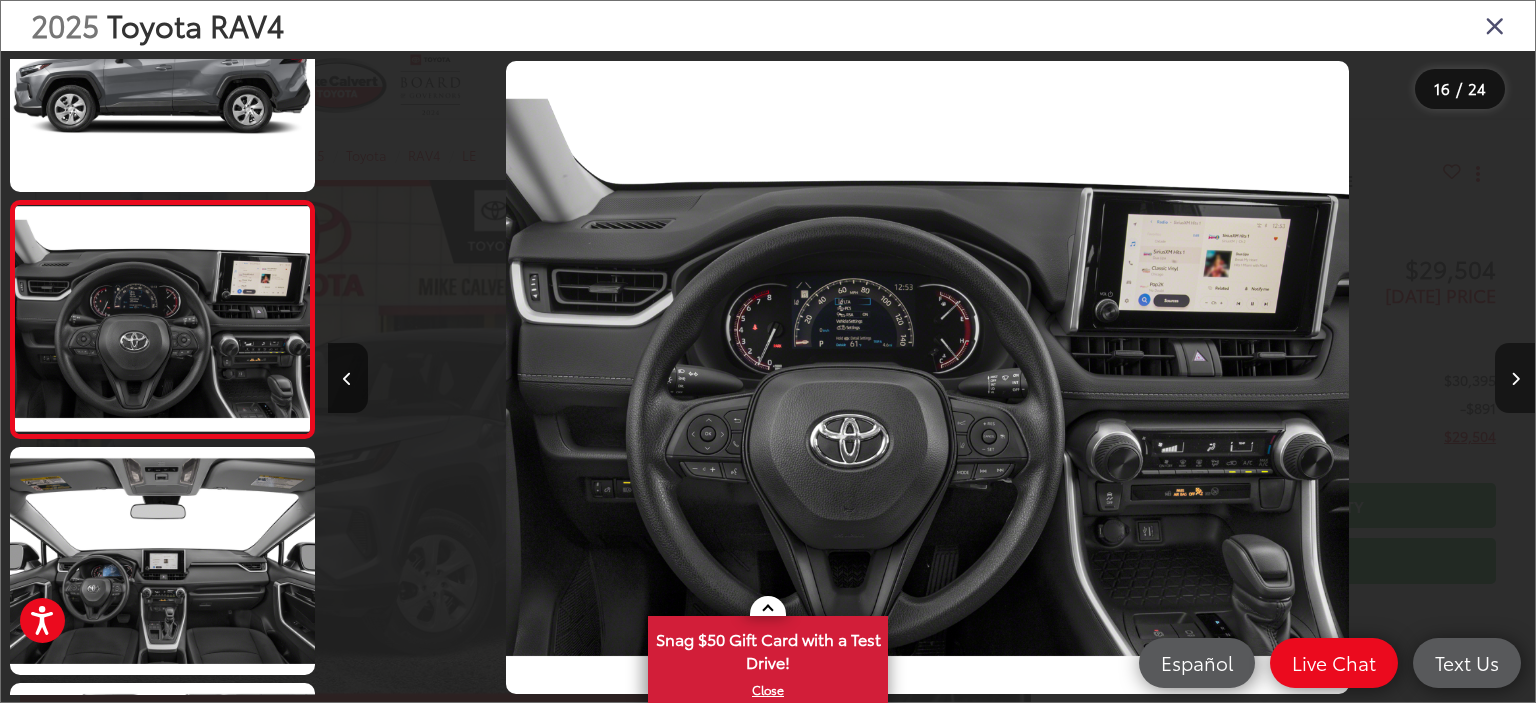 click at bounding box center [1515, 378] 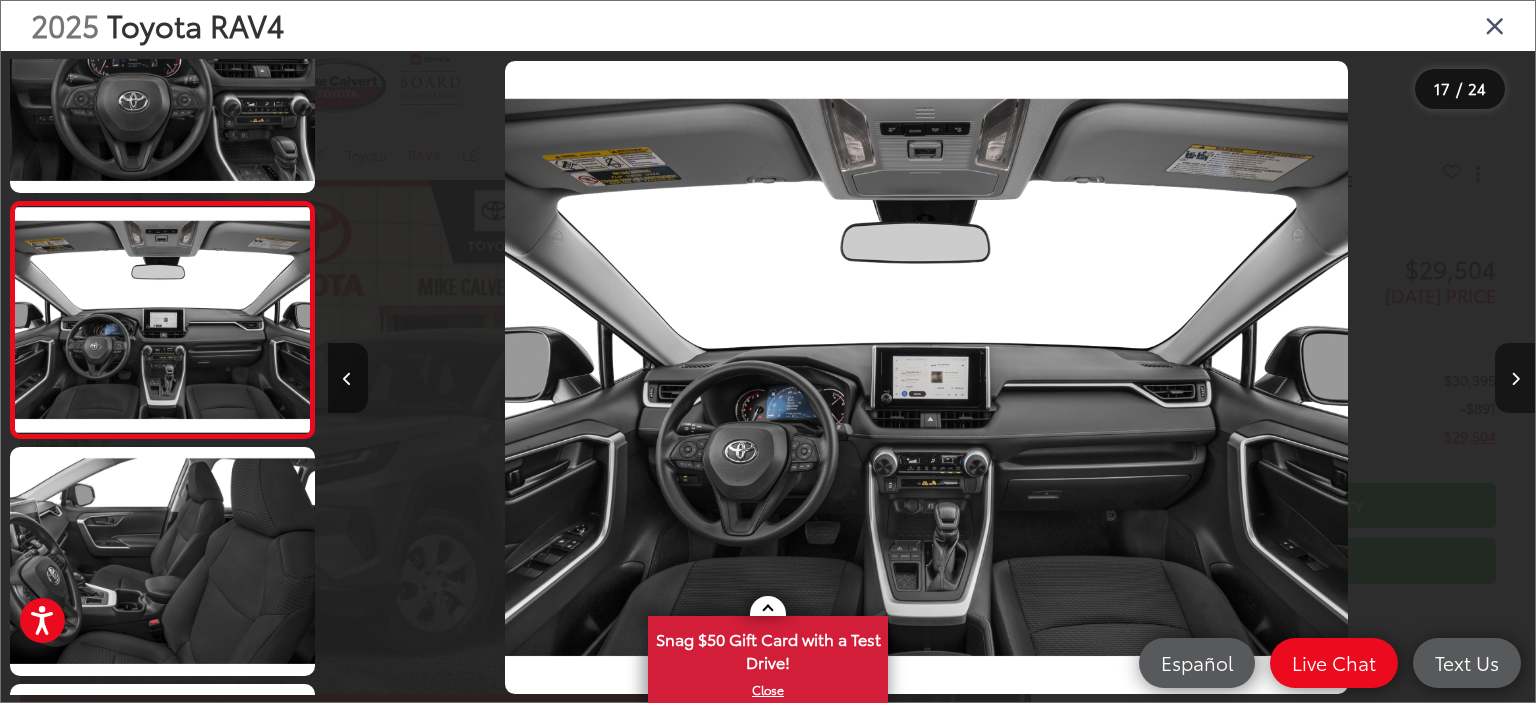 click at bounding box center [1515, 378] 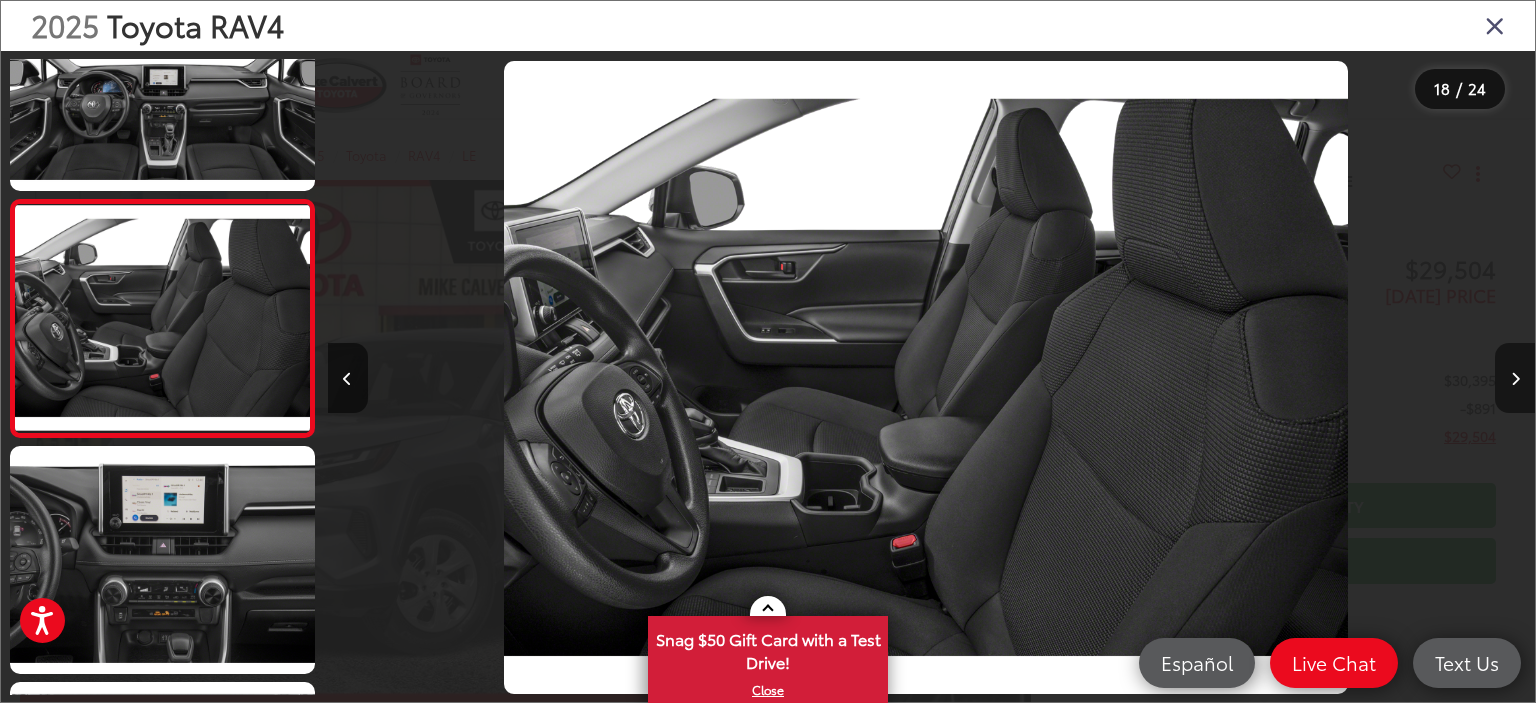 click at bounding box center (1515, 379) 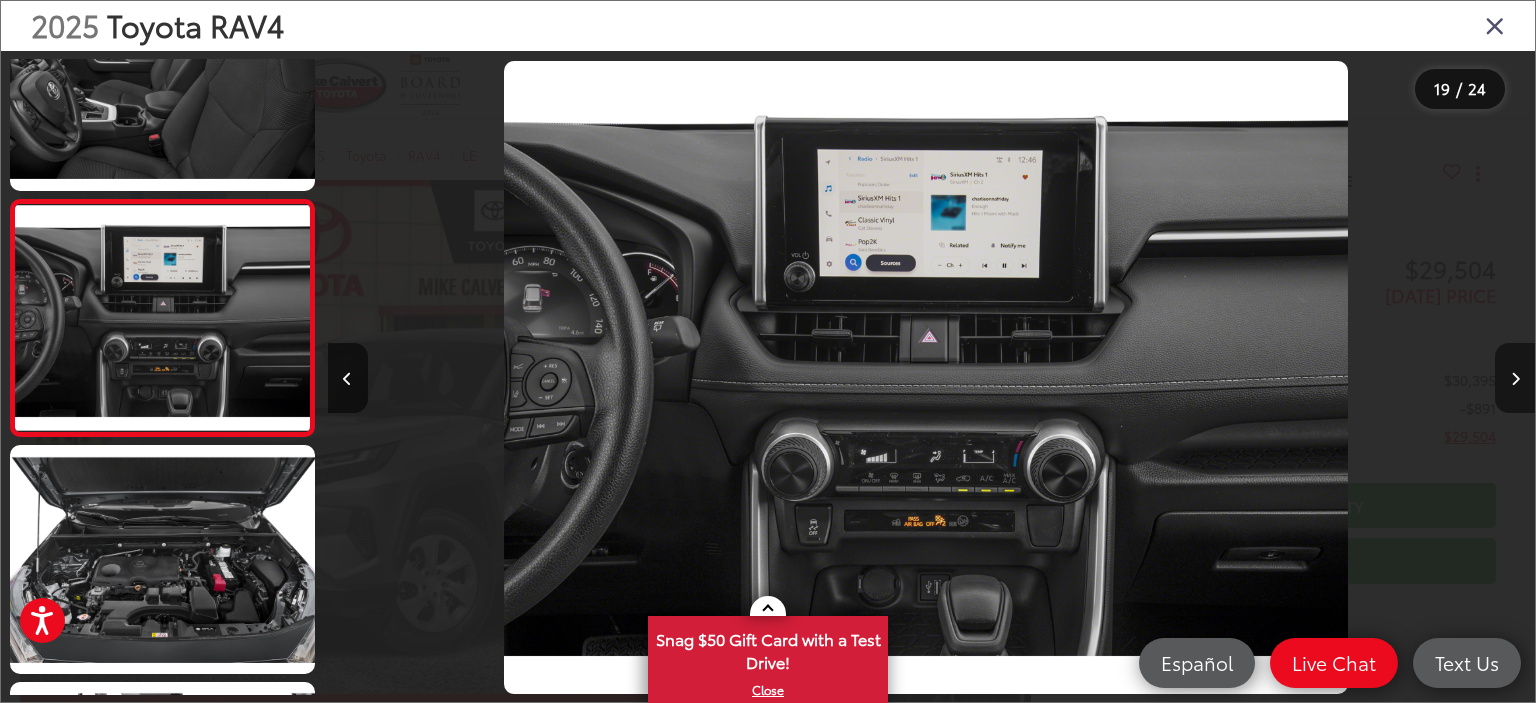 click at bounding box center [1515, 378] 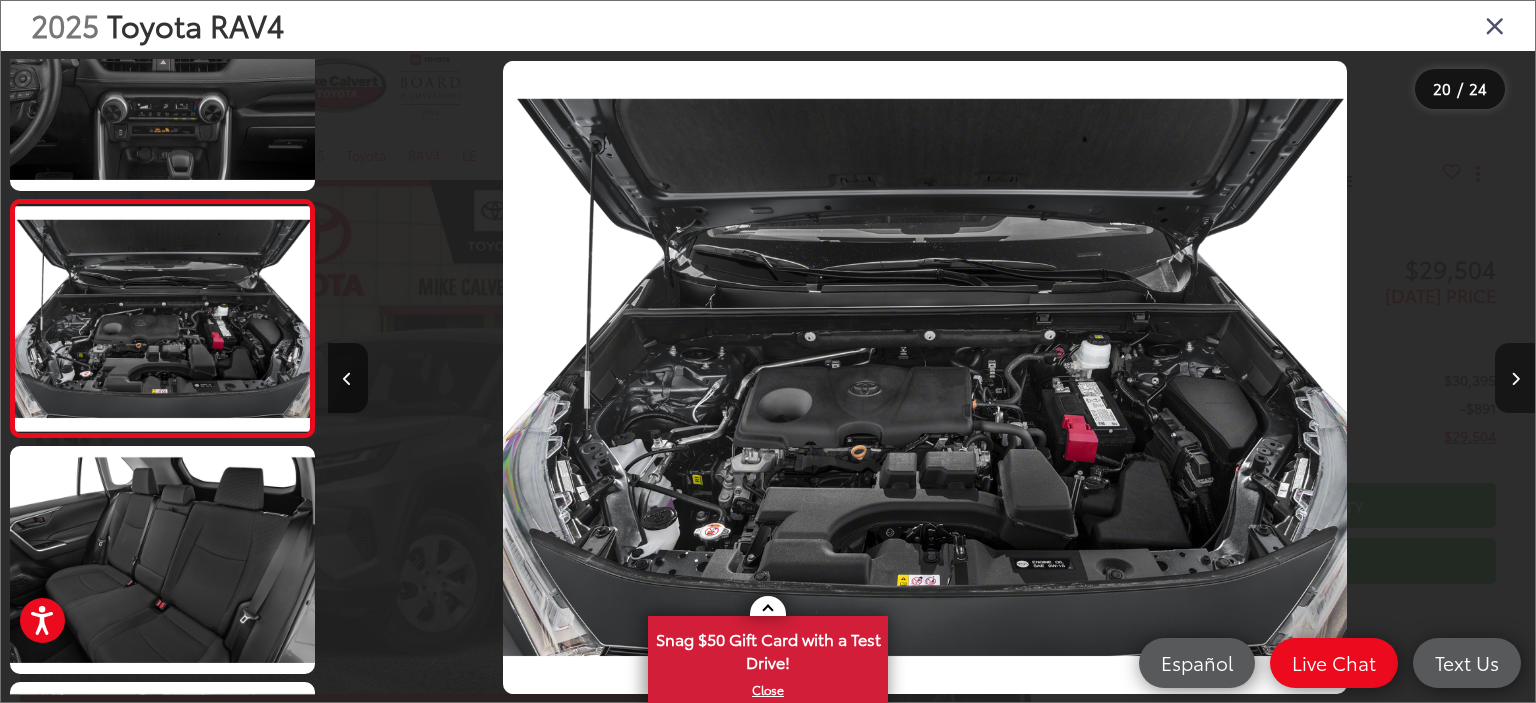 click at bounding box center (1515, 378) 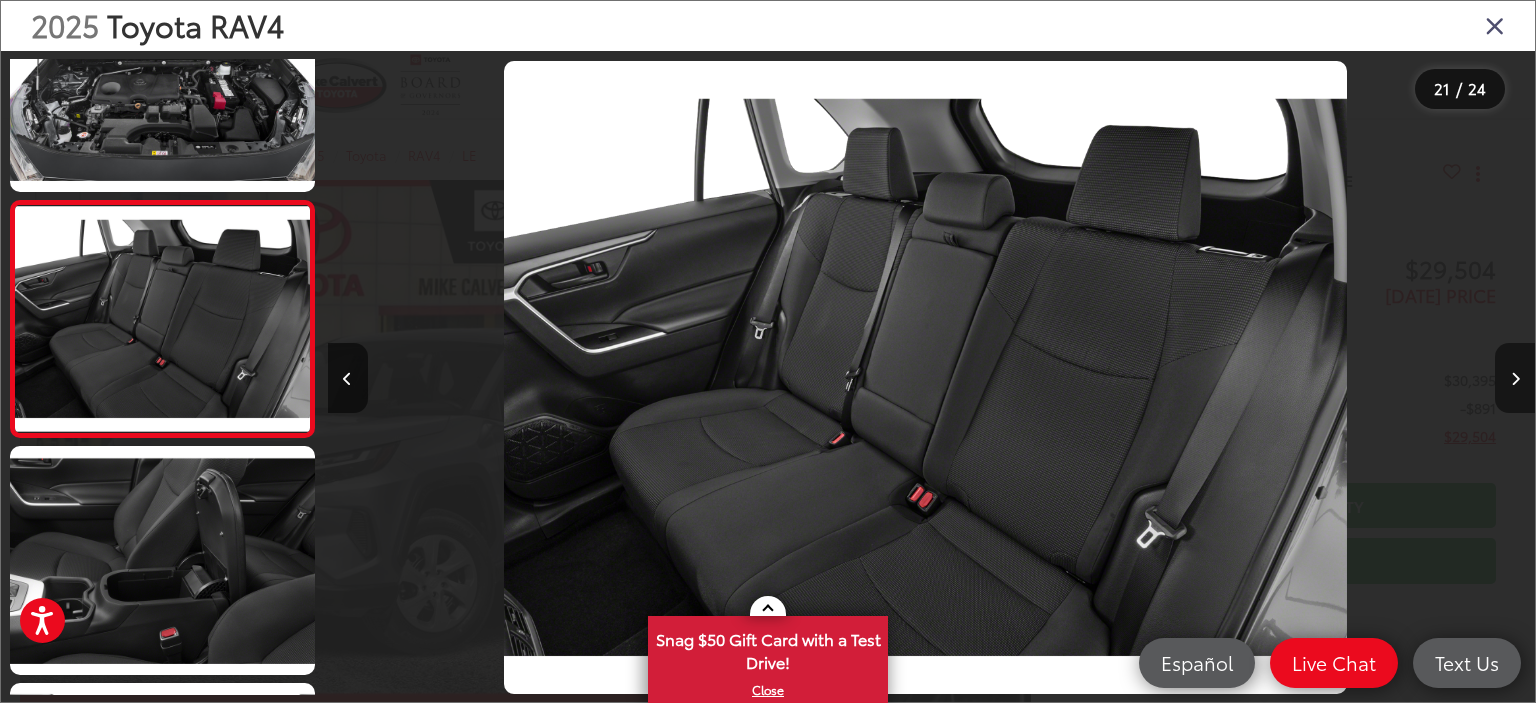 click at bounding box center (1515, 378) 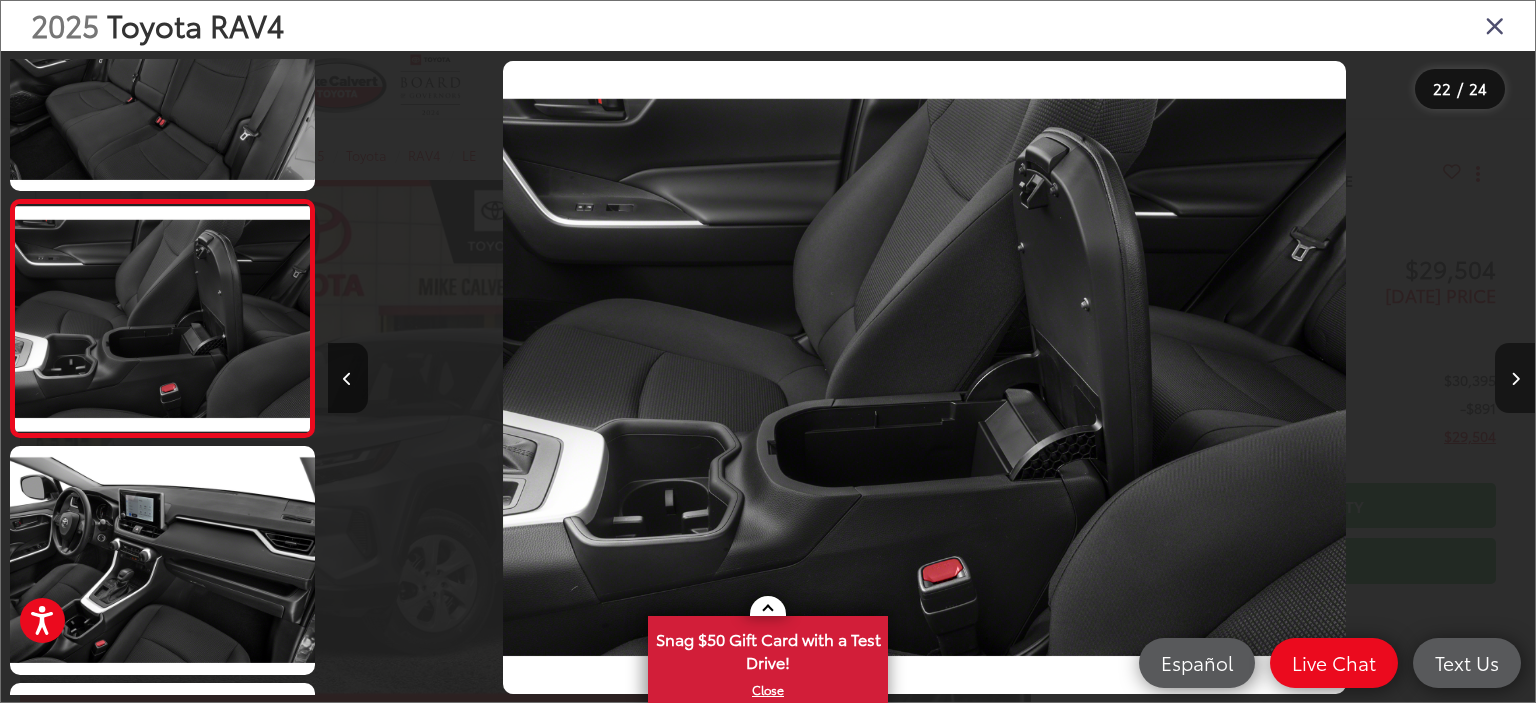click at bounding box center (1515, 378) 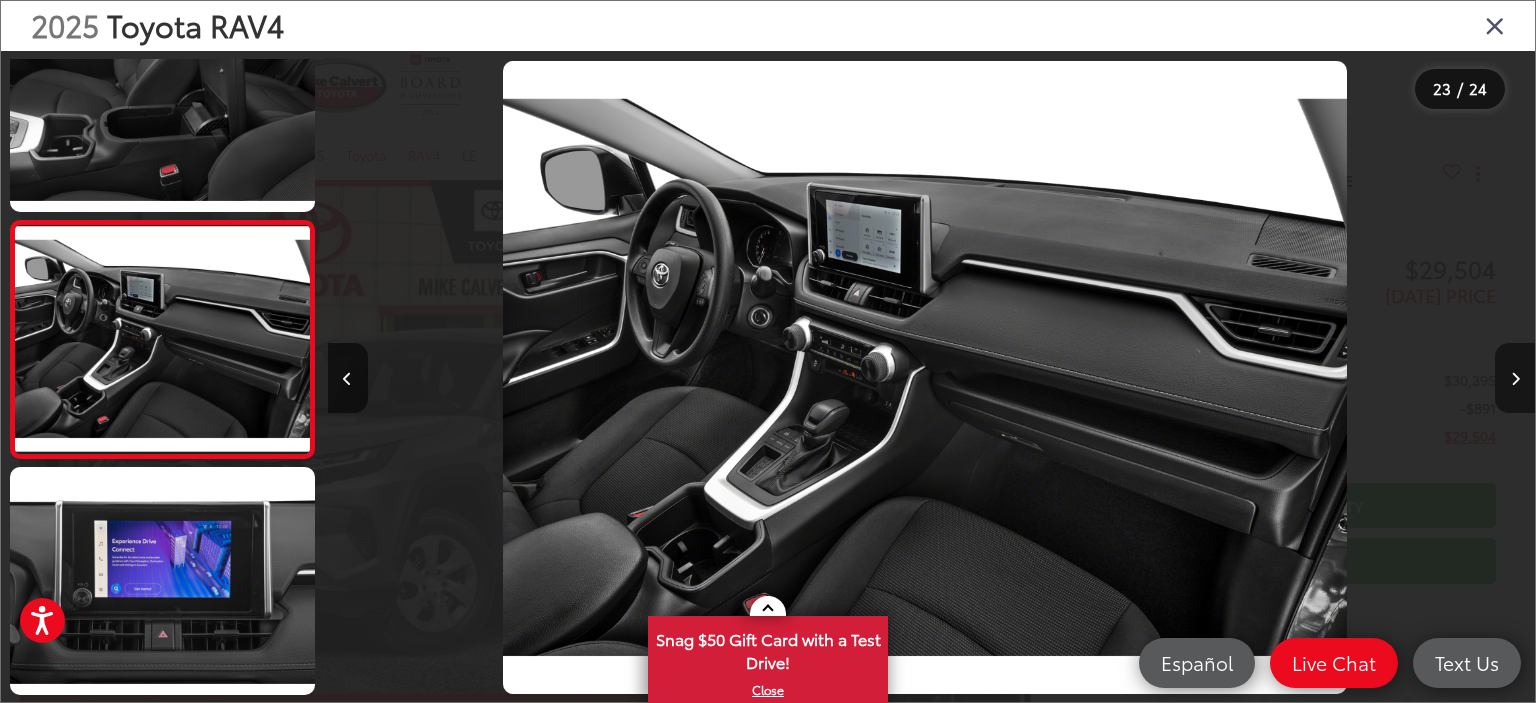 click at bounding box center (1515, 378) 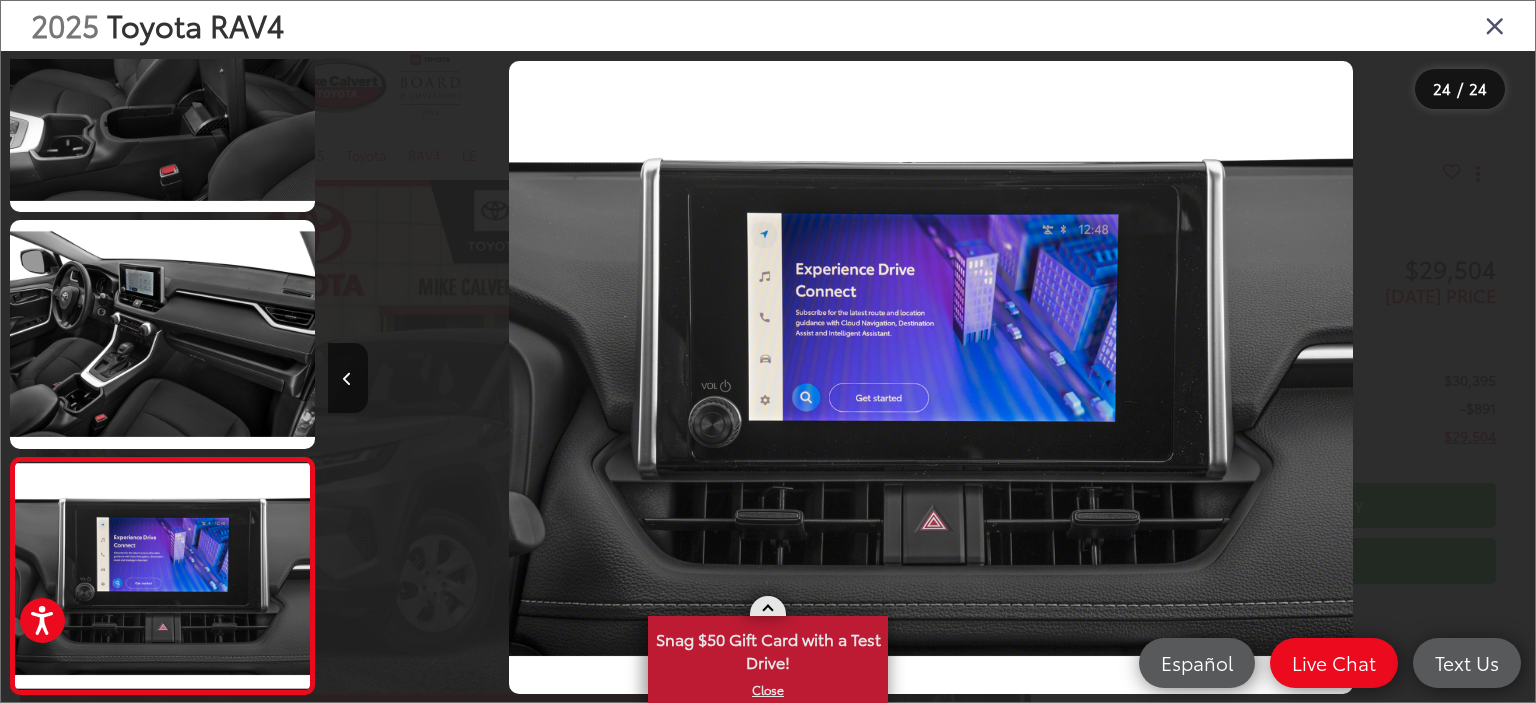 click on "X" at bounding box center (768, 690) 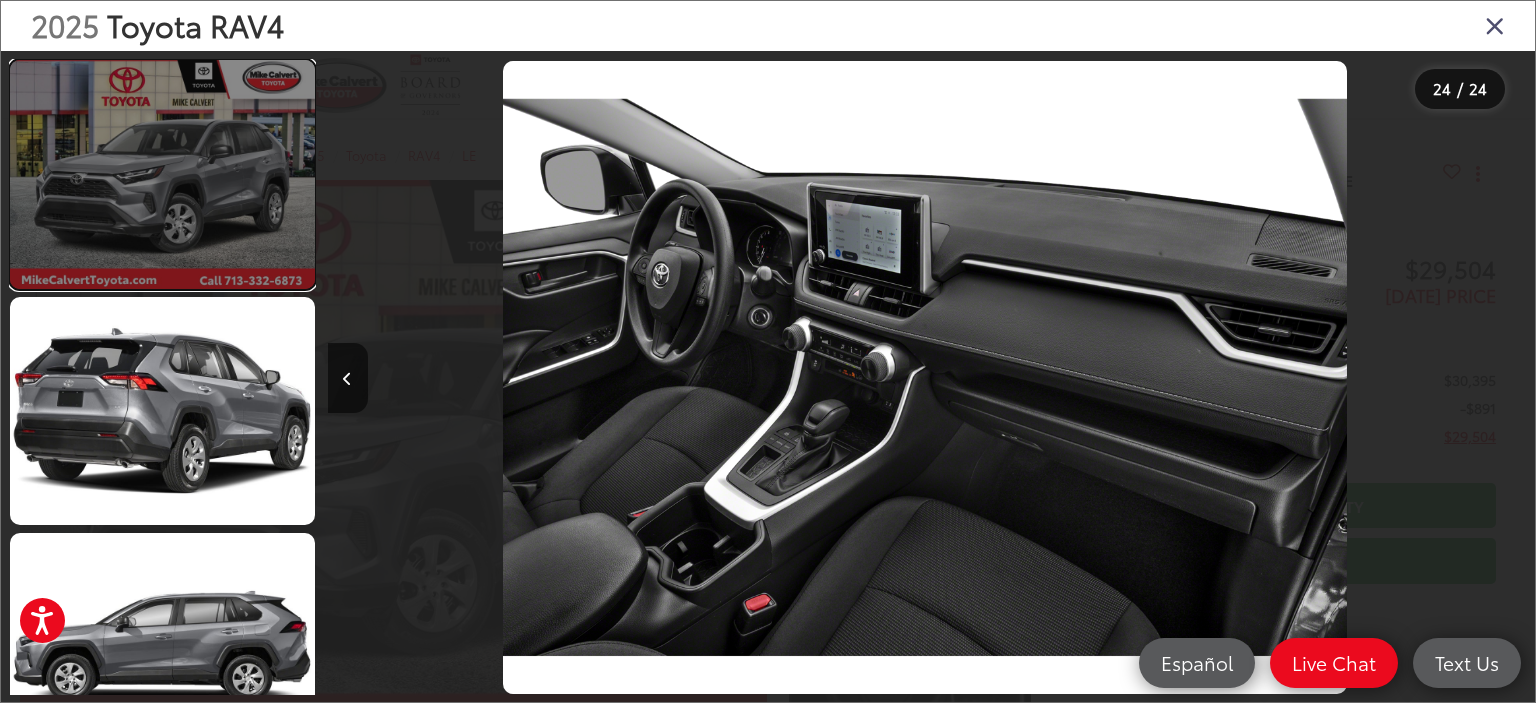 click at bounding box center (162, 174) 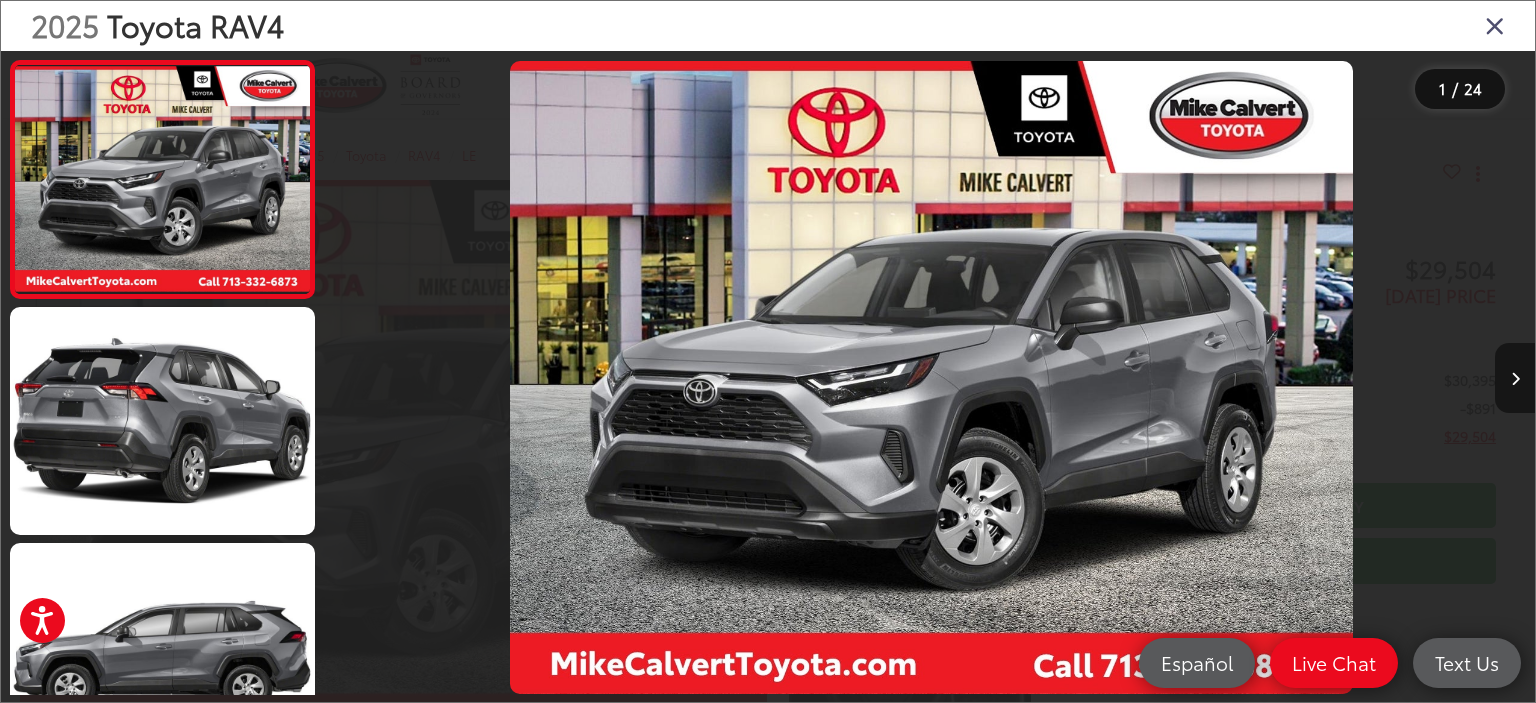 click at bounding box center (1515, 378) 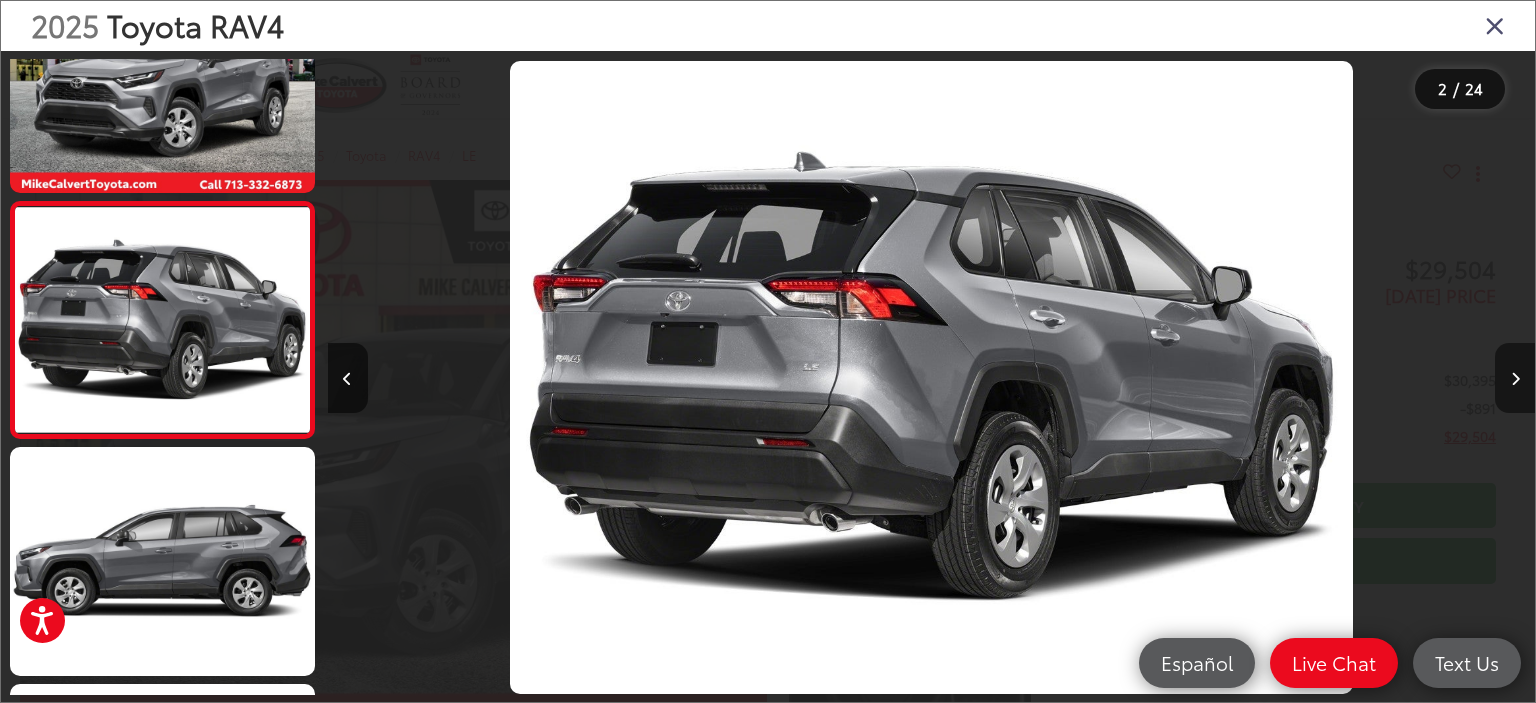 click at bounding box center (1515, 378) 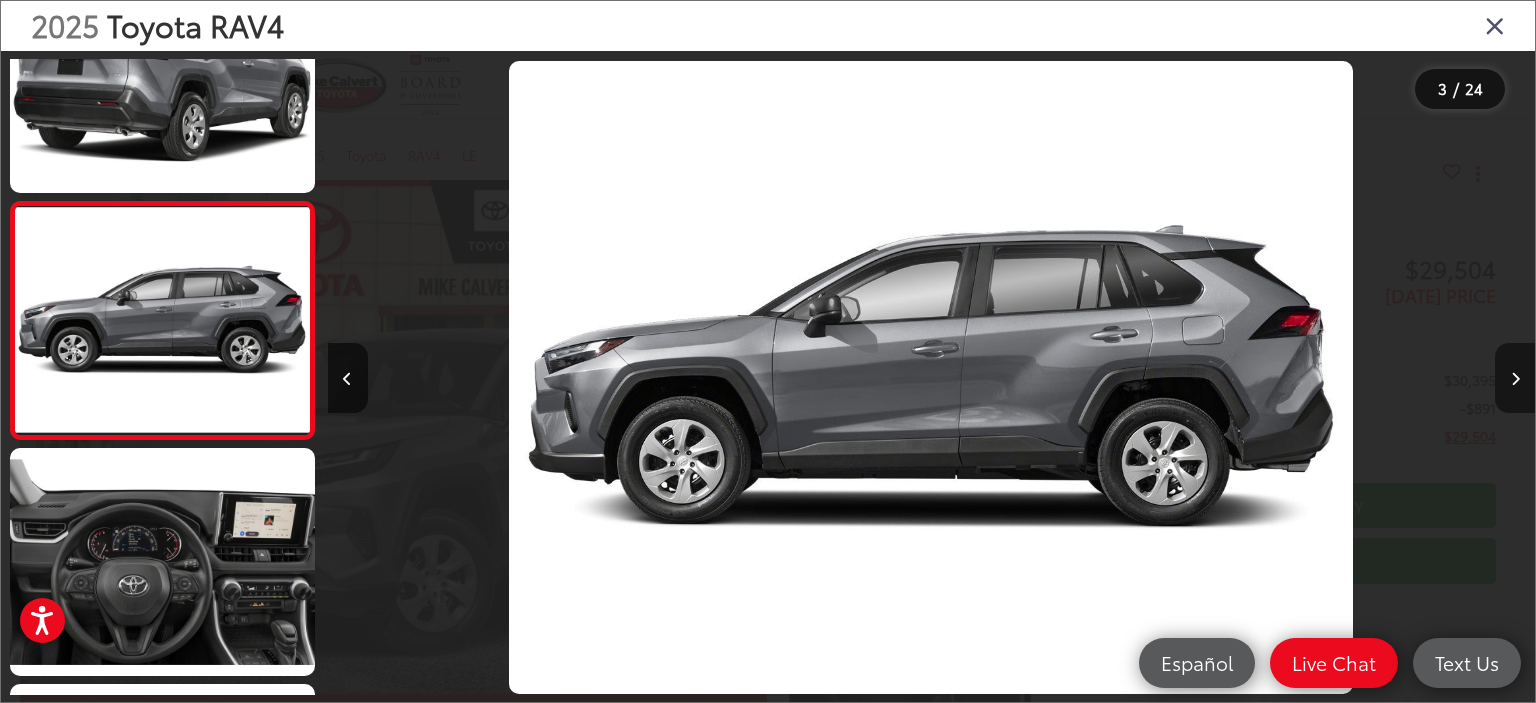 click at bounding box center (1515, 378) 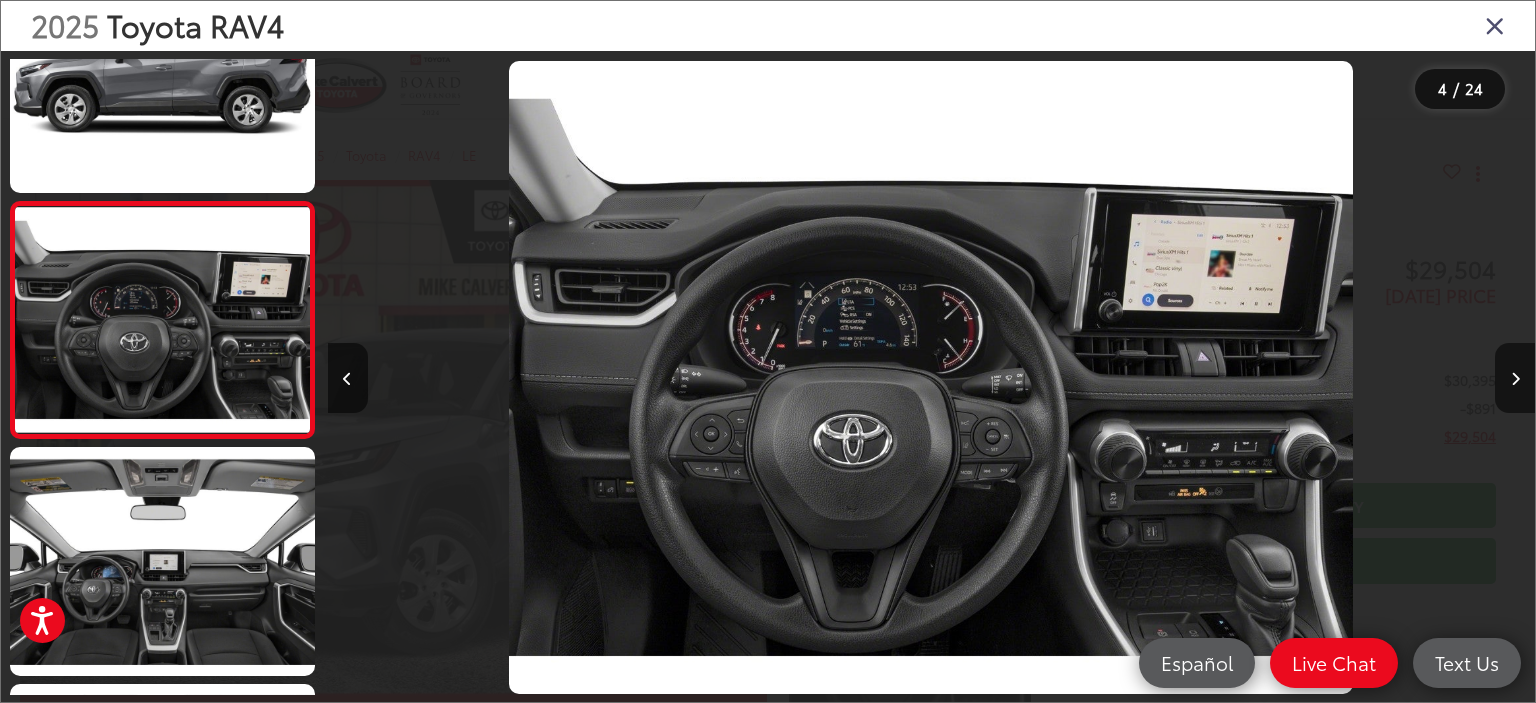 click at bounding box center (1384, 377) 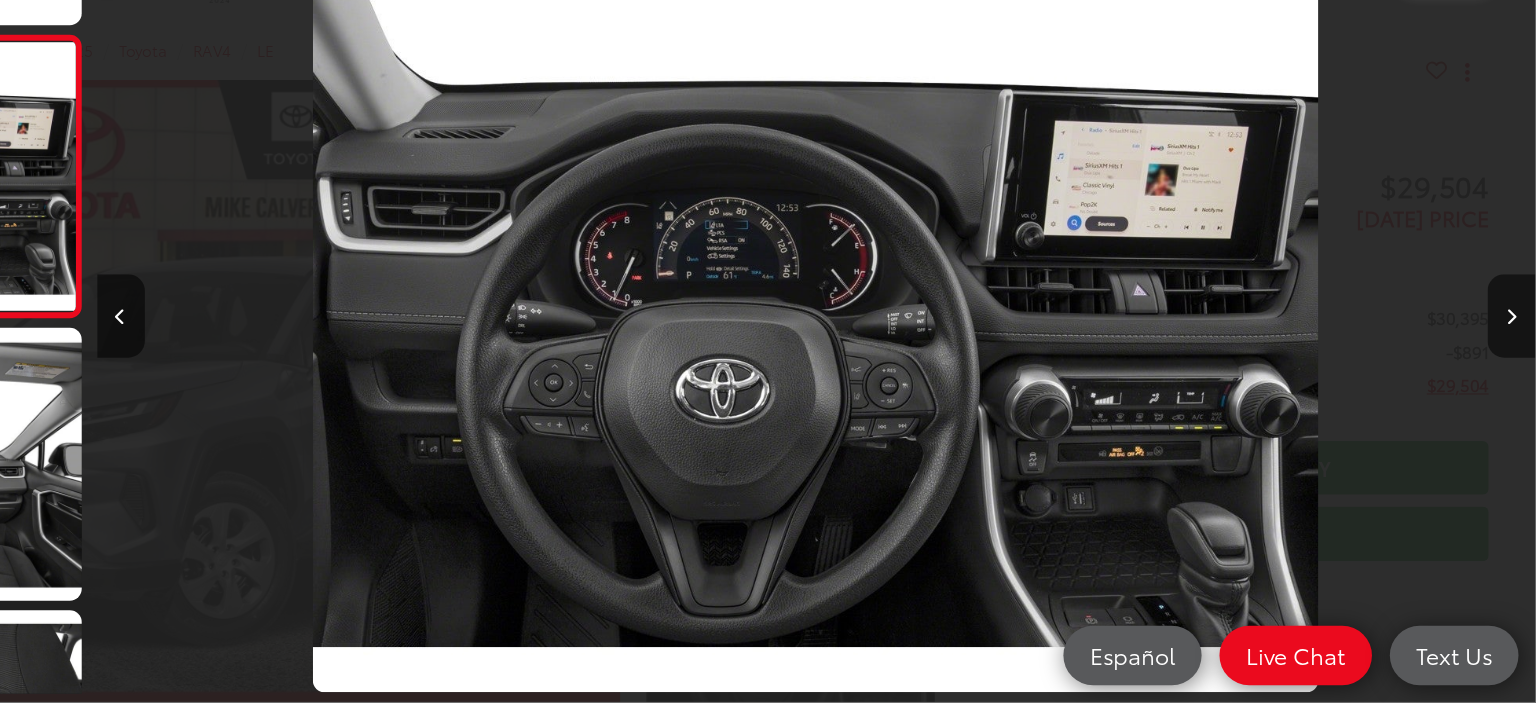 scroll, scrollTop: 0, scrollLeft: 0, axis: both 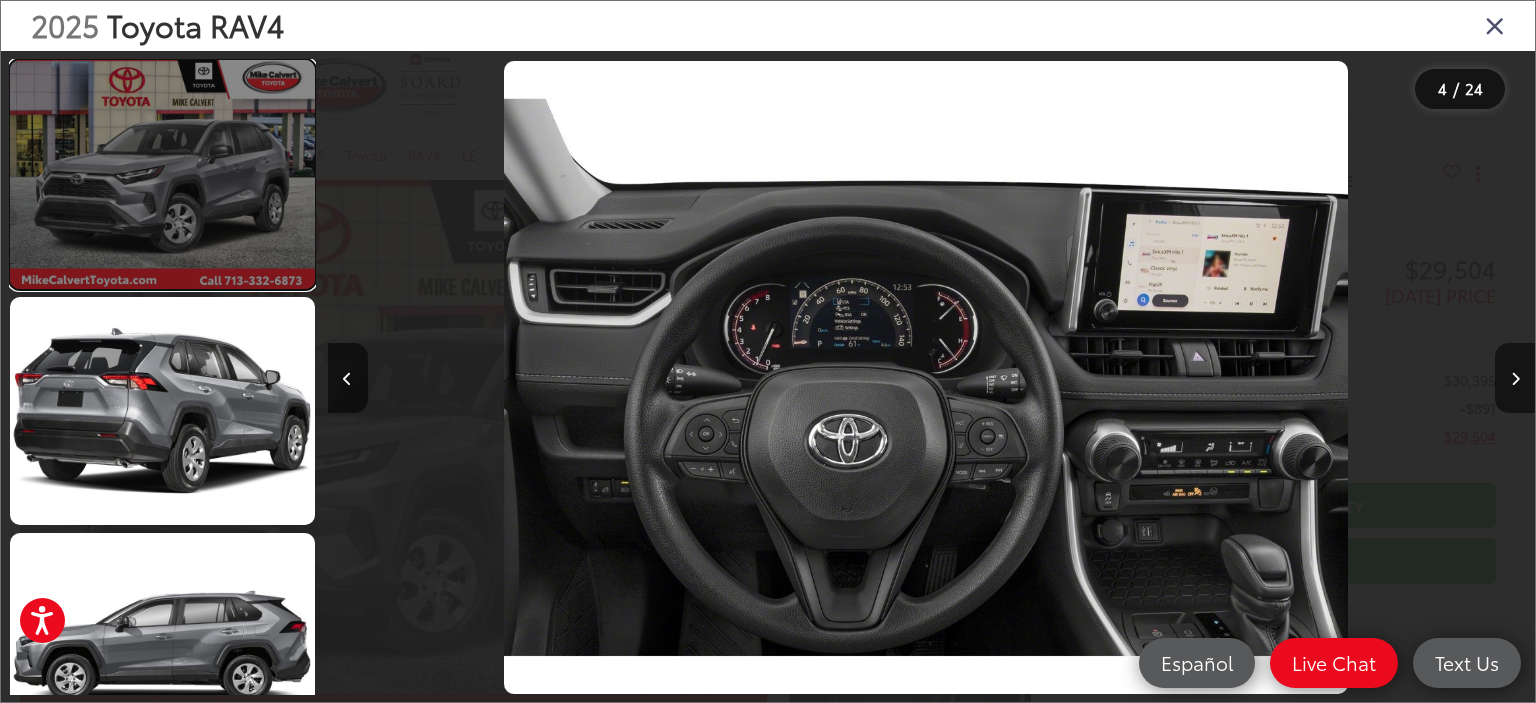 click at bounding box center [162, 174] 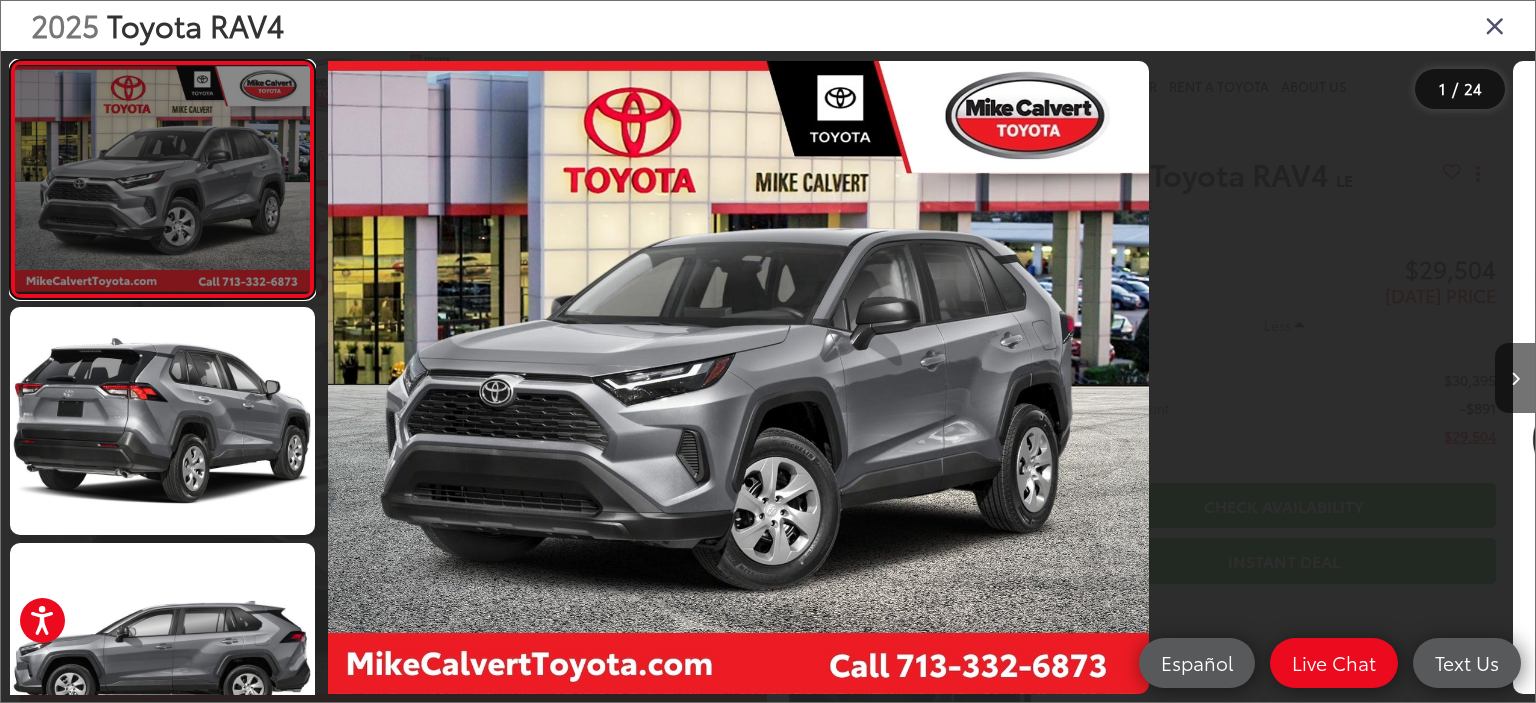 scroll, scrollTop: 0, scrollLeft: 0, axis: both 